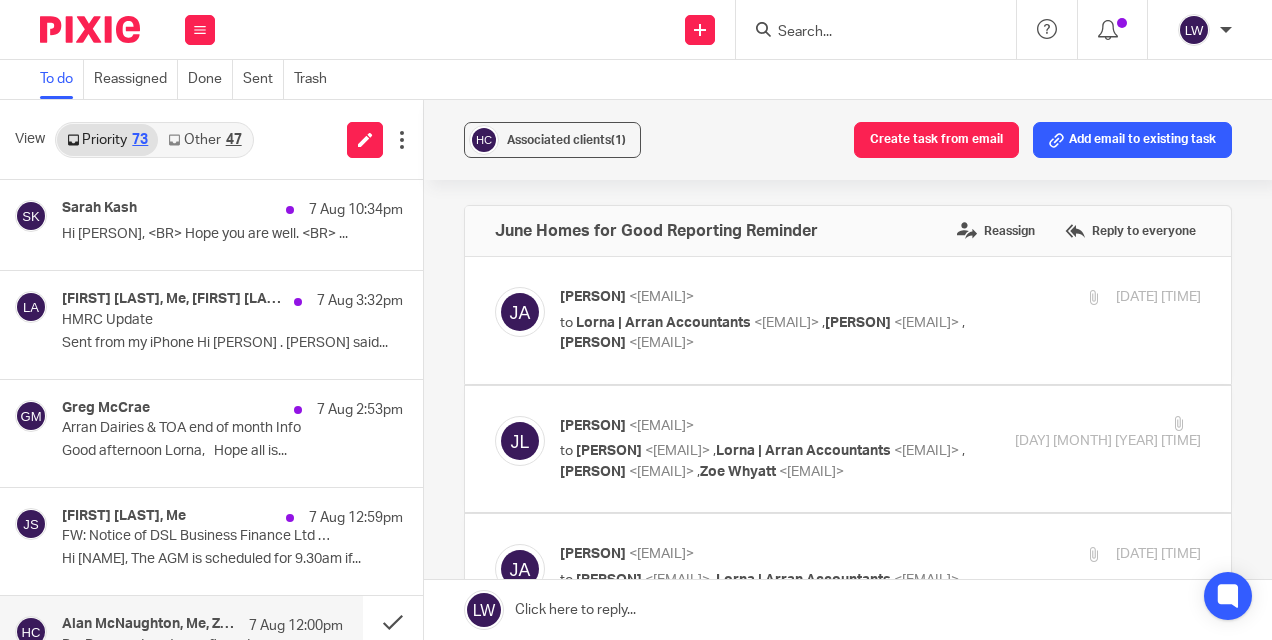 scroll, scrollTop: 0, scrollLeft: 0, axis: both 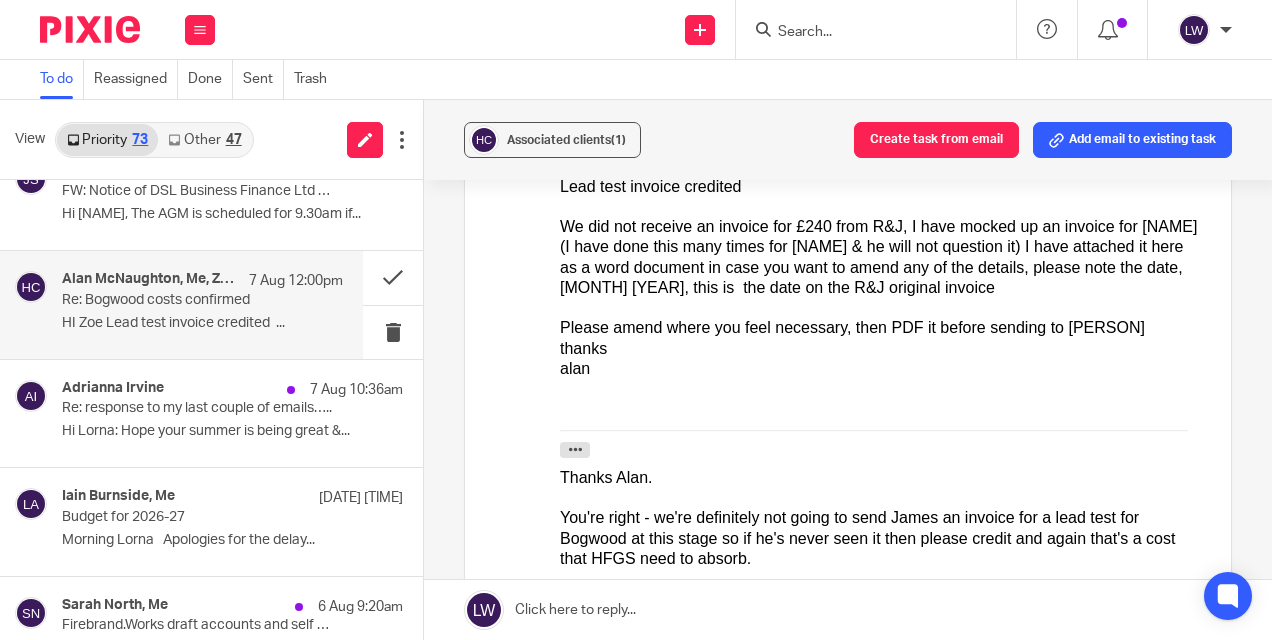 click on "We did not receive an invoice for £240 from R&J, I have mocked up an invoice for James (I have done this many times for James & he will not question it) I have attached it here as a word document in case you want to amend any of the details, please note the date, March 2025, this is  the date on the R&J original invoice" at bounding box center (880, 257) 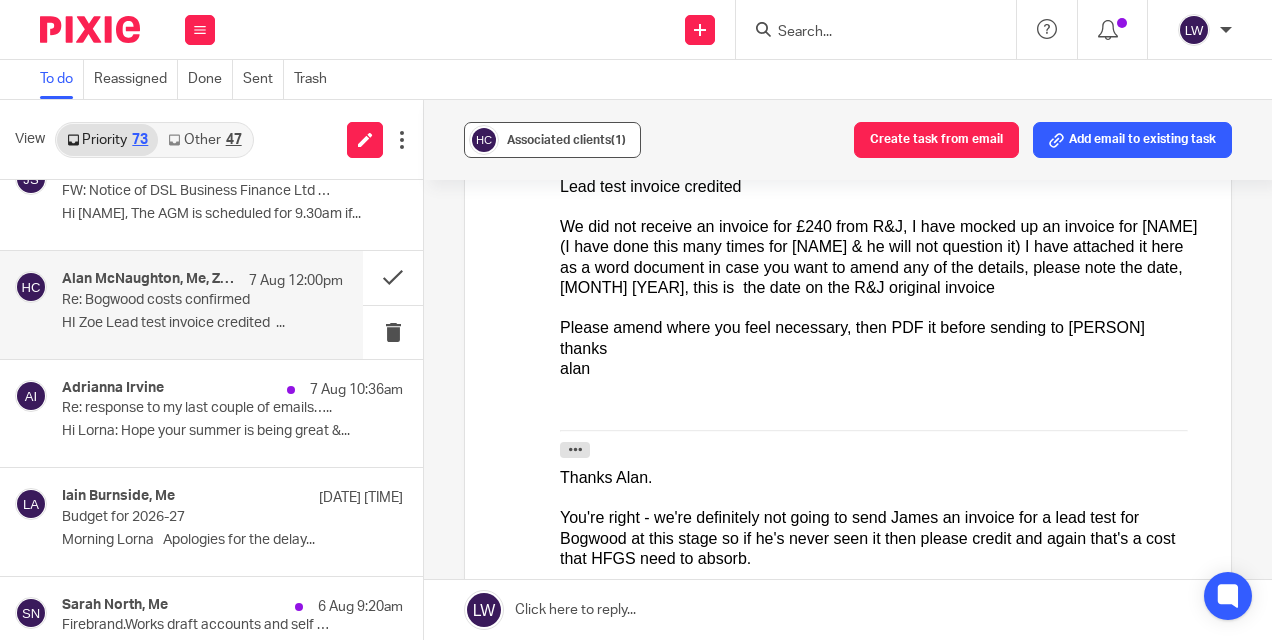 click on "Associated clients  (1)" at bounding box center (566, 140) 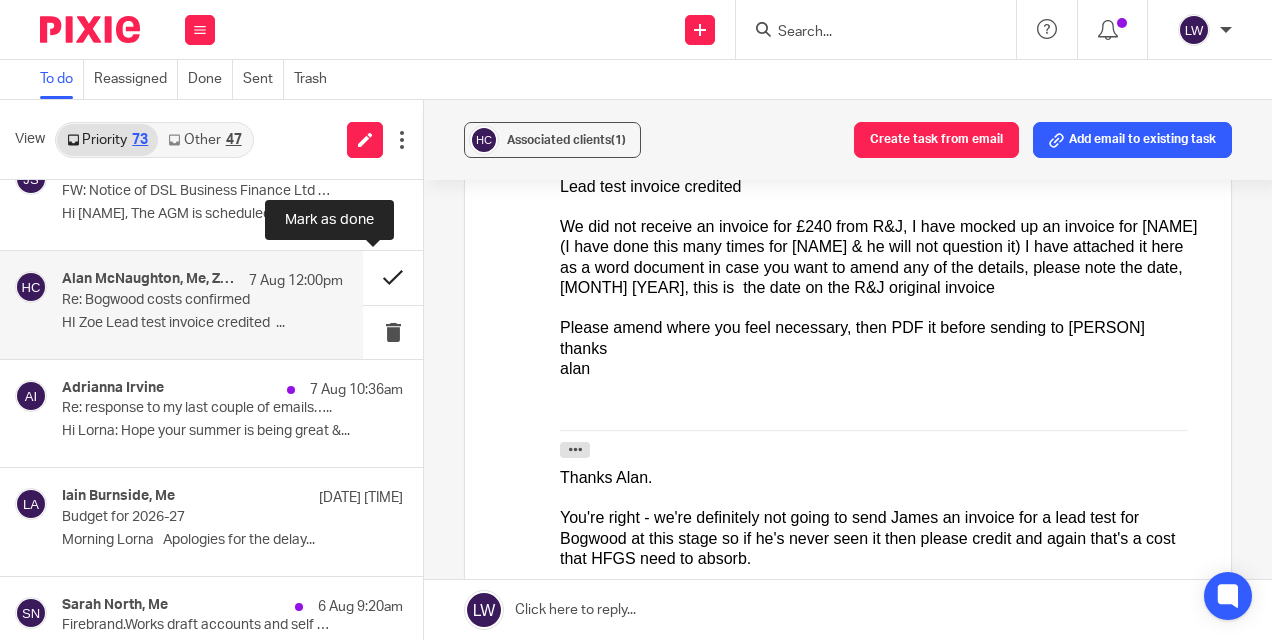 click at bounding box center [393, 277] 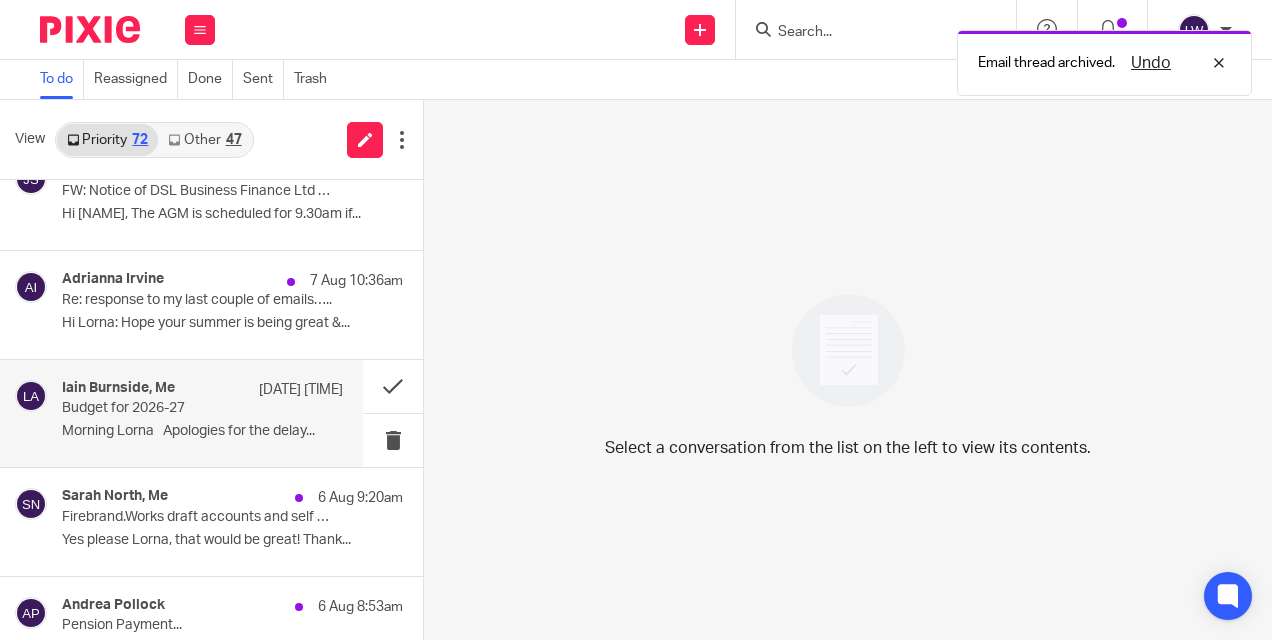 click on "Iain Burnside, Me
6 Aug 10:00am   Budget for 2026-27   Morning Lorna     Apologies for the delay..." at bounding box center [202, 413] 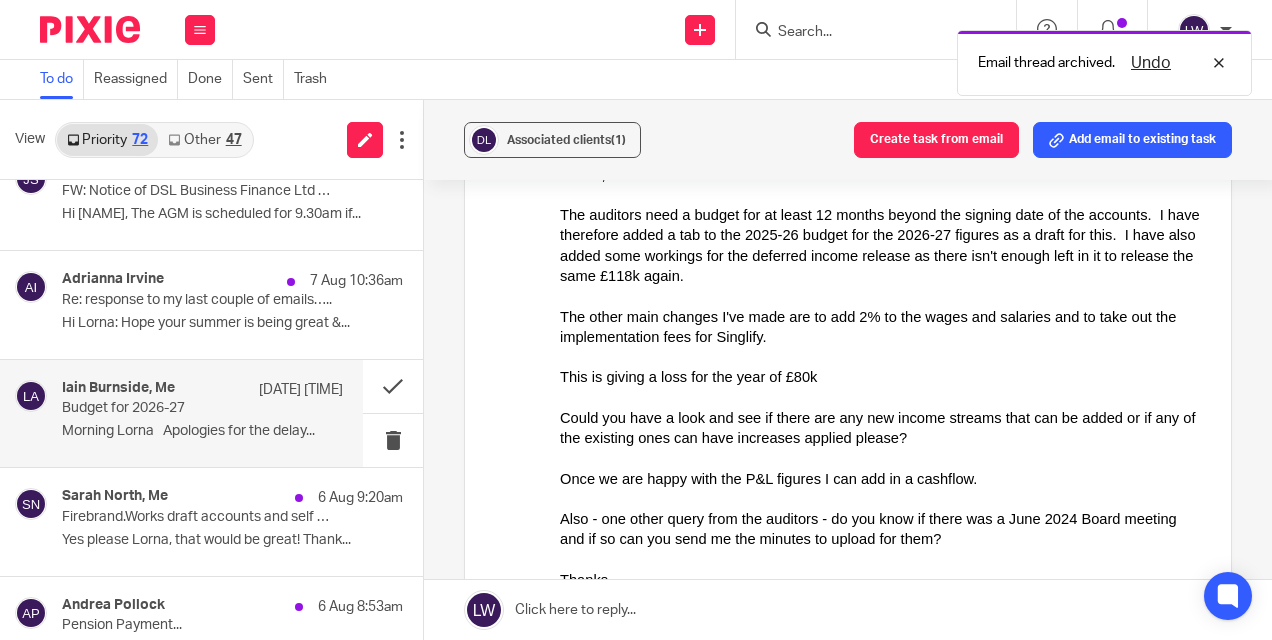 scroll, scrollTop: 0, scrollLeft: 0, axis: both 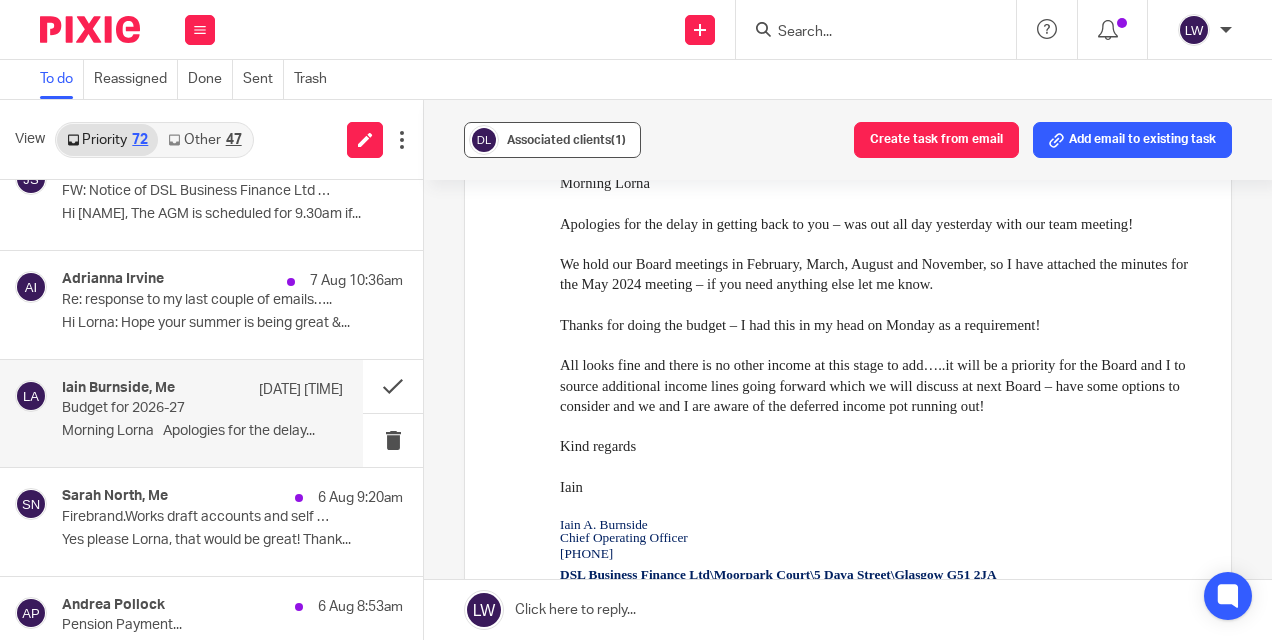 click on "Associated clients  (1)" at bounding box center (552, 140) 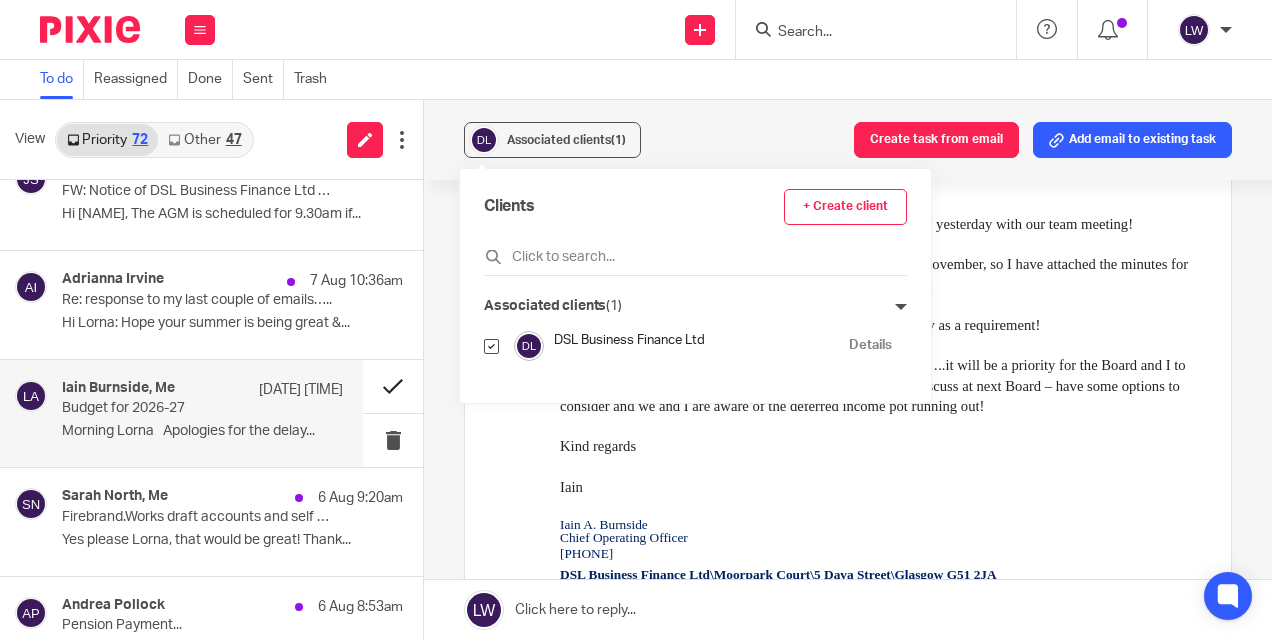 click at bounding box center (393, 386) 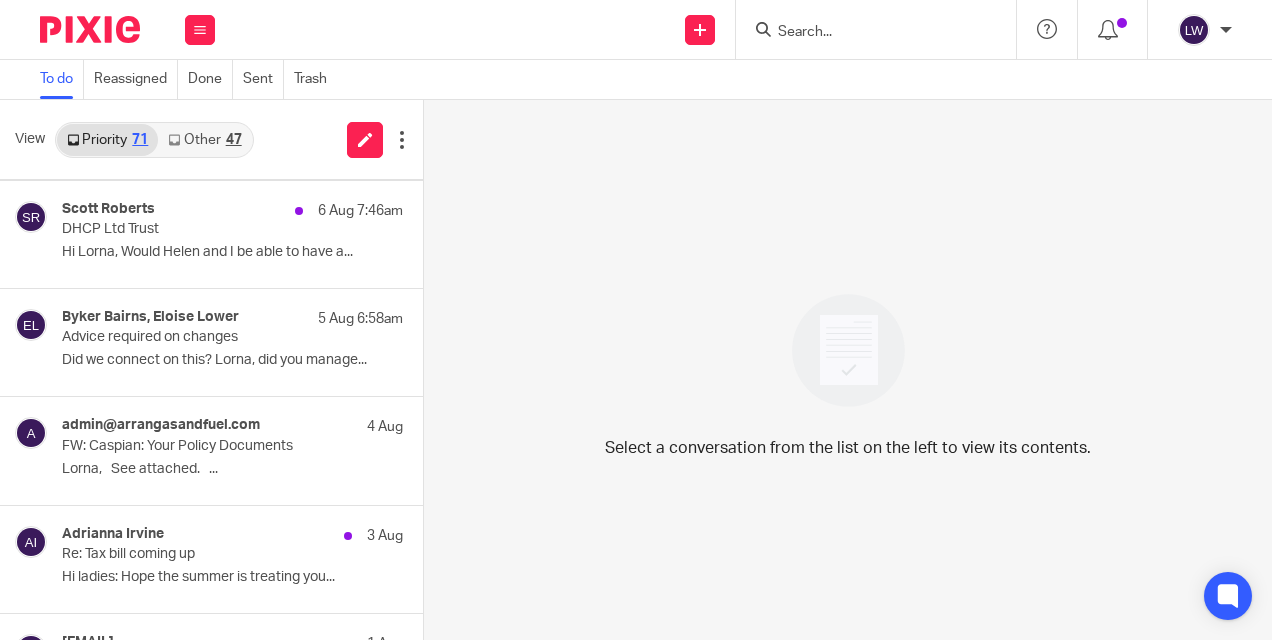 scroll, scrollTop: 773, scrollLeft: 0, axis: vertical 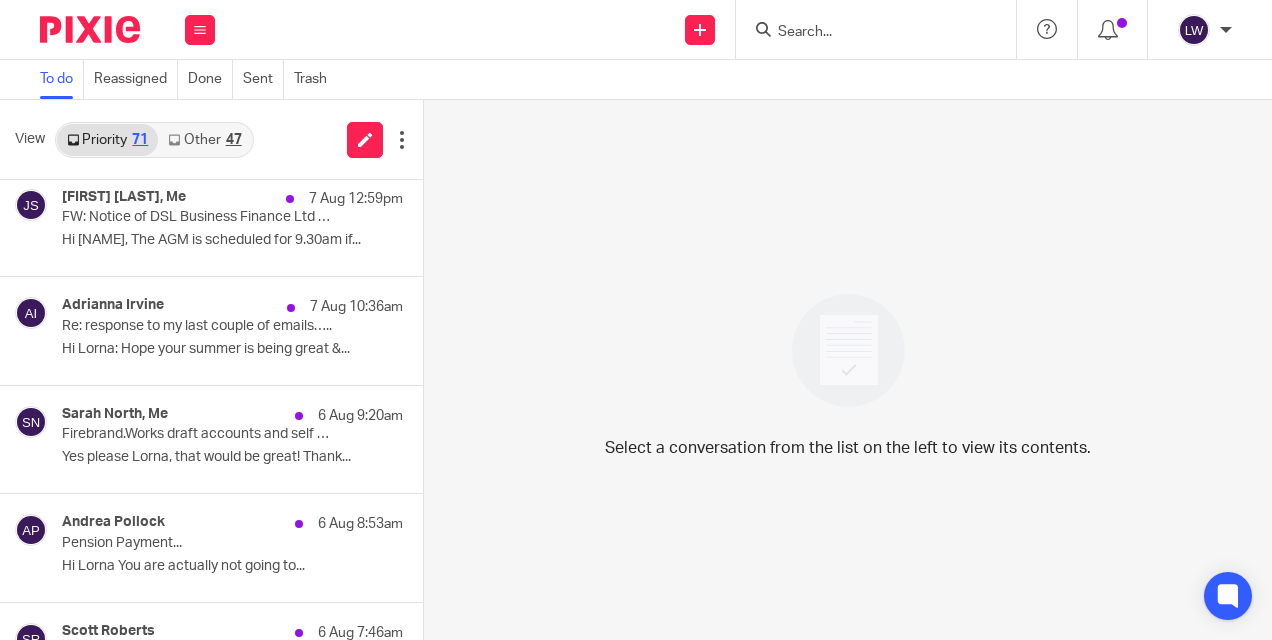 click on "Other
47" at bounding box center (204, 140) 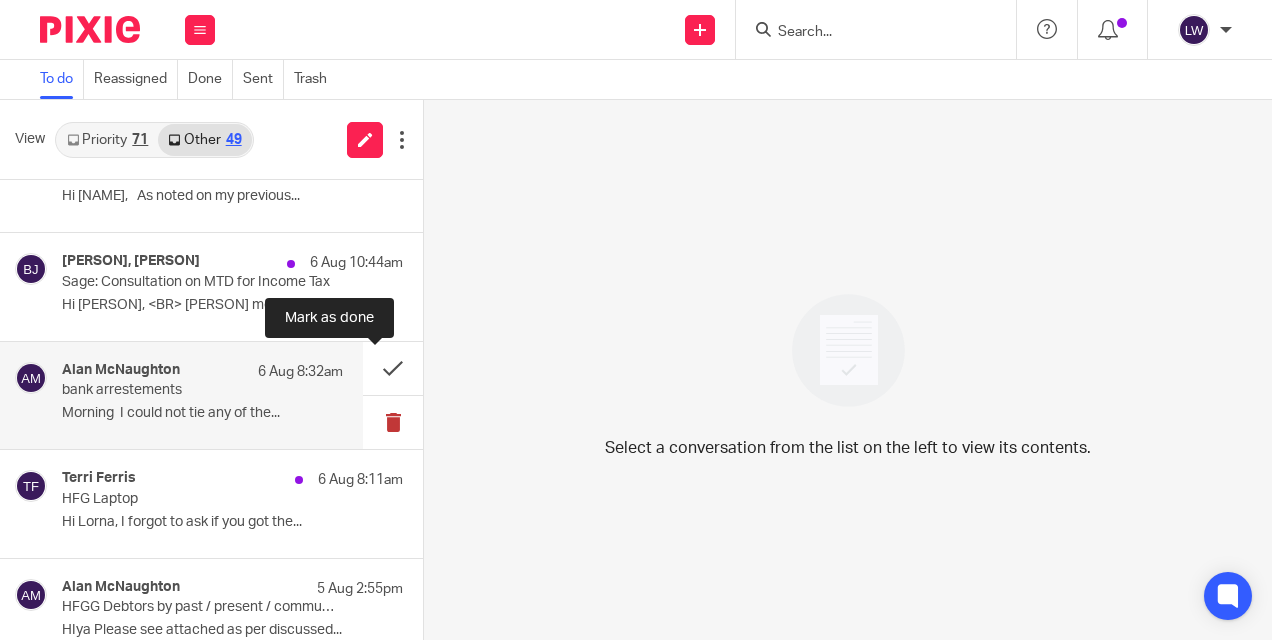 scroll, scrollTop: 394, scrollLeft: 0, axis: vertical 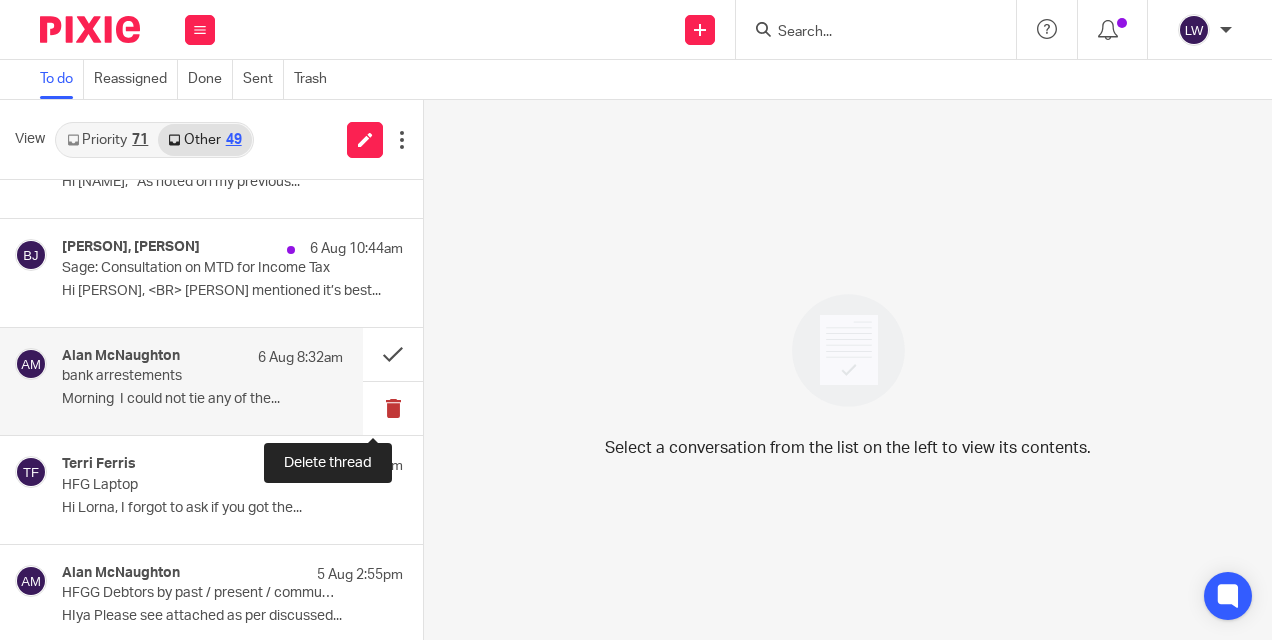 drag, startPoint x: 402, startPoint y: 284, endPoint x: 400, endPoint y: 388, distance: 104.019226 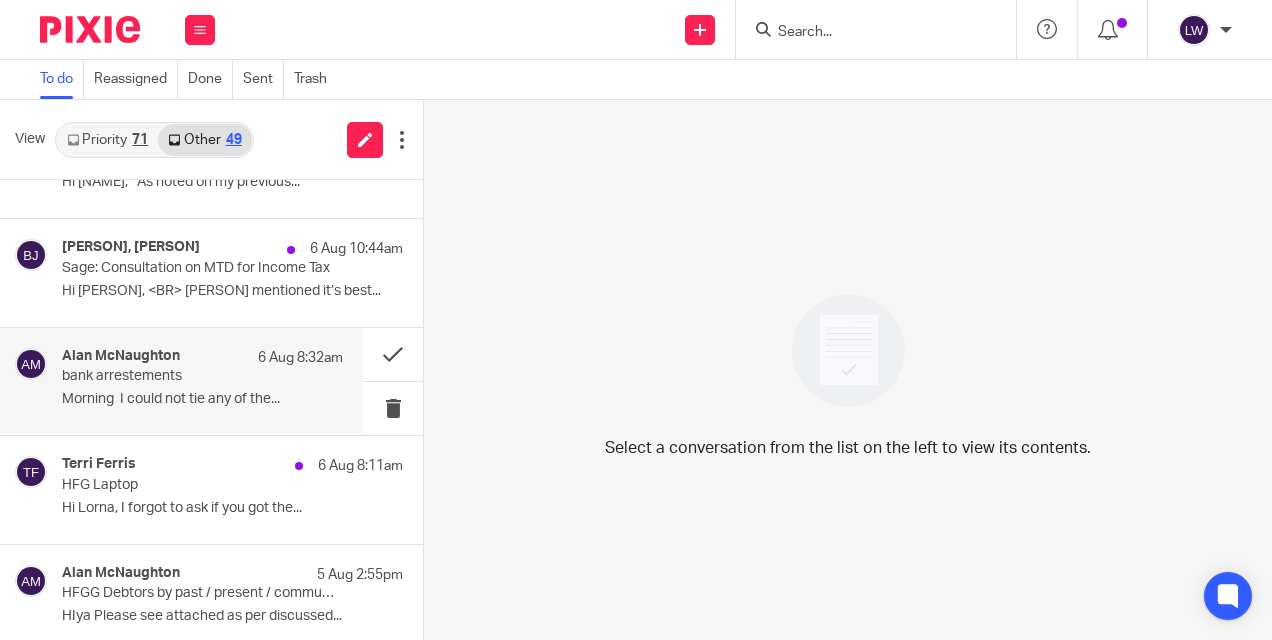 click on "Morning      I could not tie any of the..." at bounding box center [202, 399] 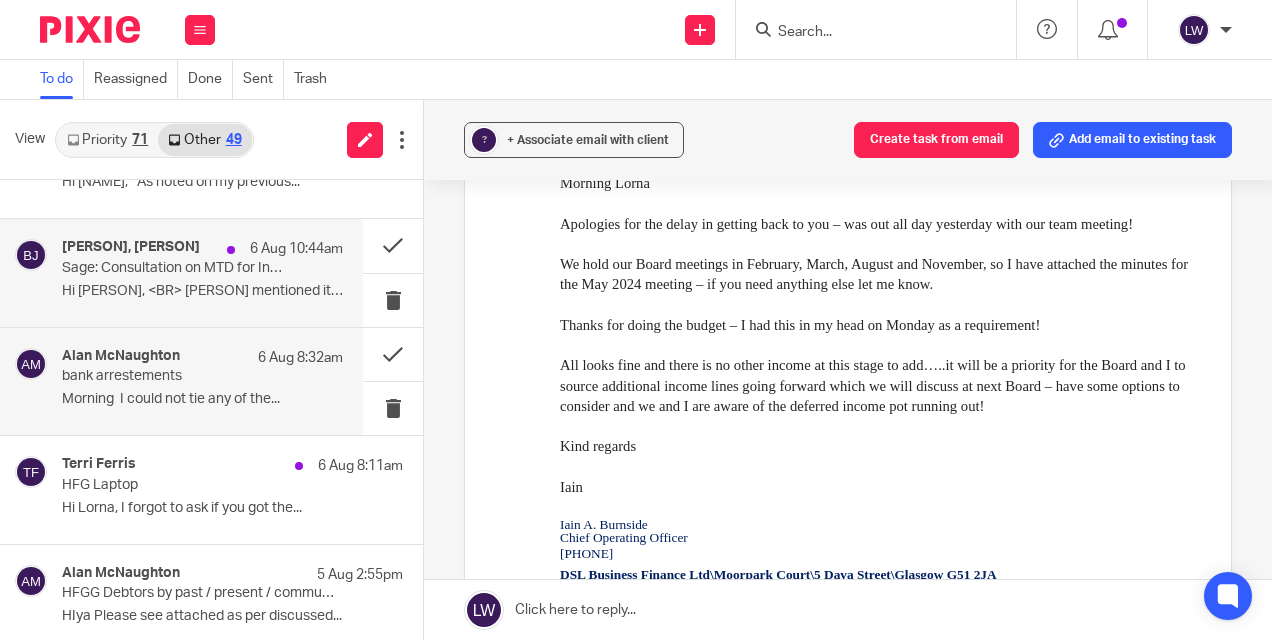 scroll, scrollTop: 0, scrollLeft: 0, axis: both 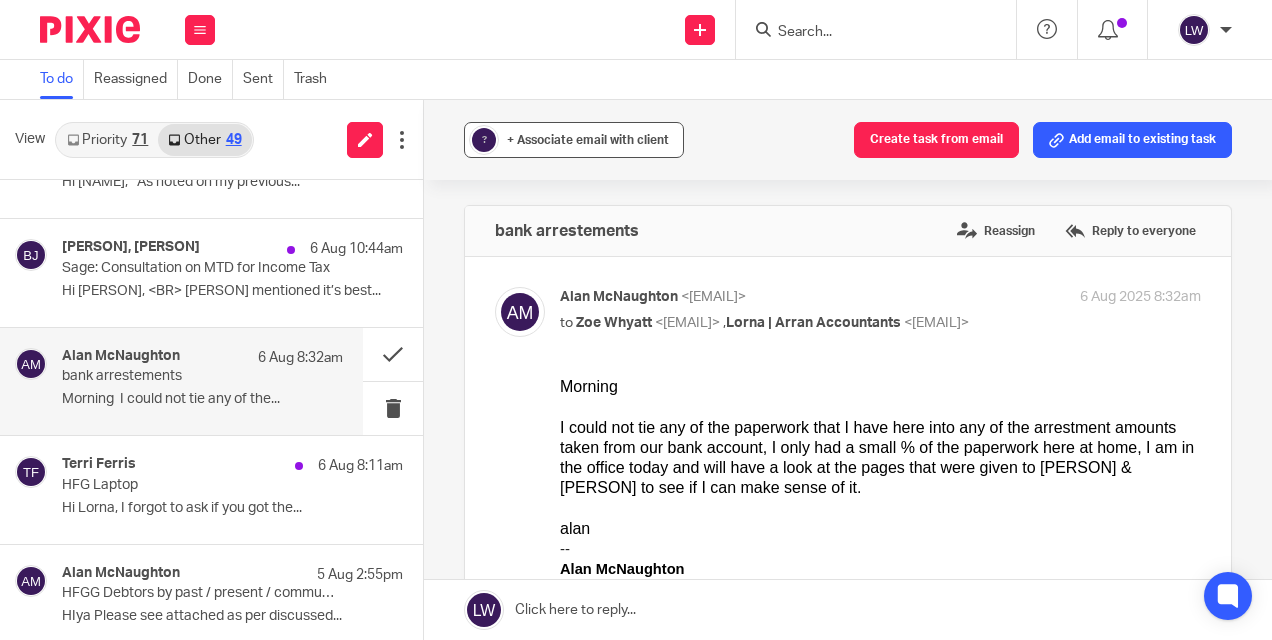 click on "?
+ Associate email with client" at bounding box center (574, 140) 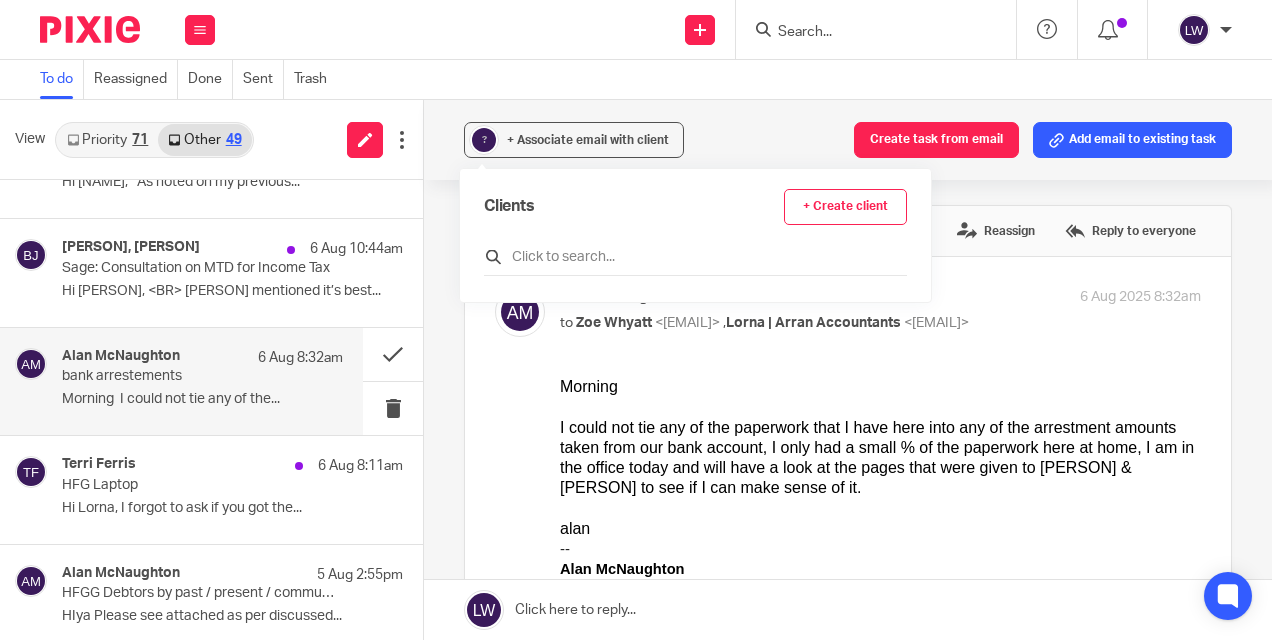 click at bounding box center [695, 257] 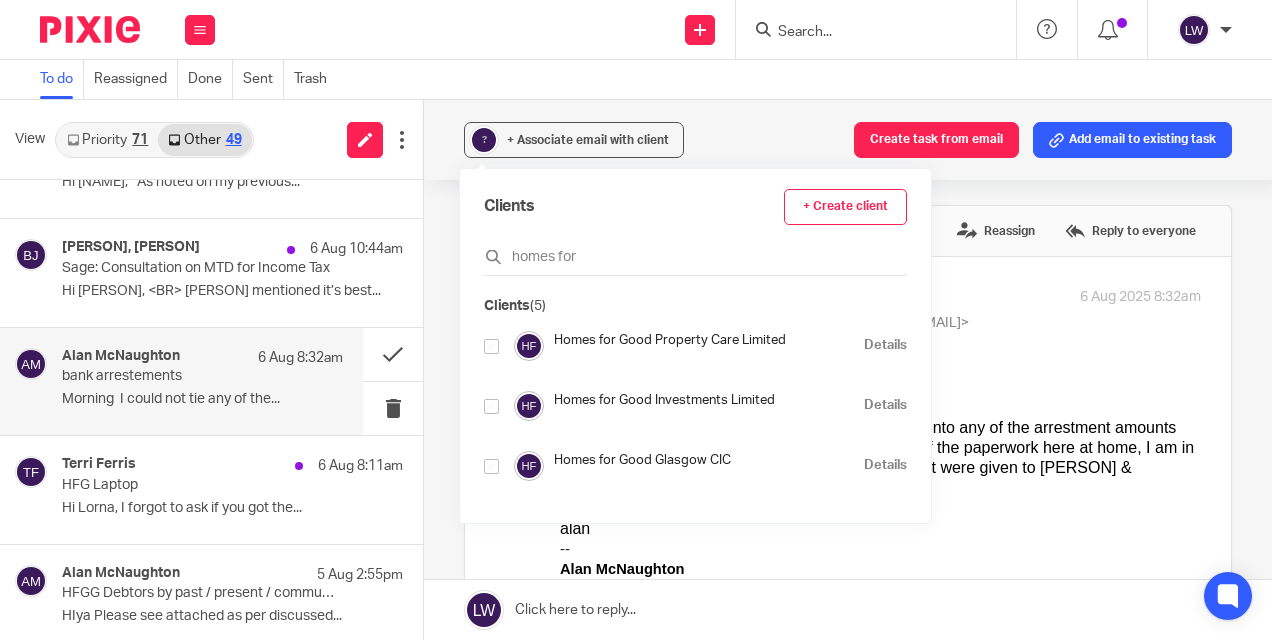 type on "homes for" 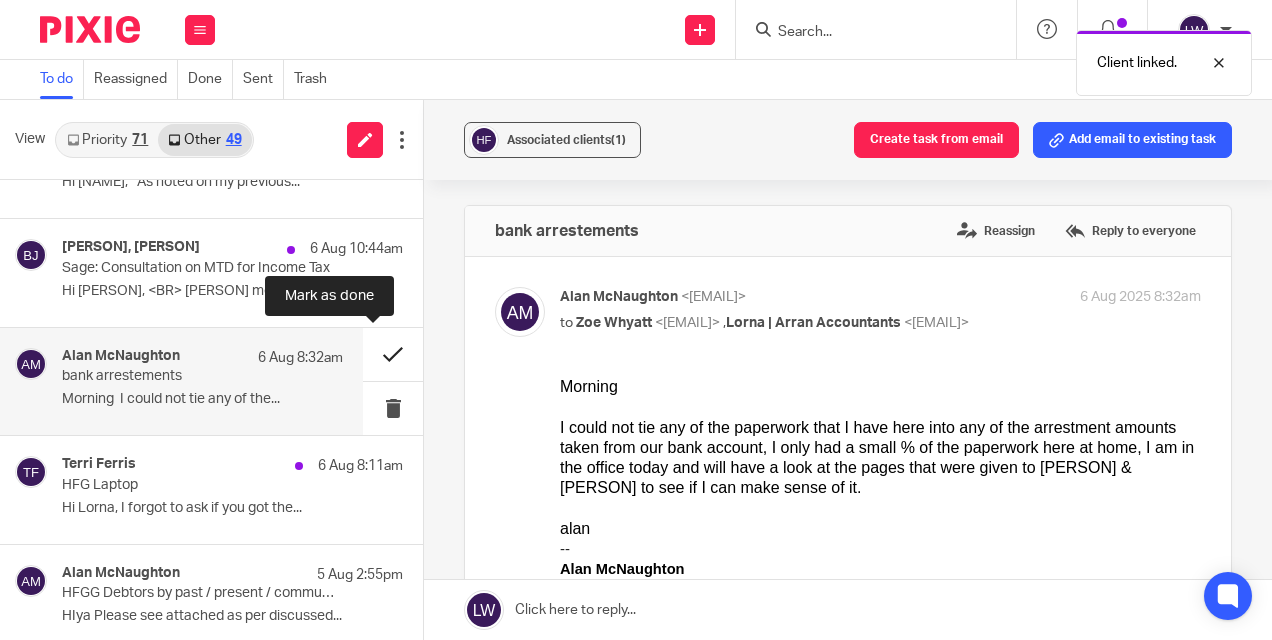 click at bounding box center [393, 354] 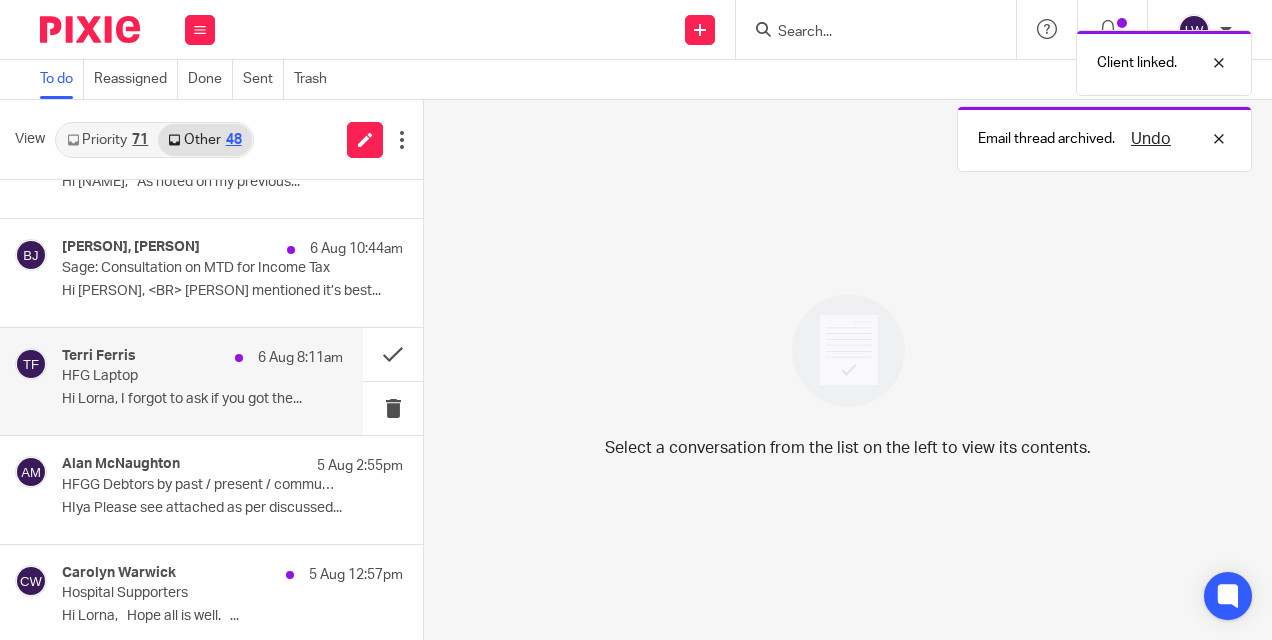 click on "HFG Laptop" at bounding box center [174, 376] 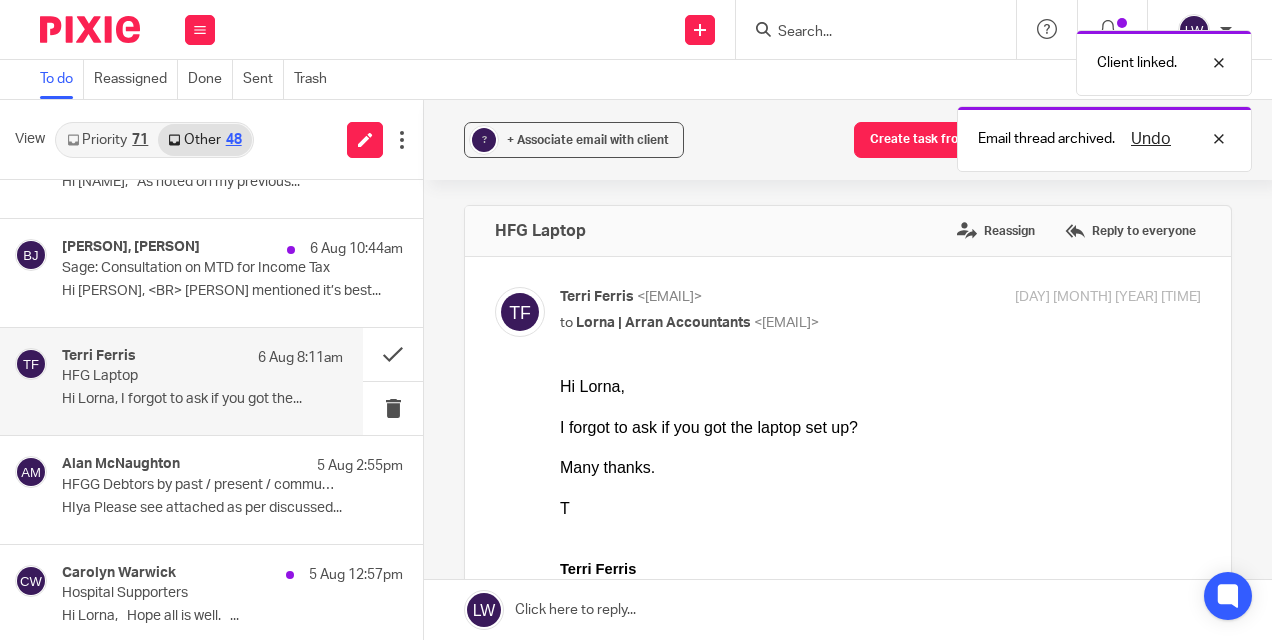 scroll, scrollTop: 0, scrollLeft: 0, axis: both 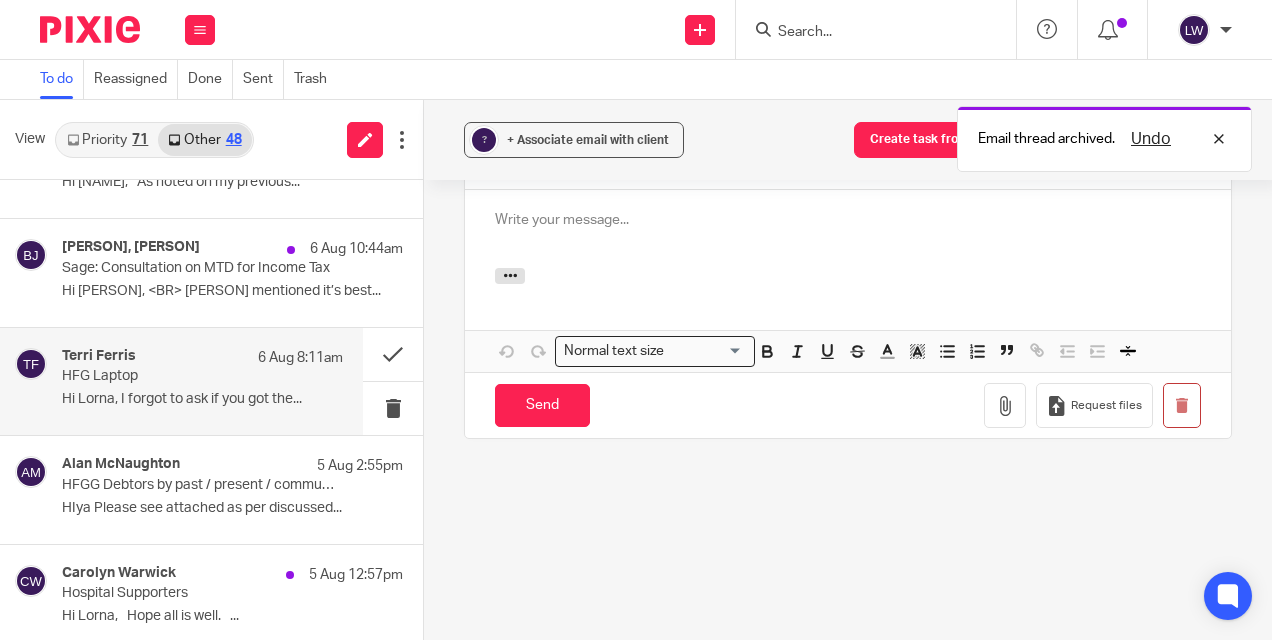 type 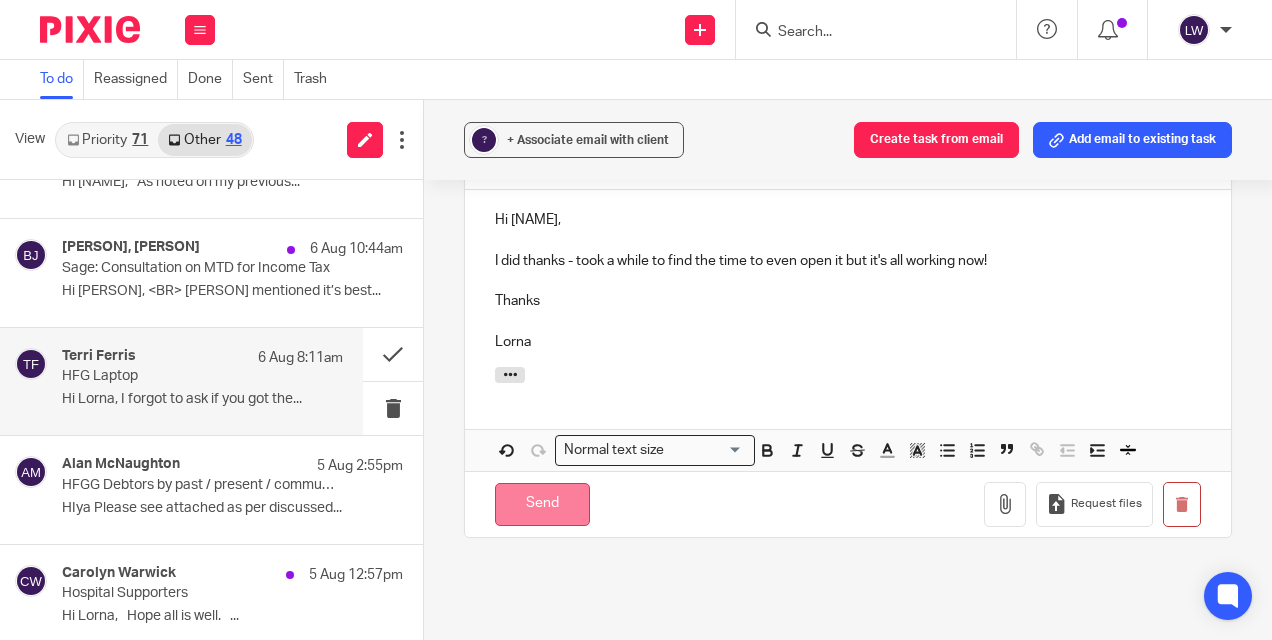 click on "Send" at bounding box center [542, 504] 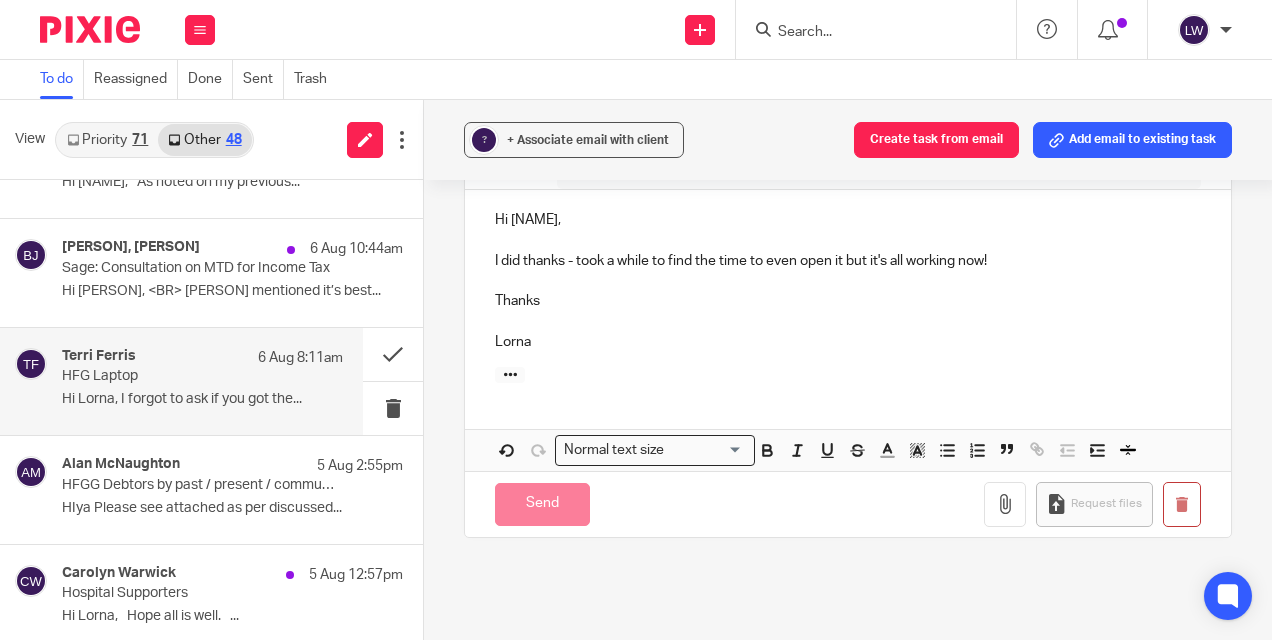 scroll, scrollTop: 927, scrollLeft: 0, axis: vertical 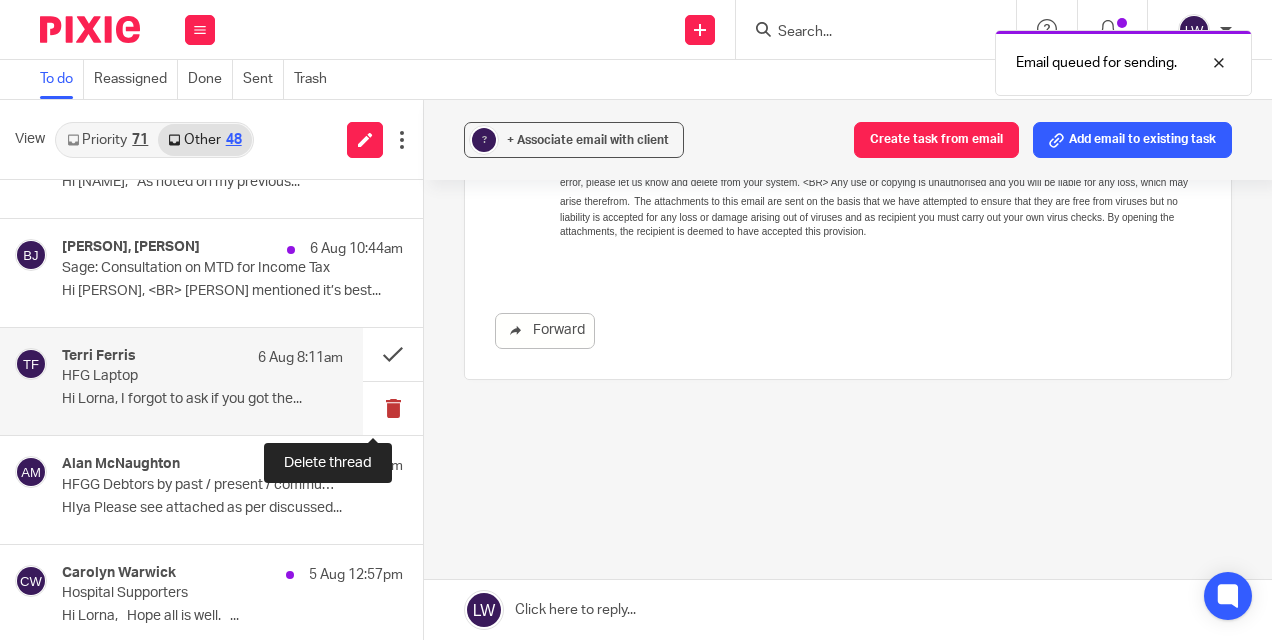click at bounding box center (393, 408) 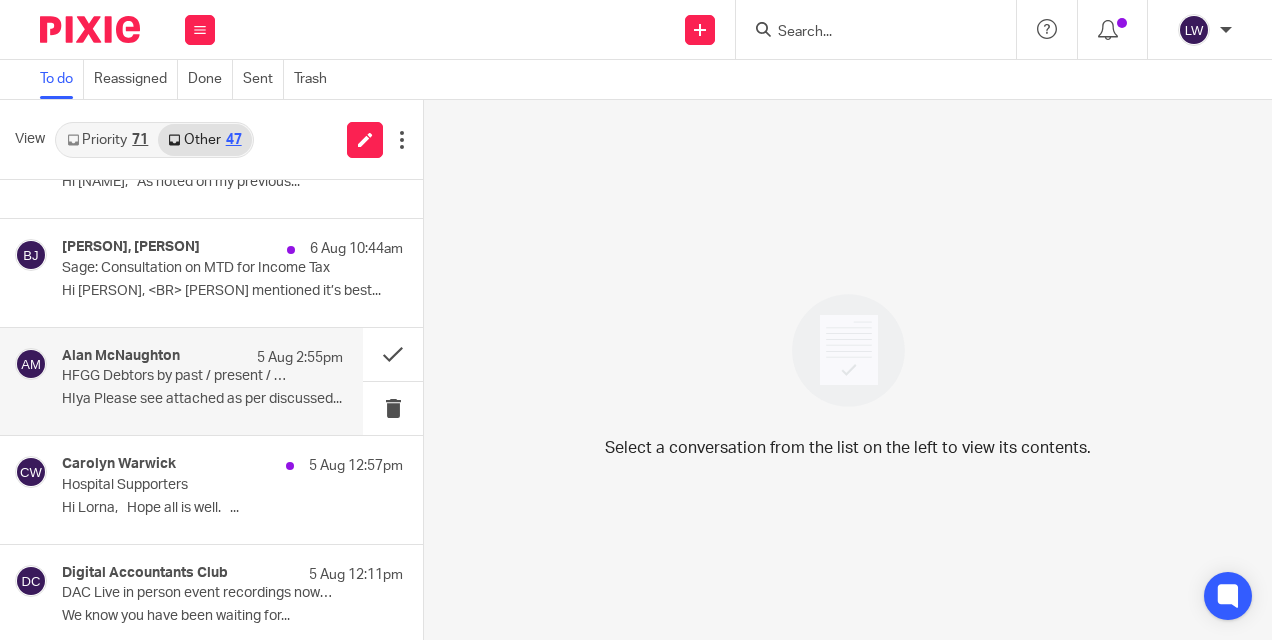 click on "HFGG Debtors by past / present / communal / lease / tenant recharge" at bounding box center (174, 376) 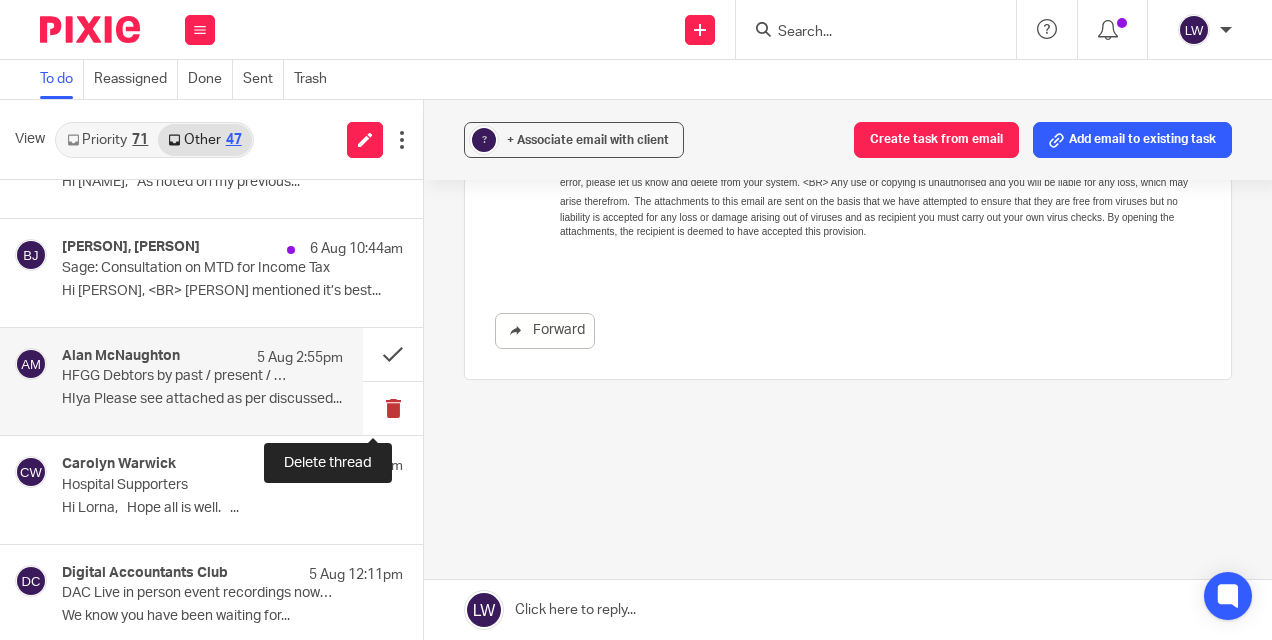 click at bounding box center (393, 408) 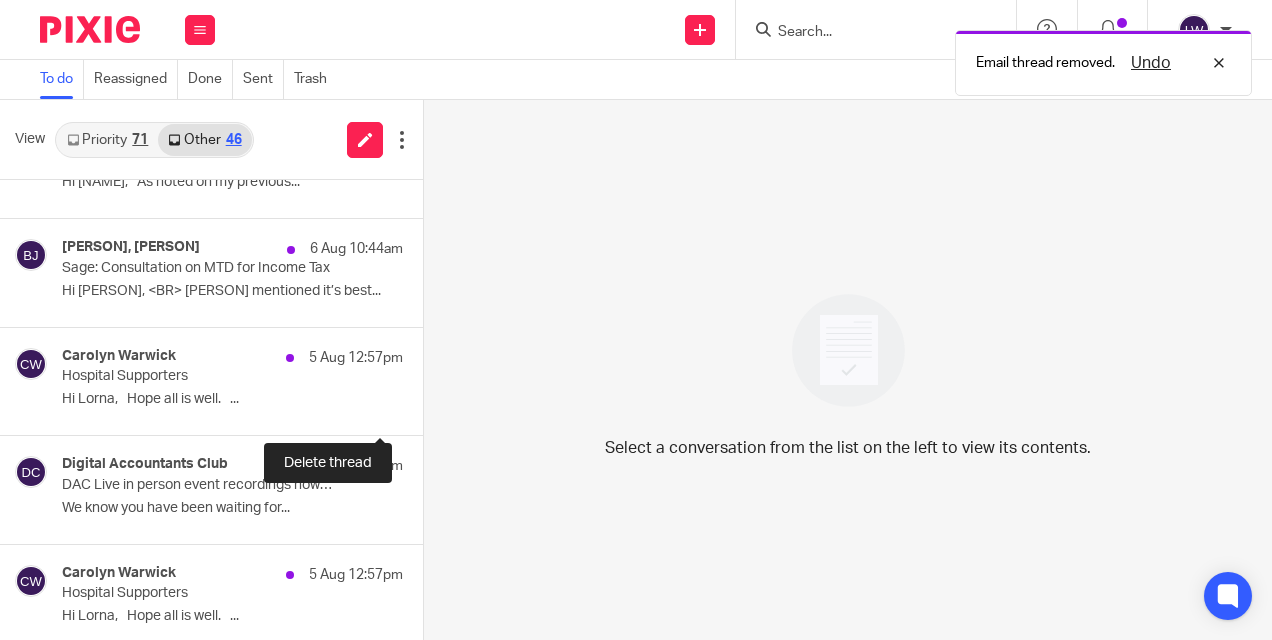 scroll, scrollTop: 0, scrollLeft: 0, axis: both 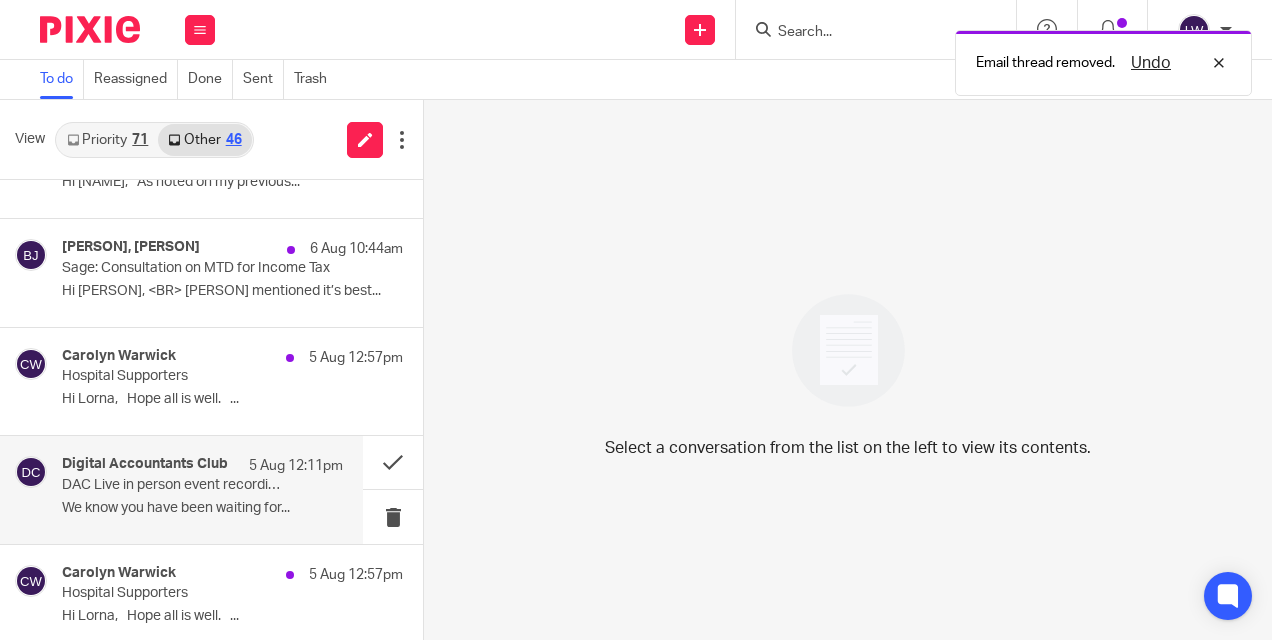 click on "We know you have been waiting for..." at bounding box center (202, 508) 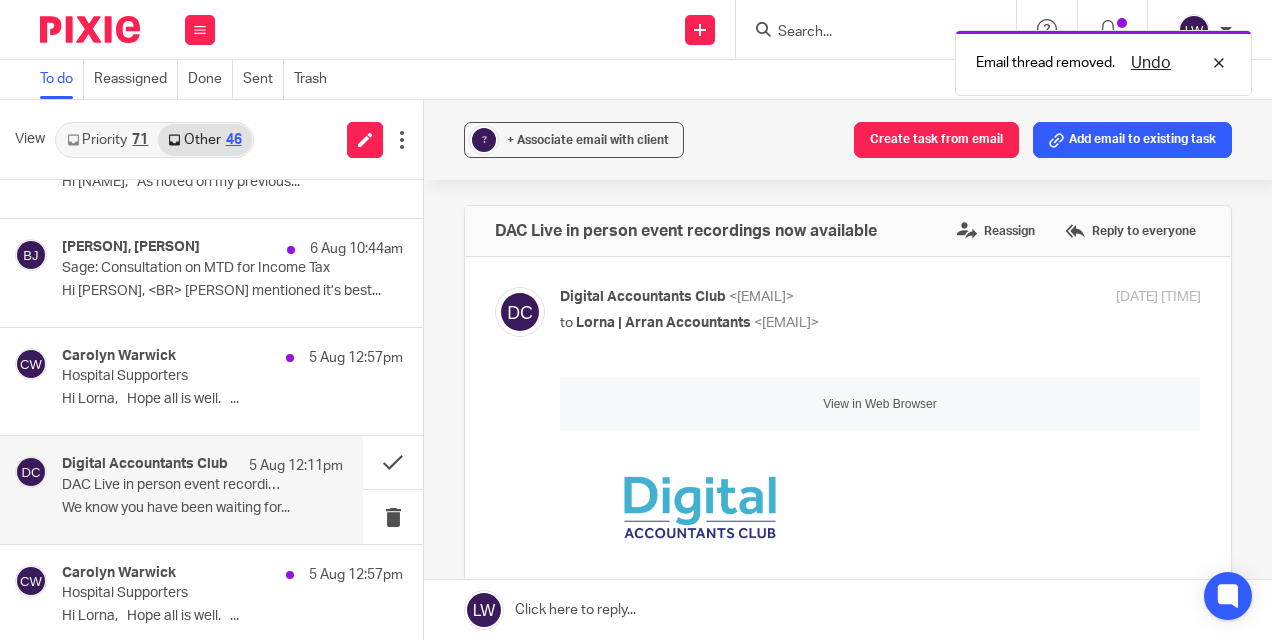 scroll, scrollTop: 0, scrollLeft: 0, axis: both 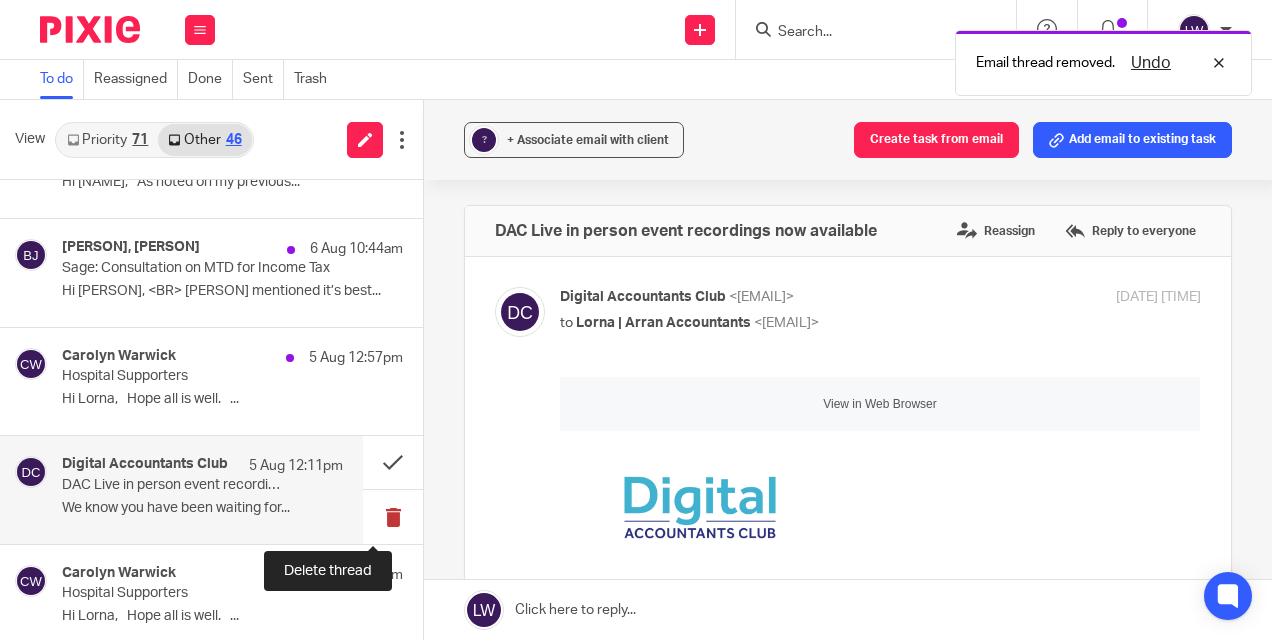 click at bounding box center (393, 516) 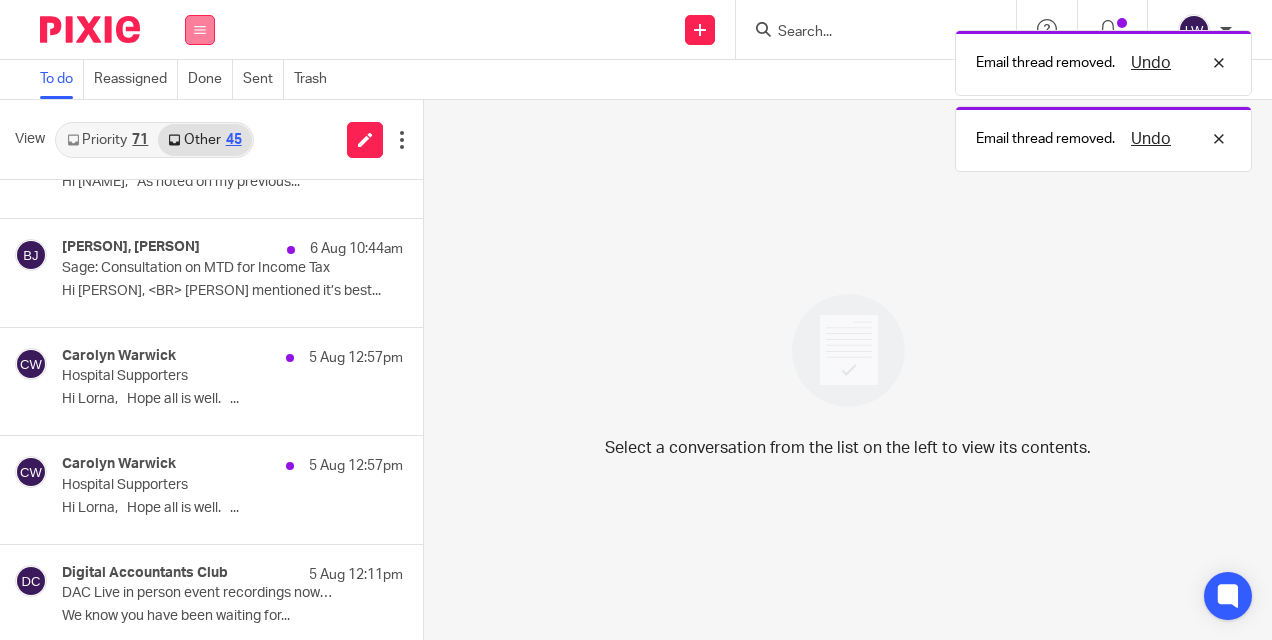 click at bounding box center [200, 30] 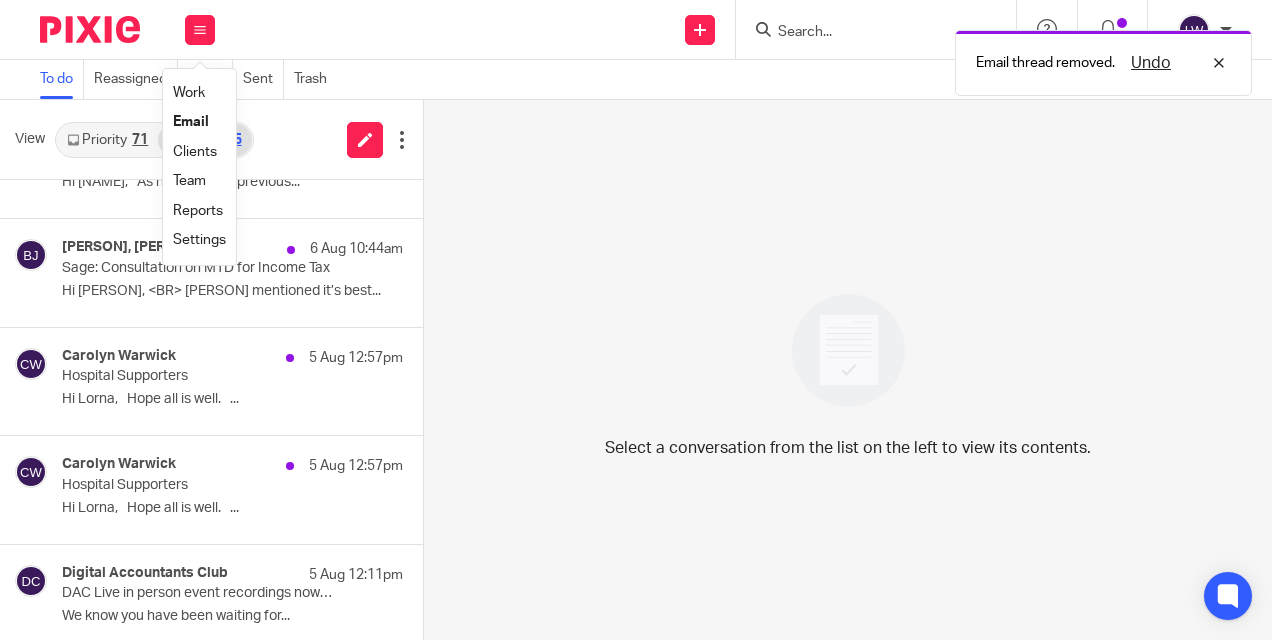 click on "Email" at bounding box center [199, 122] 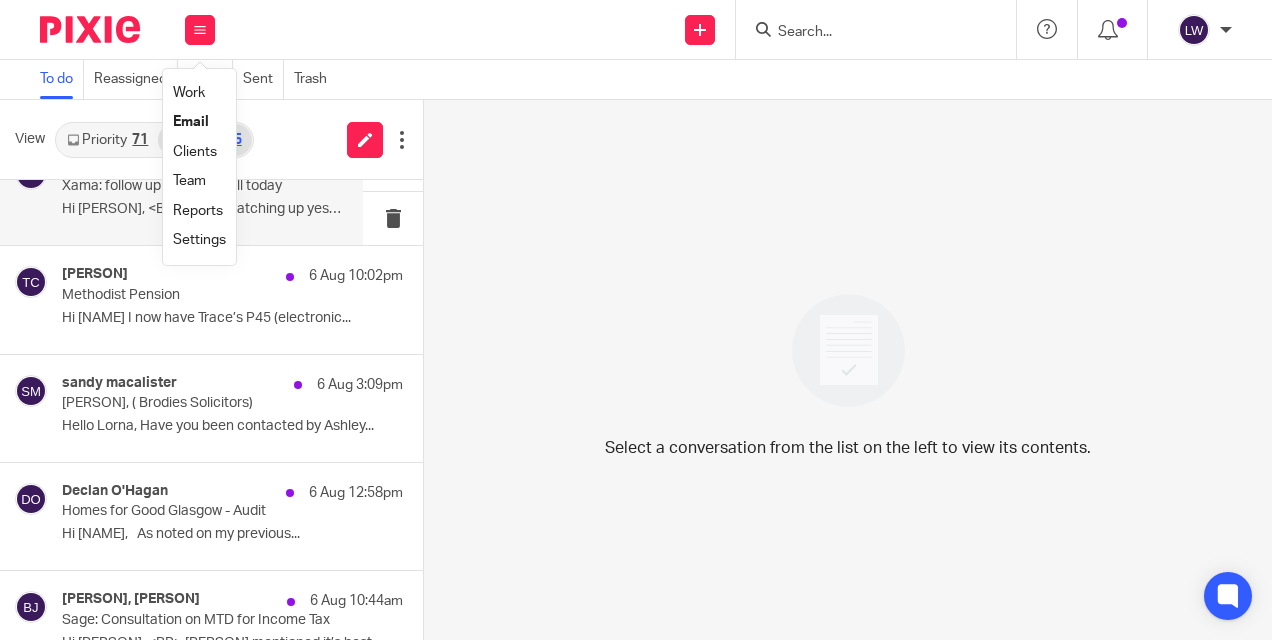 scroll, scrollTop: 0, scrollLeft: 0, axis: both 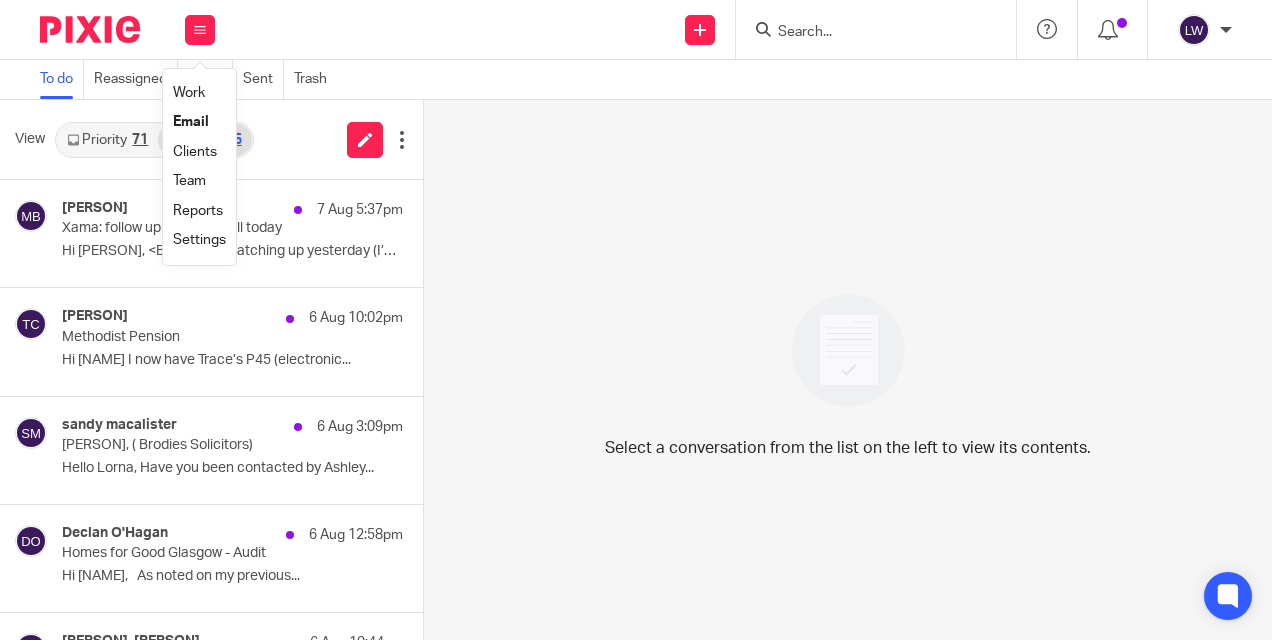 click on "Email" at bounding box center [191, 122] 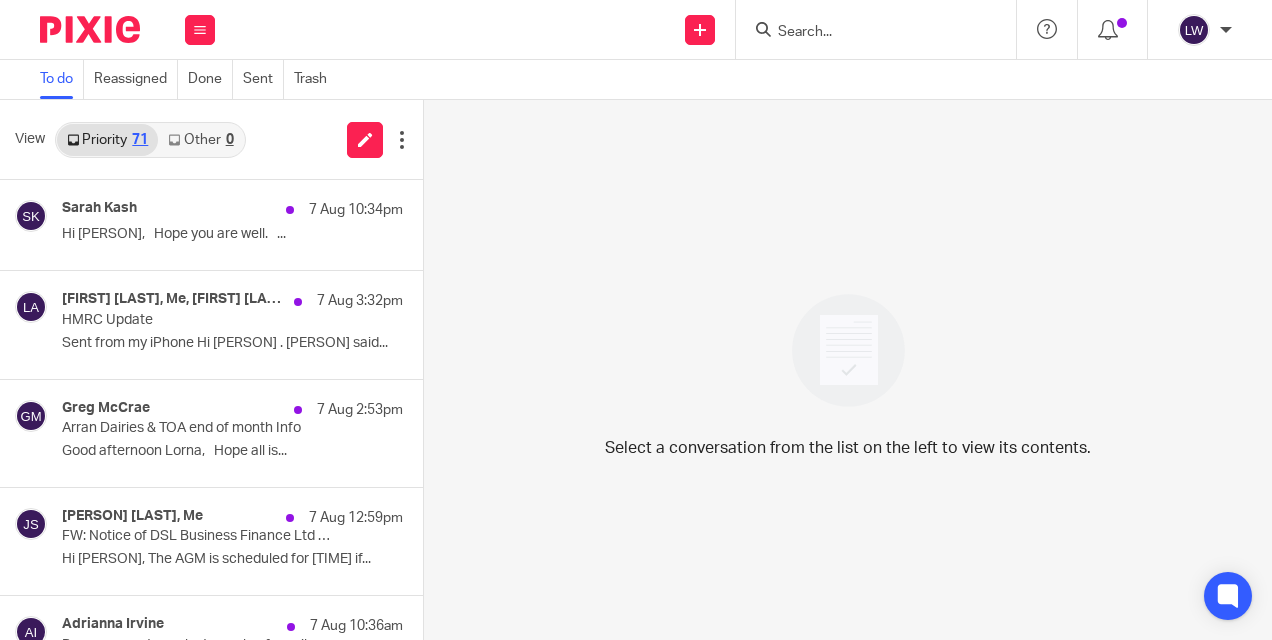 scroll, scrollTop: 0, scrollLeft: 0, axis: both 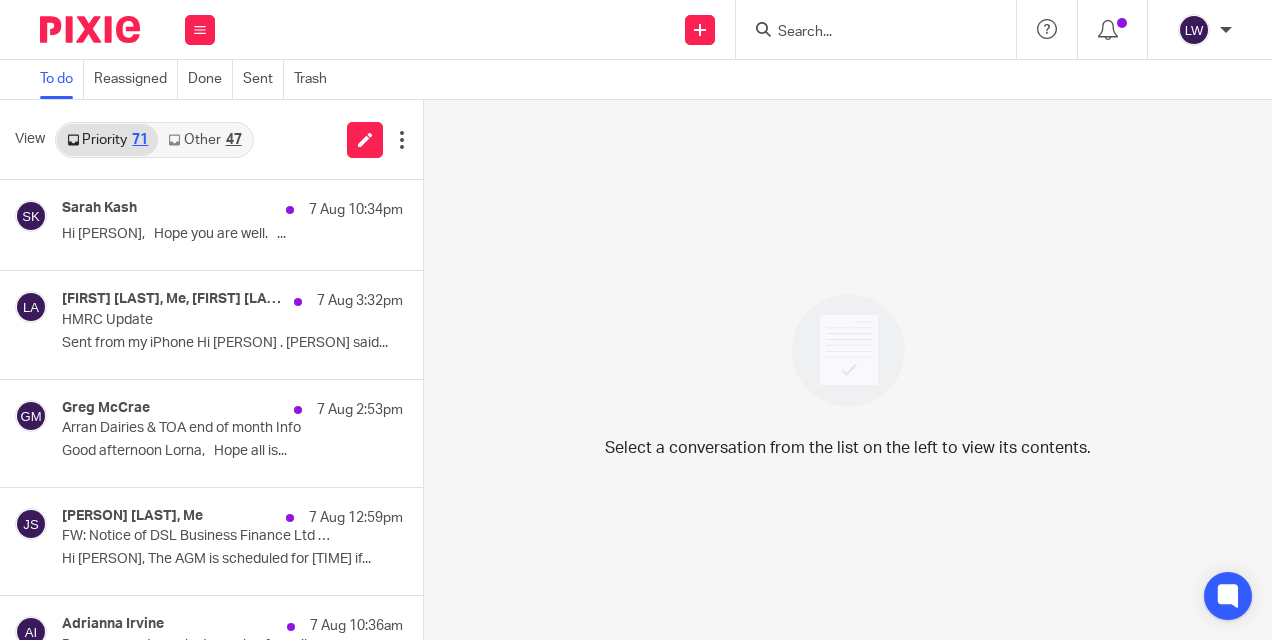 click on "Other
47" at bounding box center [204, 140] 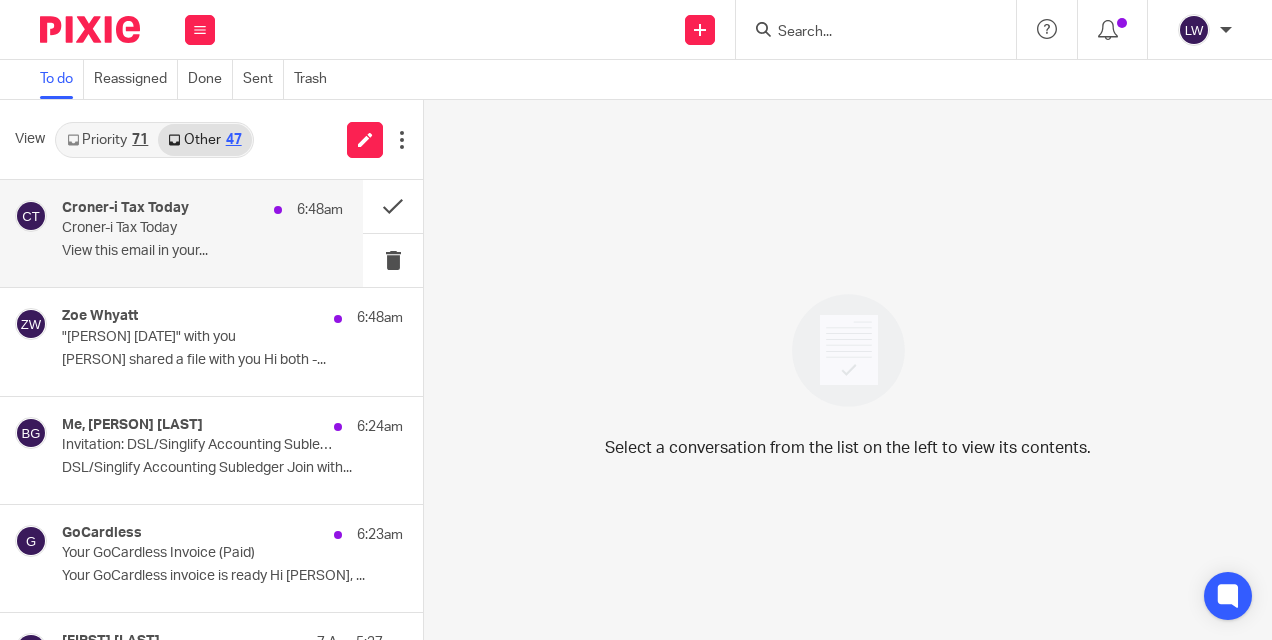 click on "Croner-i Tax Today" at bounding box center (174, 228) 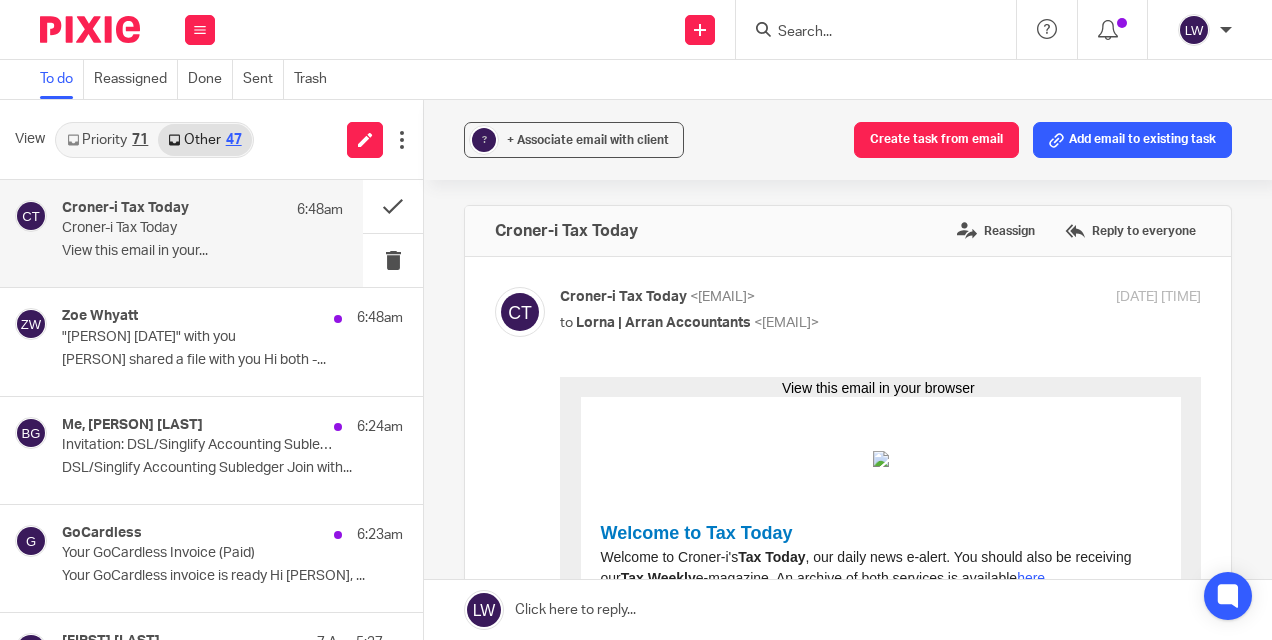scroll, scrollTop: 0, scrollLeft: 0, axis: both 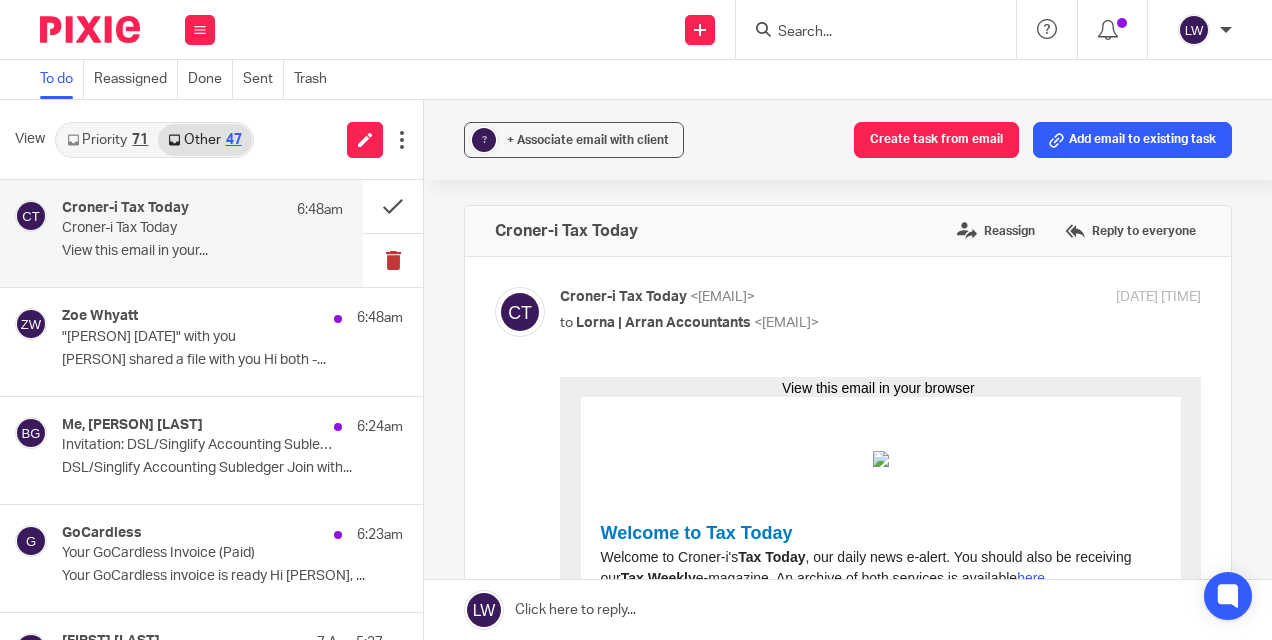 click at bounding box center (393, 260) 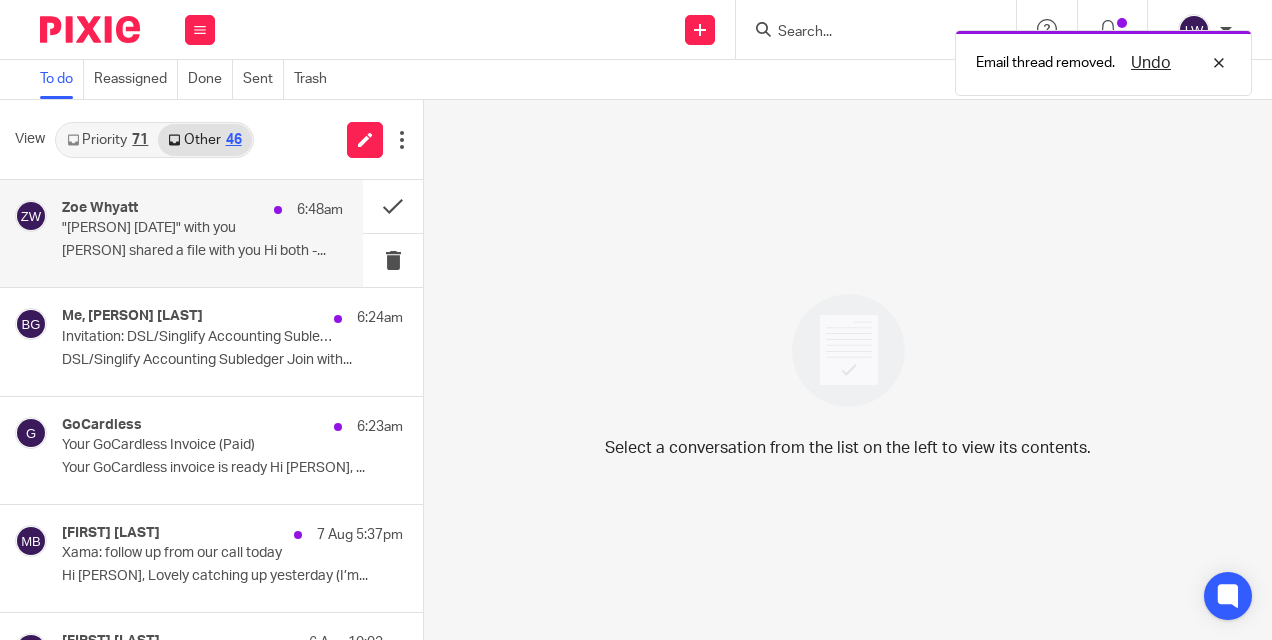 click on "Zoe Whyatt
6:48am   Zoe Whyatt shared "Alan McNaughton PIP 8th August 2024" with you   Zoe Whyatt shared a file with you    Hi both -..." at bounding box center [202, 233] 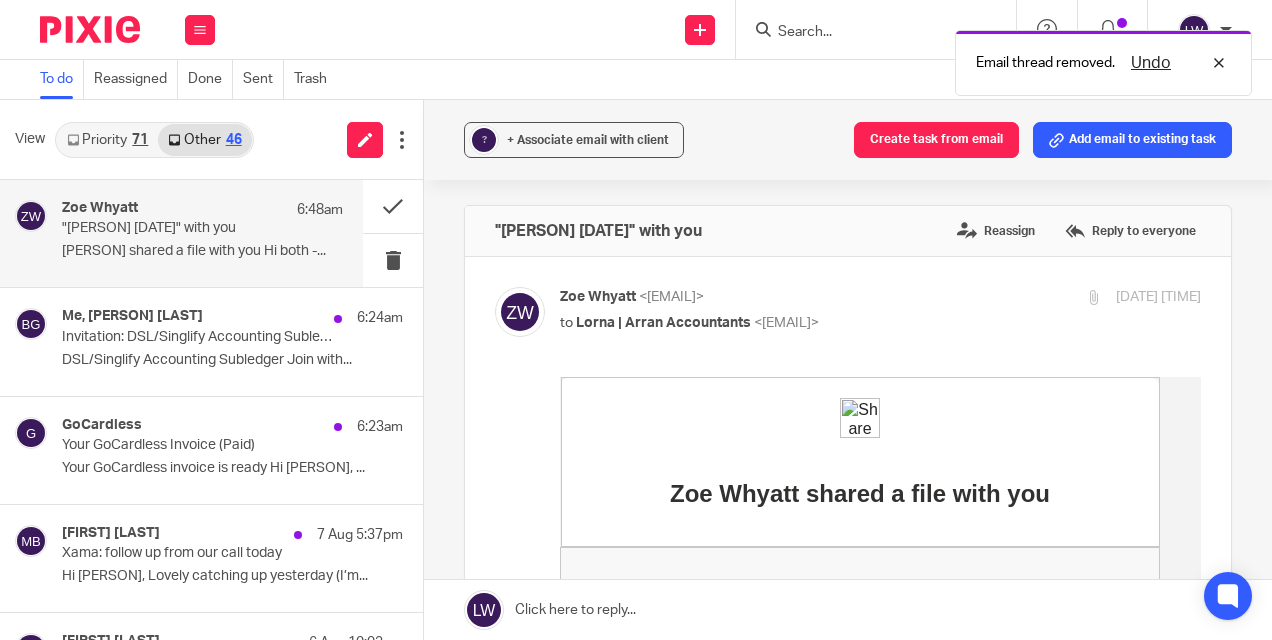 scroll, scrollTop: 0, scrollLeft: 0, axis: both 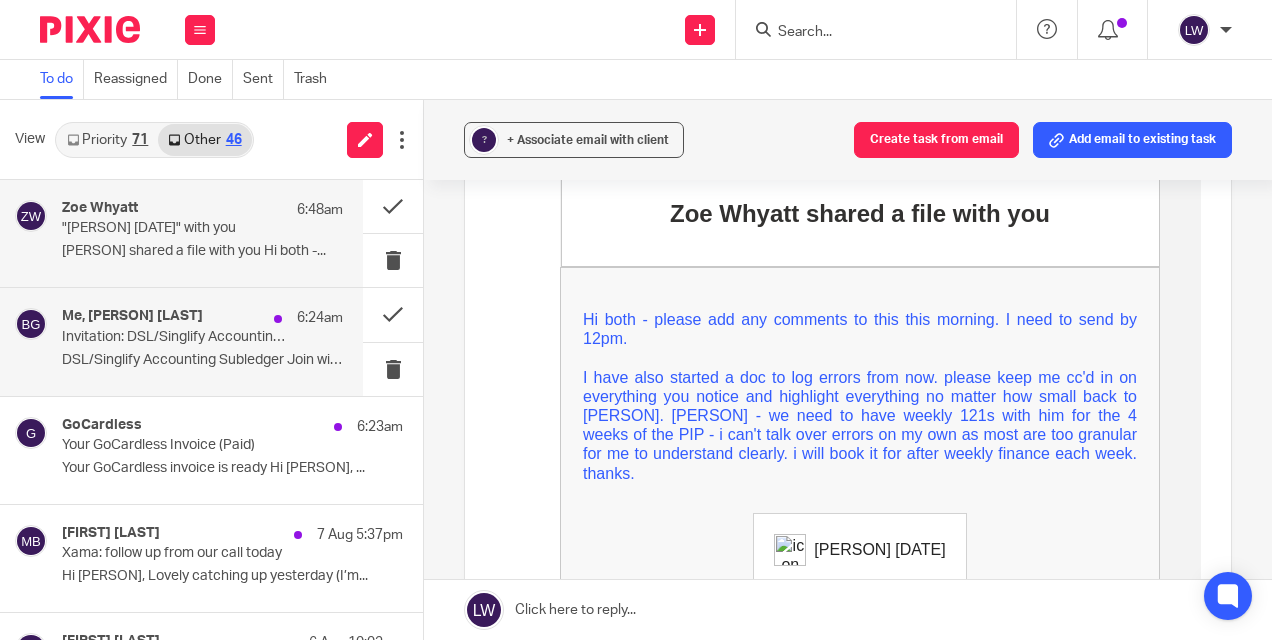 click on "Me, Brian Gituma
6:24am   Invitation: DSL/Singlify Accounting Subledger @ Fri Aug 8, 2025 1pm - 1:50pm (BST) (lorna@arranaccountants.co.uk)   DSL/Singlify Accounting Subledger Join with..." at bounding box center [202, 341] 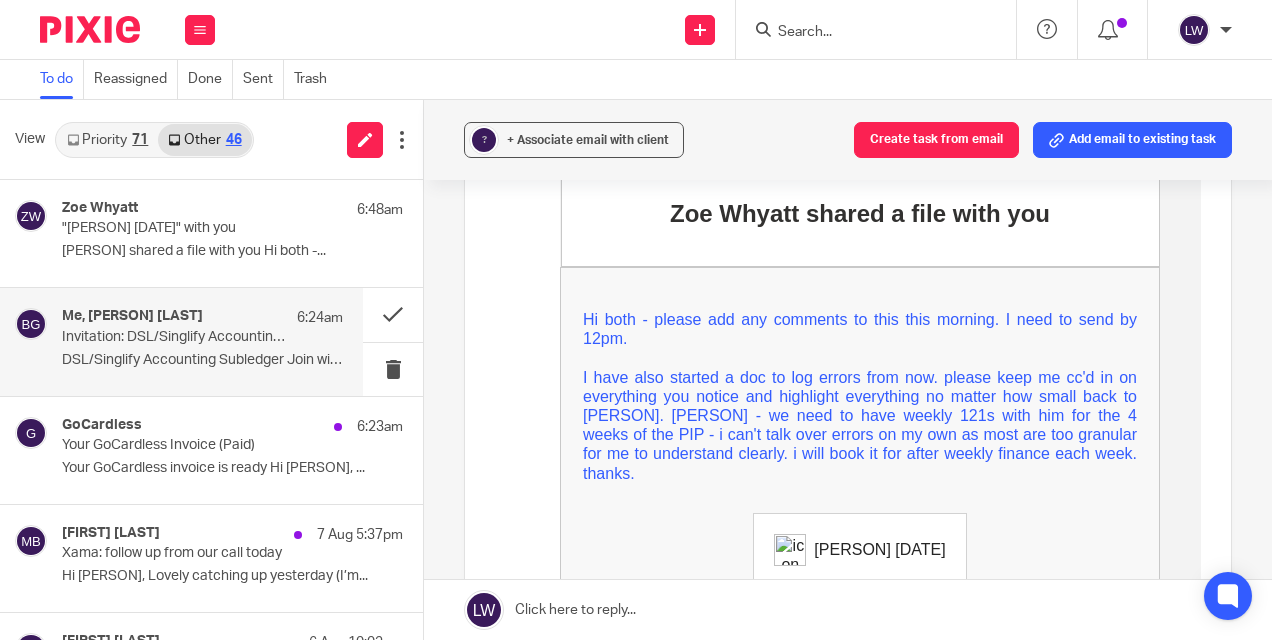 scroll, scrollTop: 0, scrollLeft: 0, axis: both 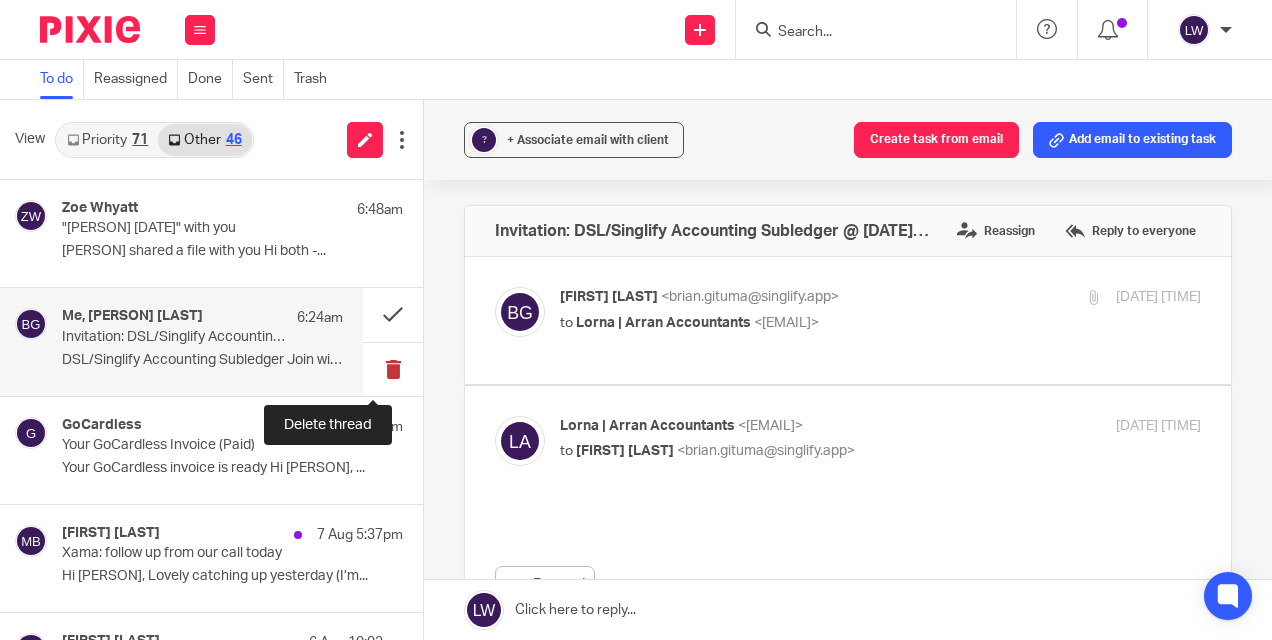 click at bounding box center (393, 369) 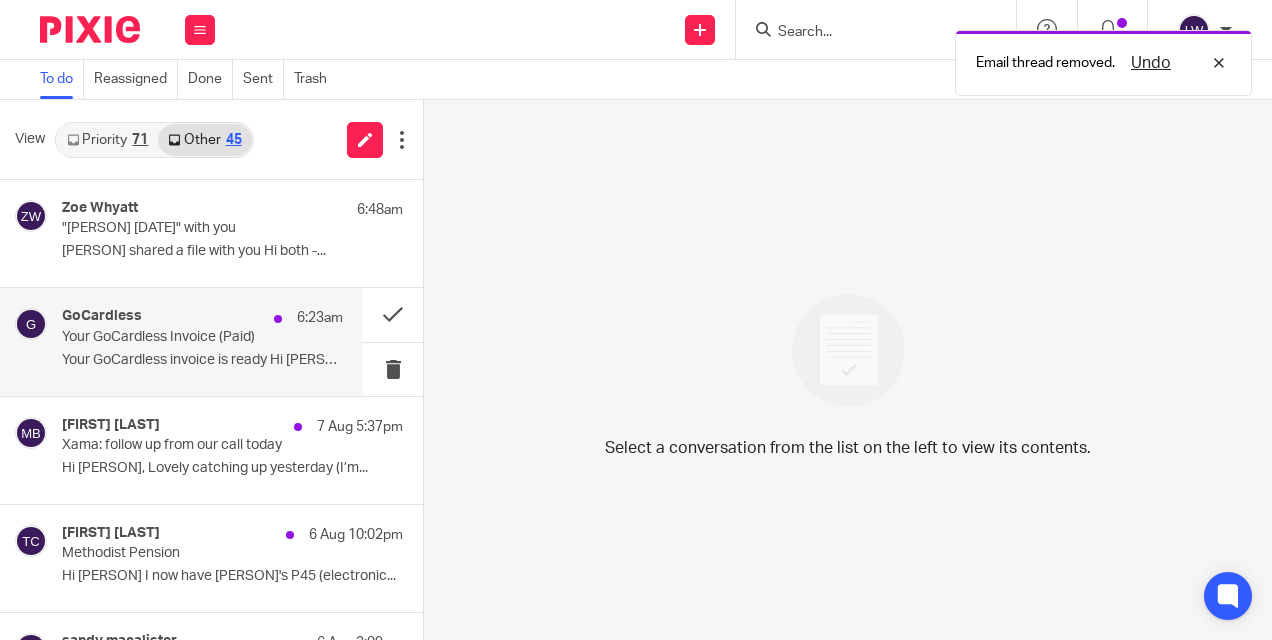click on "Your GoCardless invoice is ready  Hi Lorna, ..." at bounding box center (202, 360) 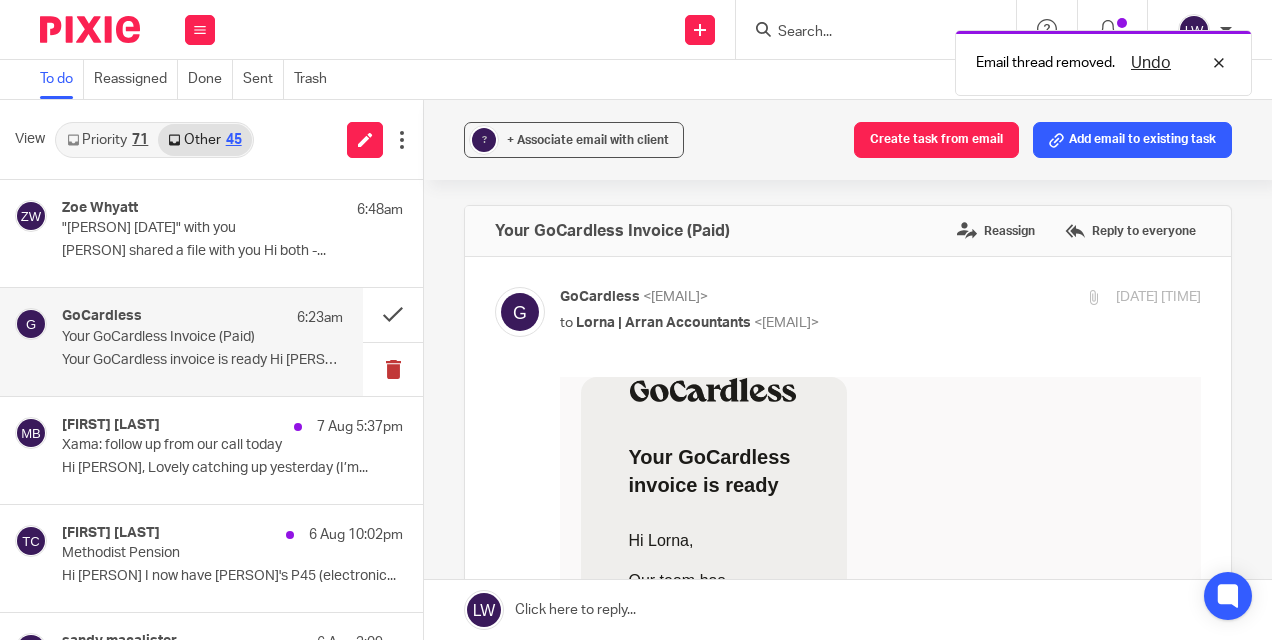 scroll, scrollTop: 0, scrollLeft: 0, axis: both 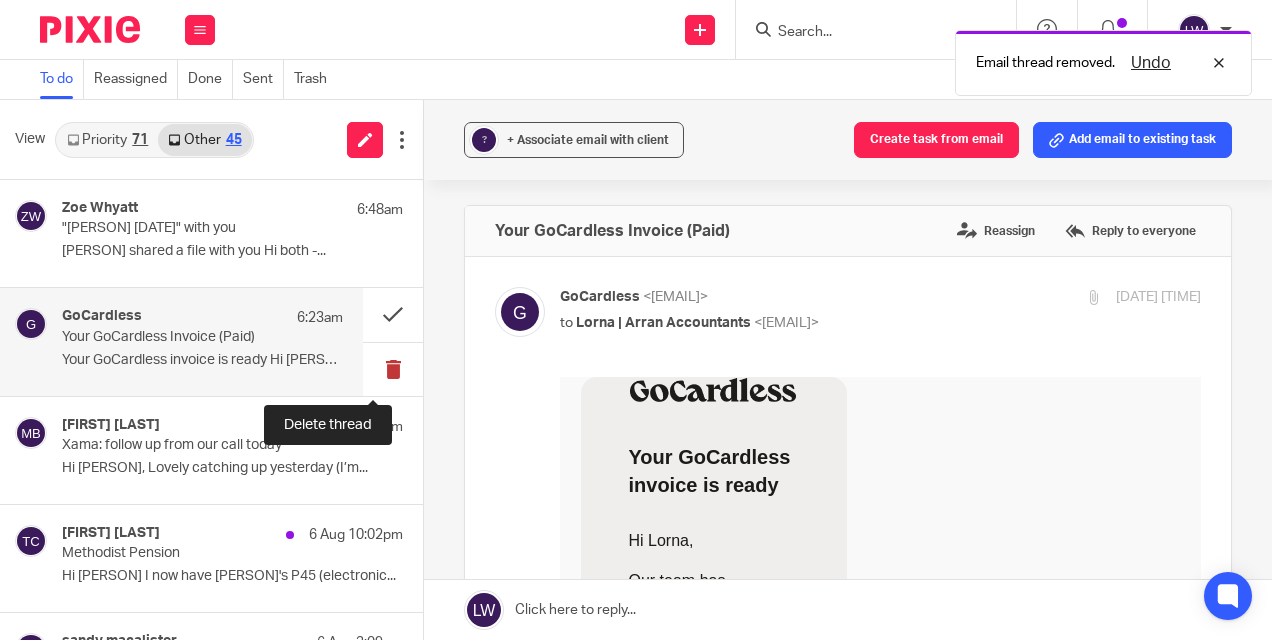 click at bounding box center (393, 369) 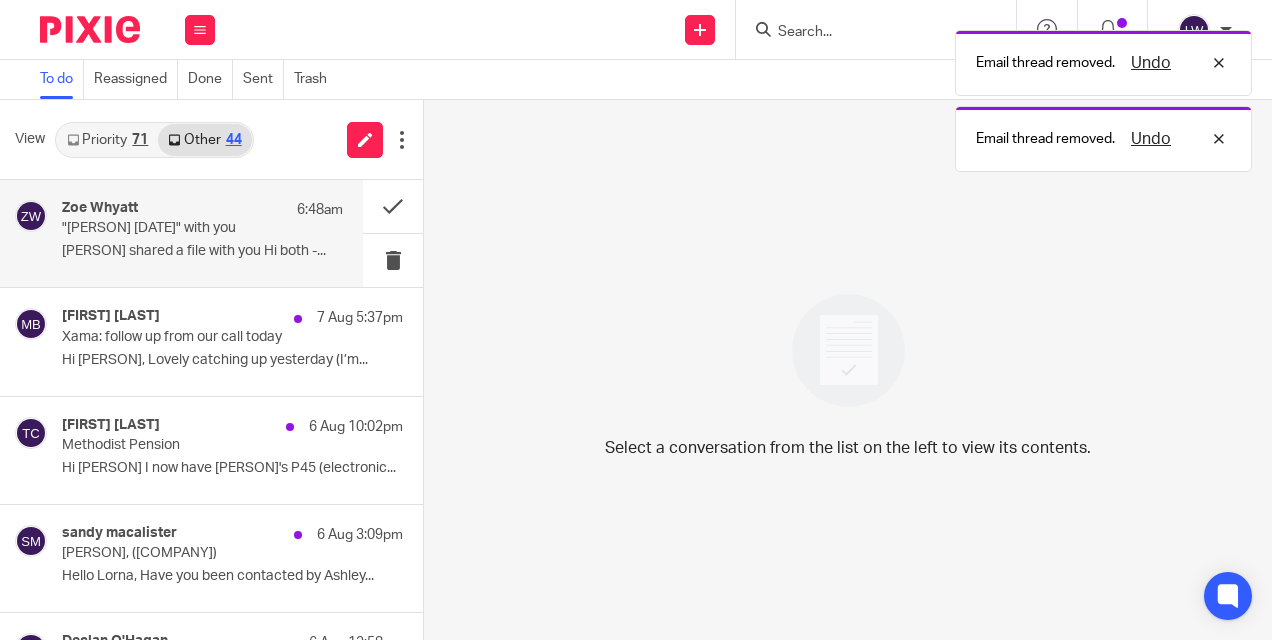 click on "[NAME] [LAST] shared "[NAME] [LAST] [DATE]" with you" at bounding box center (174, 228) 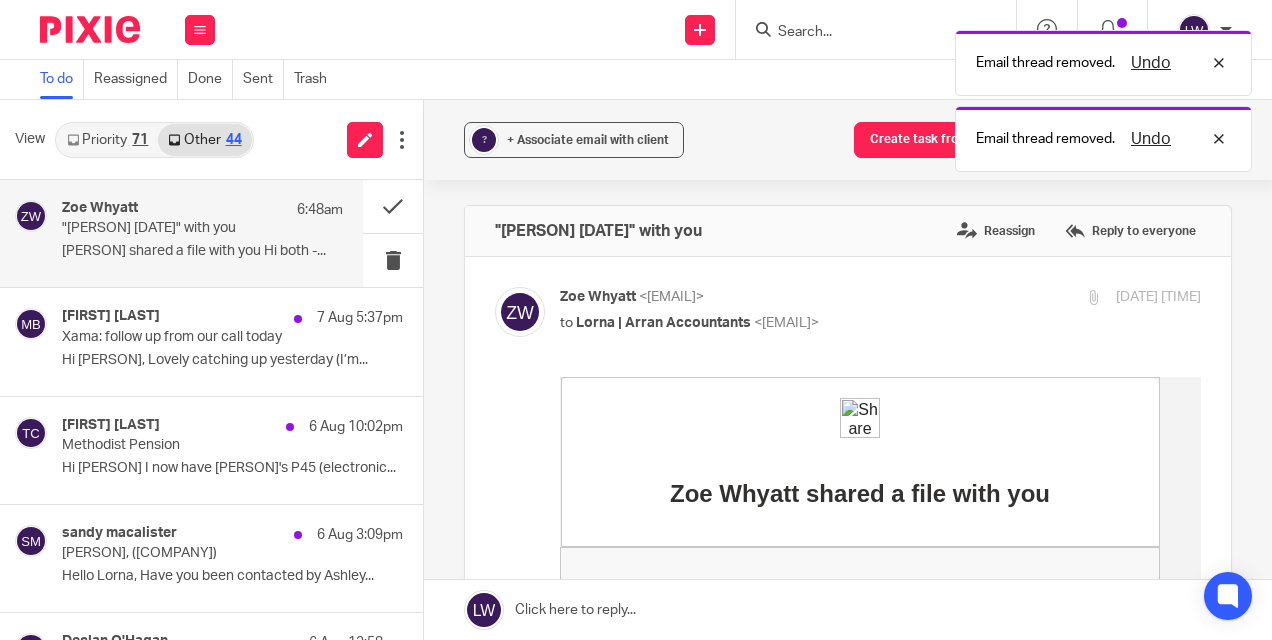 scroll, scrollTop: 0, scrollLeft: 0, axis: both 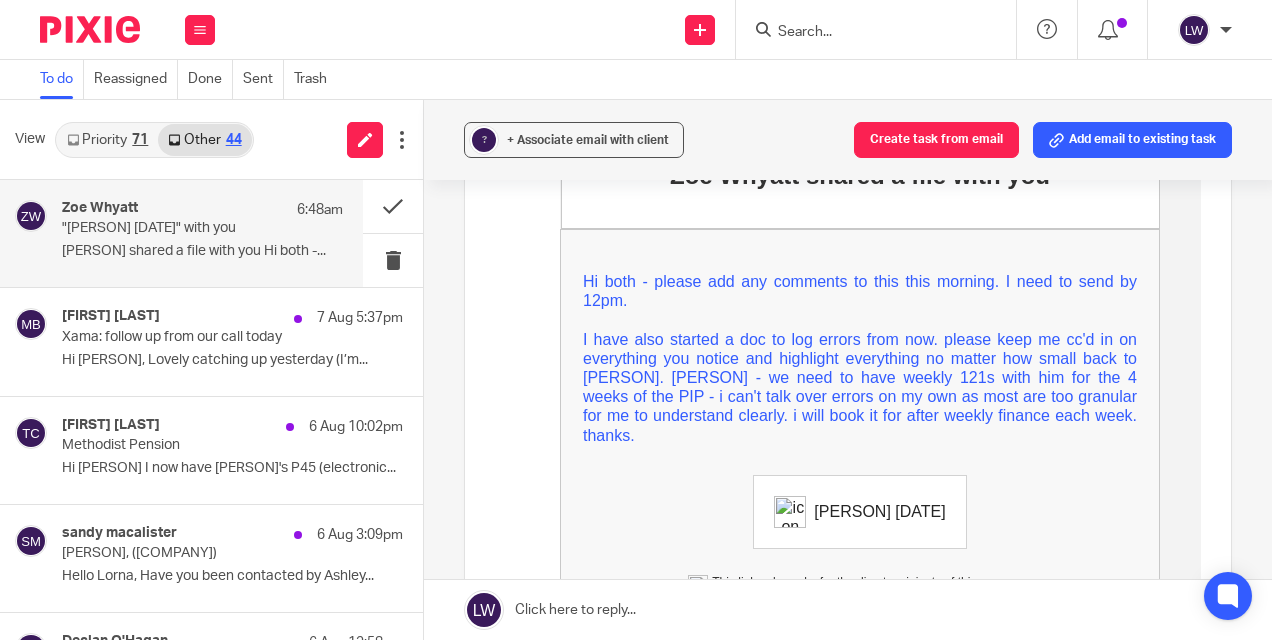 click on "[NAME] [LAST] [DATE]" at bounding box center (888, 511) 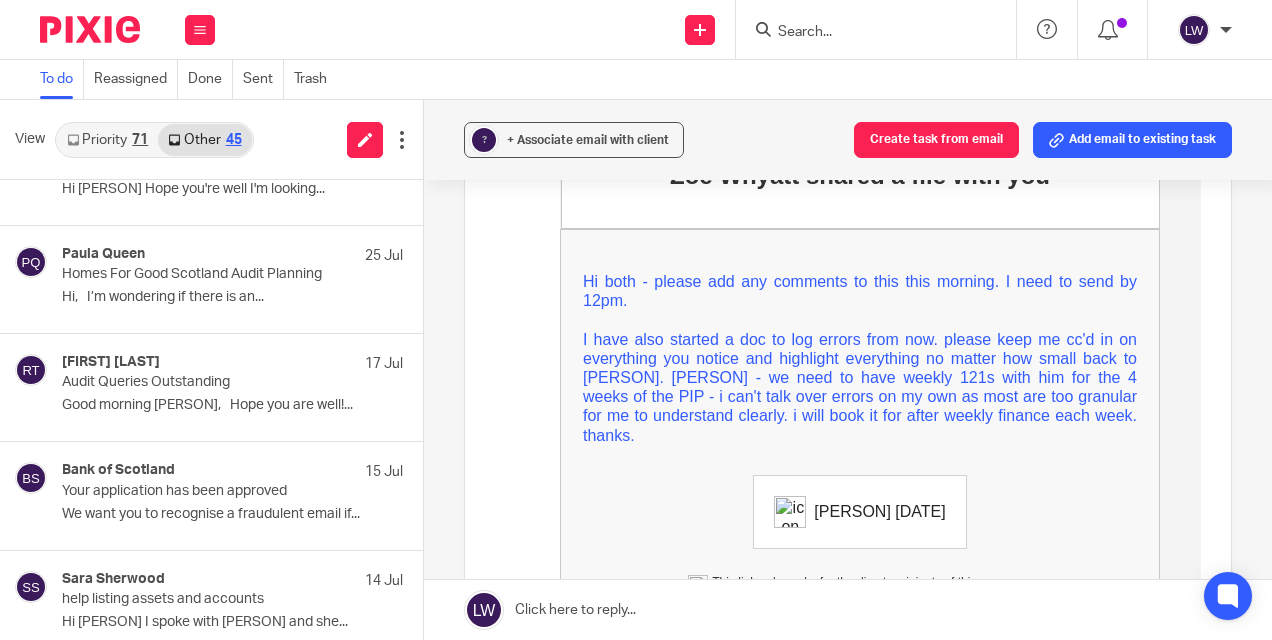 scroll, scrollTop: 2222, scrollLeft: 0, axis: vertical 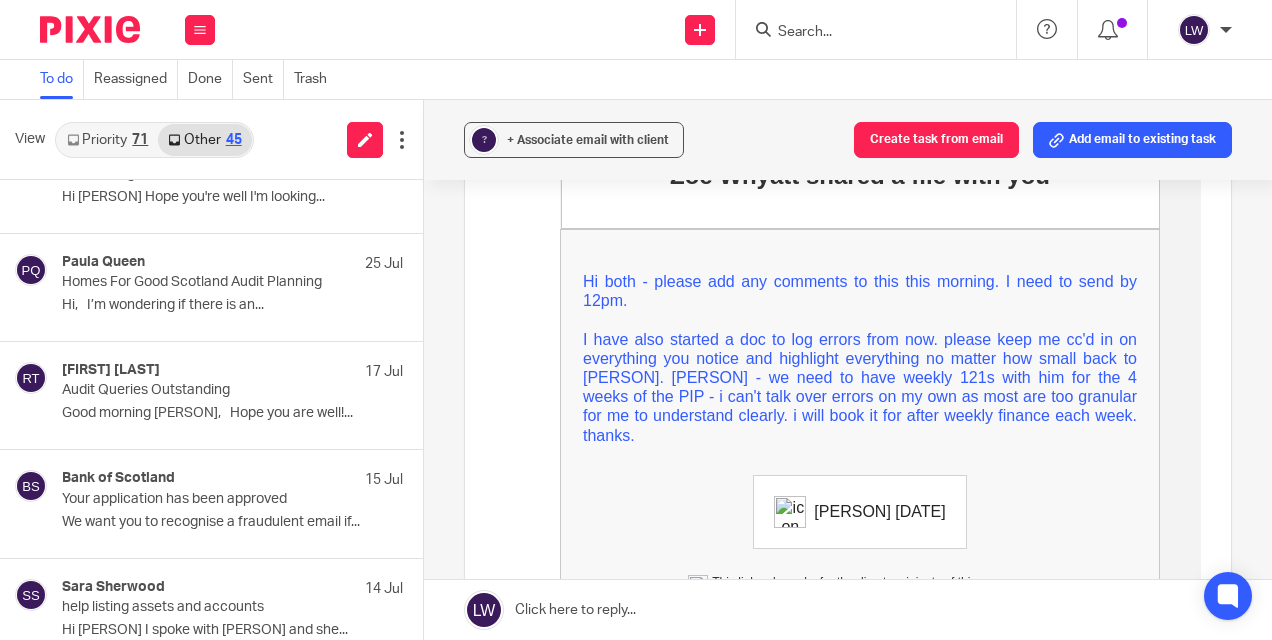 click on "Priority
71" at bounding box center [107, 140] 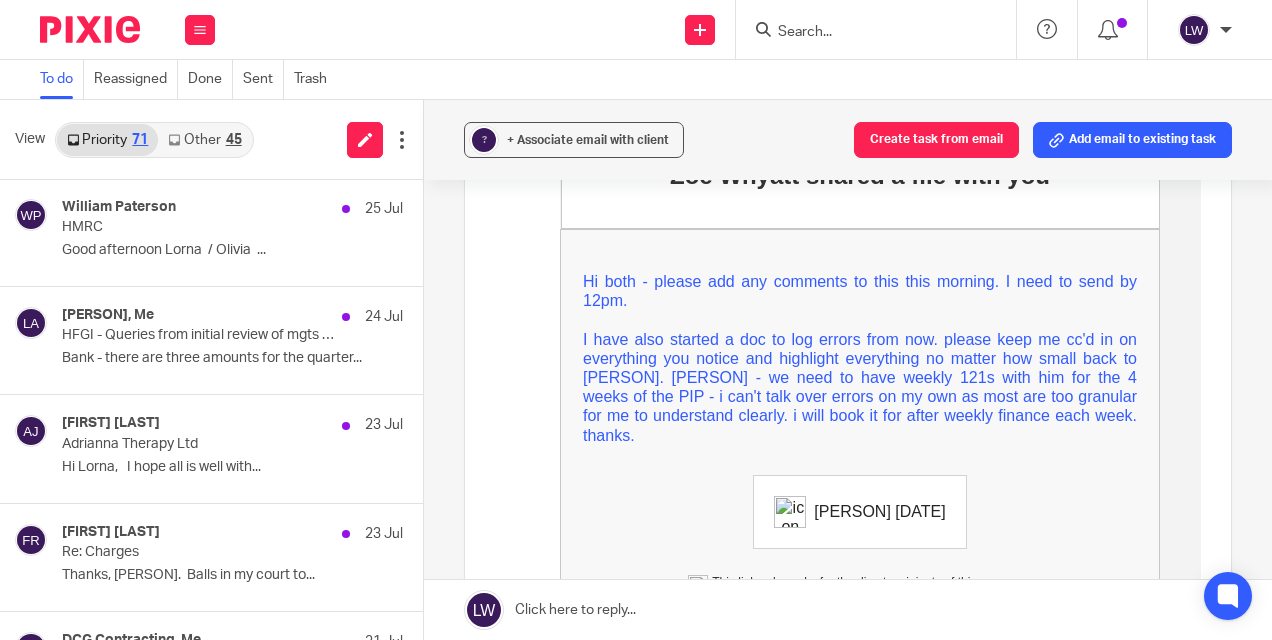 scroll, scrollTop: 2594, scrollLeft: 0, axis: vertical 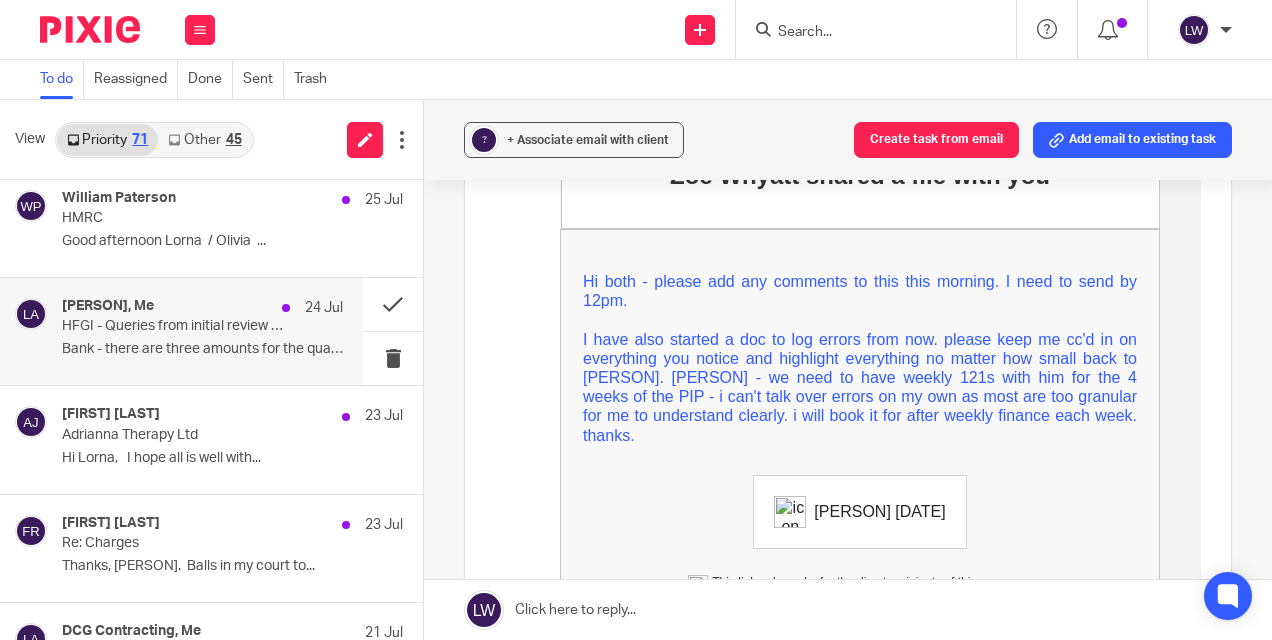 click on "Bank - there are three amounts for the quarter..." at bounding box center [202, 349] 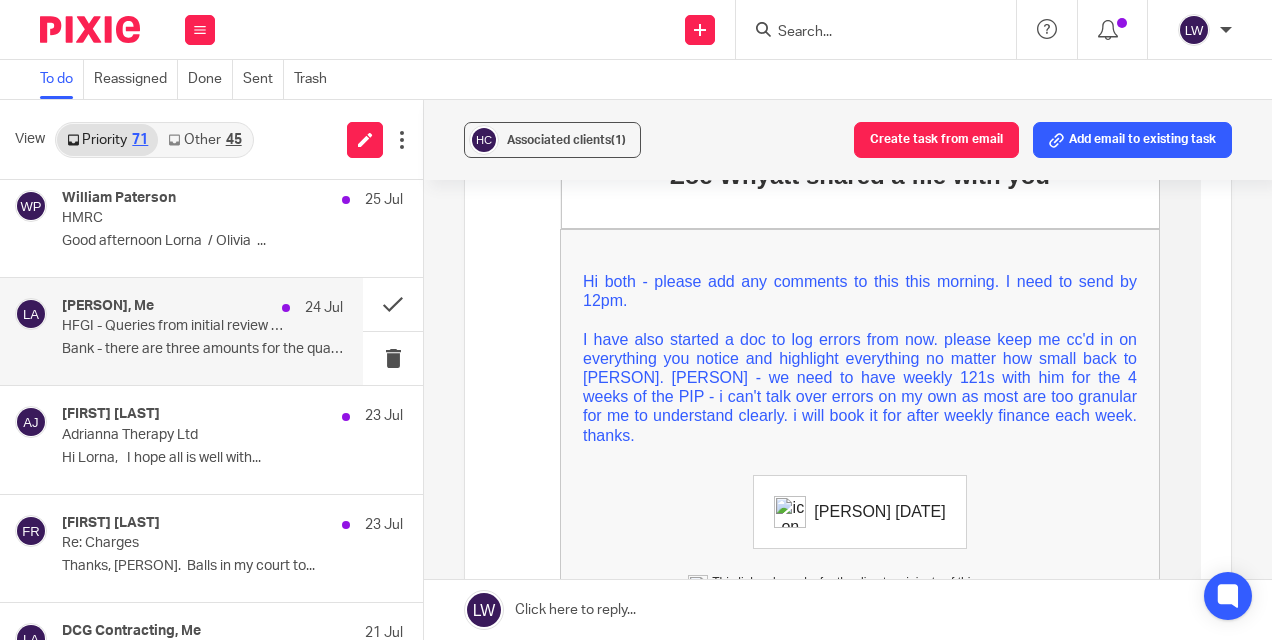 scroll, scrollTop: 0, scrollLeft: 0, axis: both 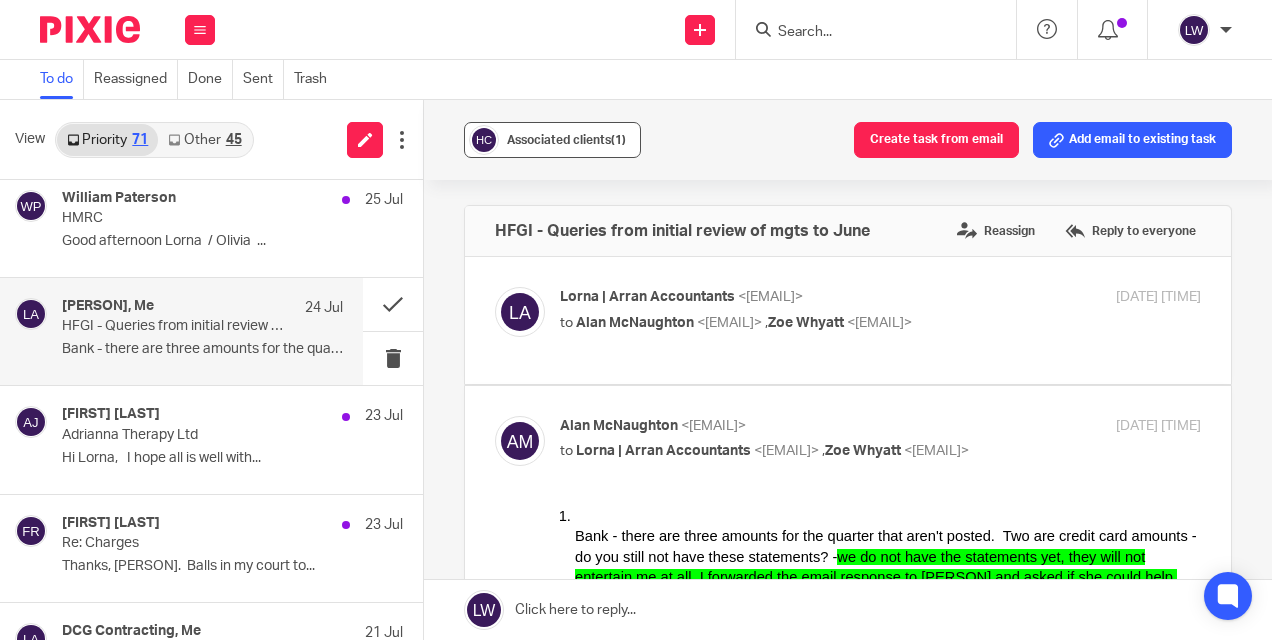 click on "Associated clients  (1)" at bounding box center [566, 140] 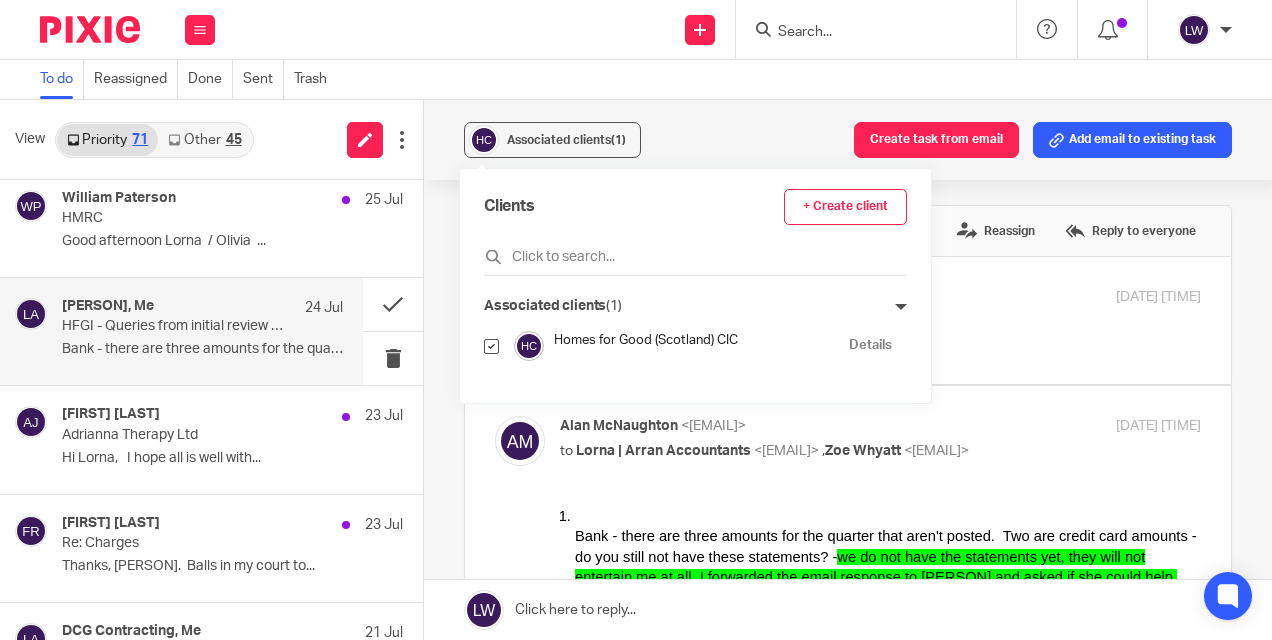 click at bounding box center [491, 346] 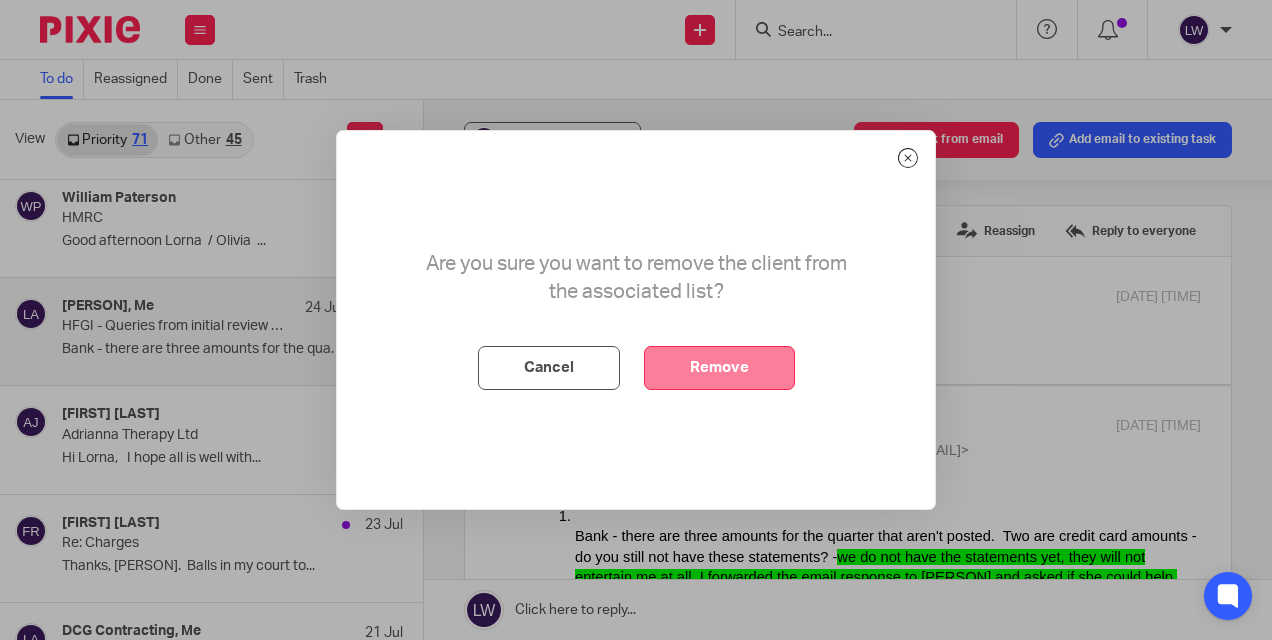 click on "Remove" at bounding box center [719, 368] 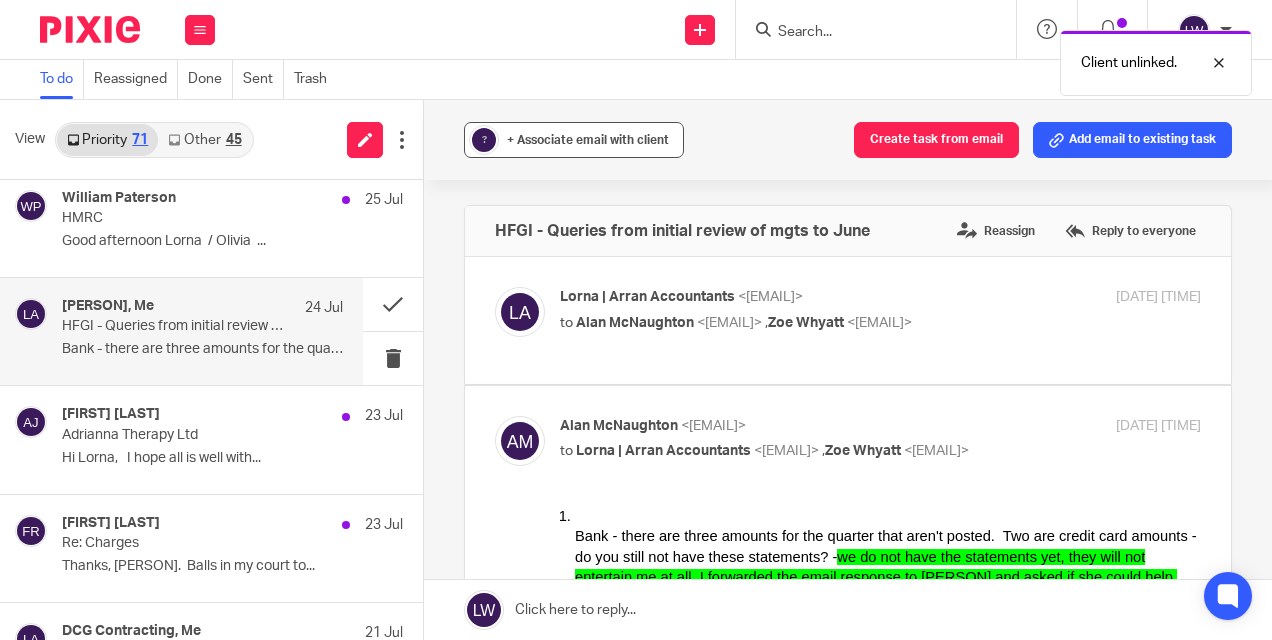 click on "+ Associate email with client" at bounding box center [588, 140] 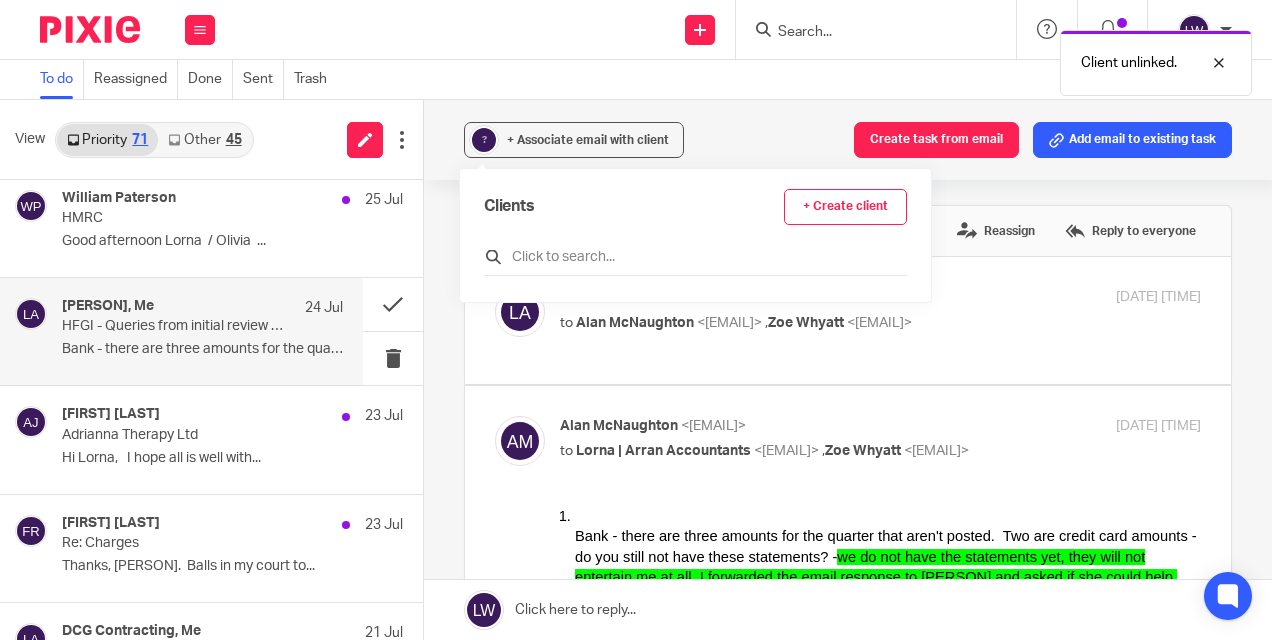 click at bounding box center [695, 257] 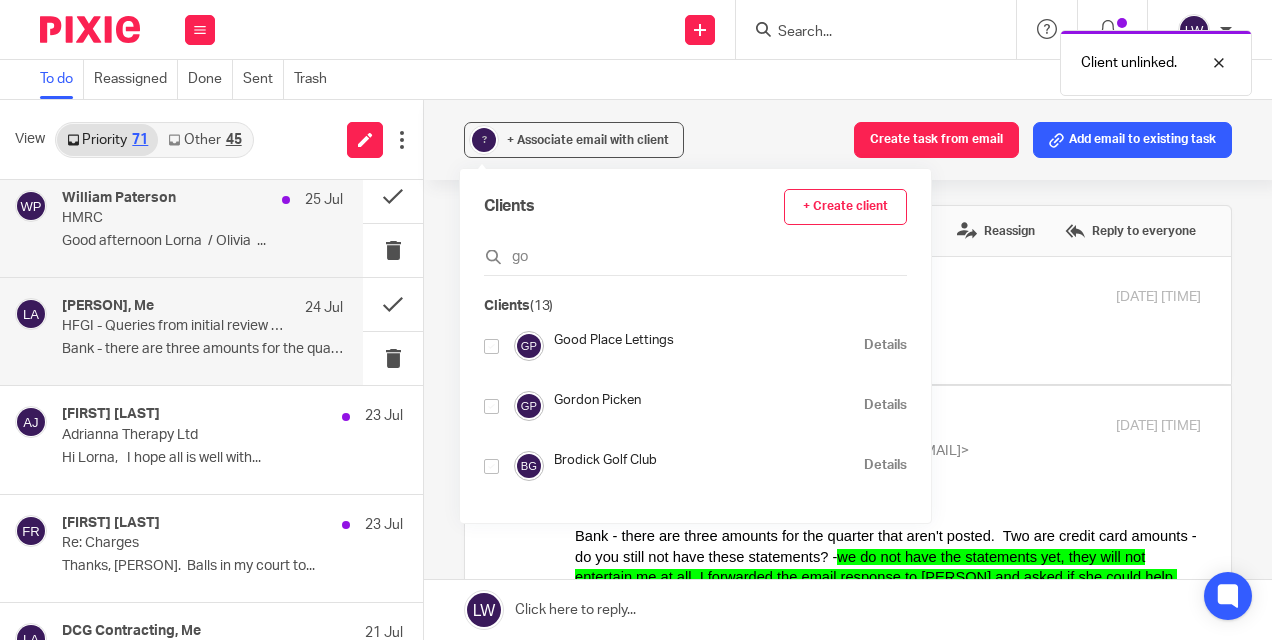 type on "g" 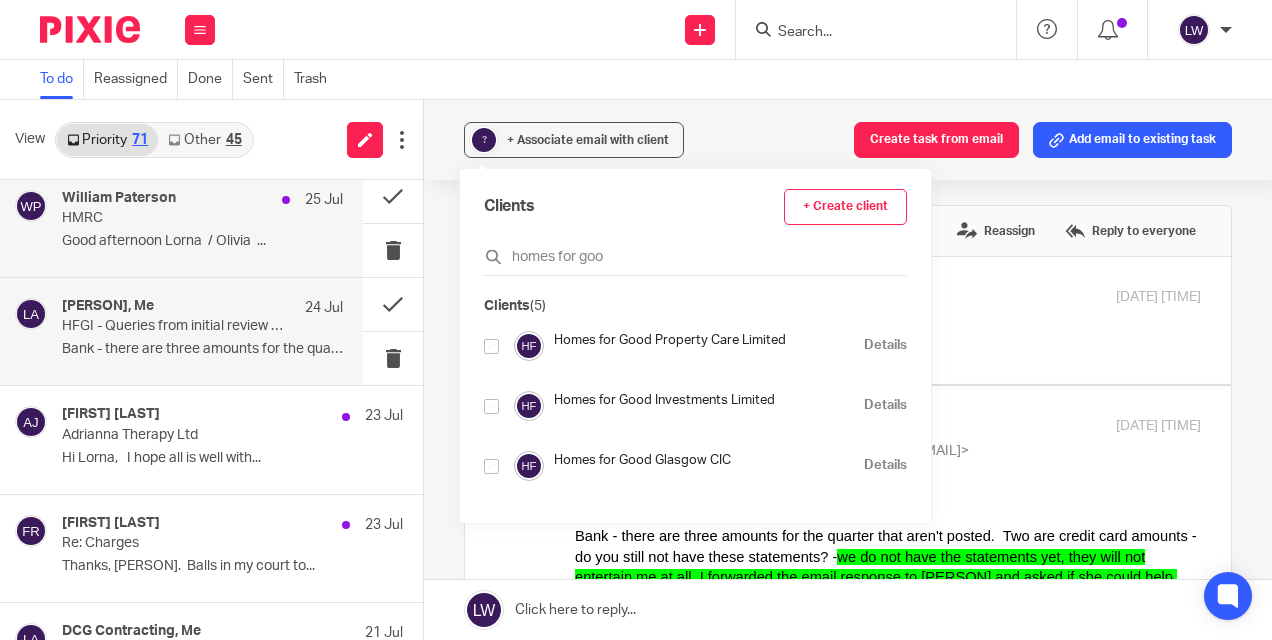 type on "homes for goo" 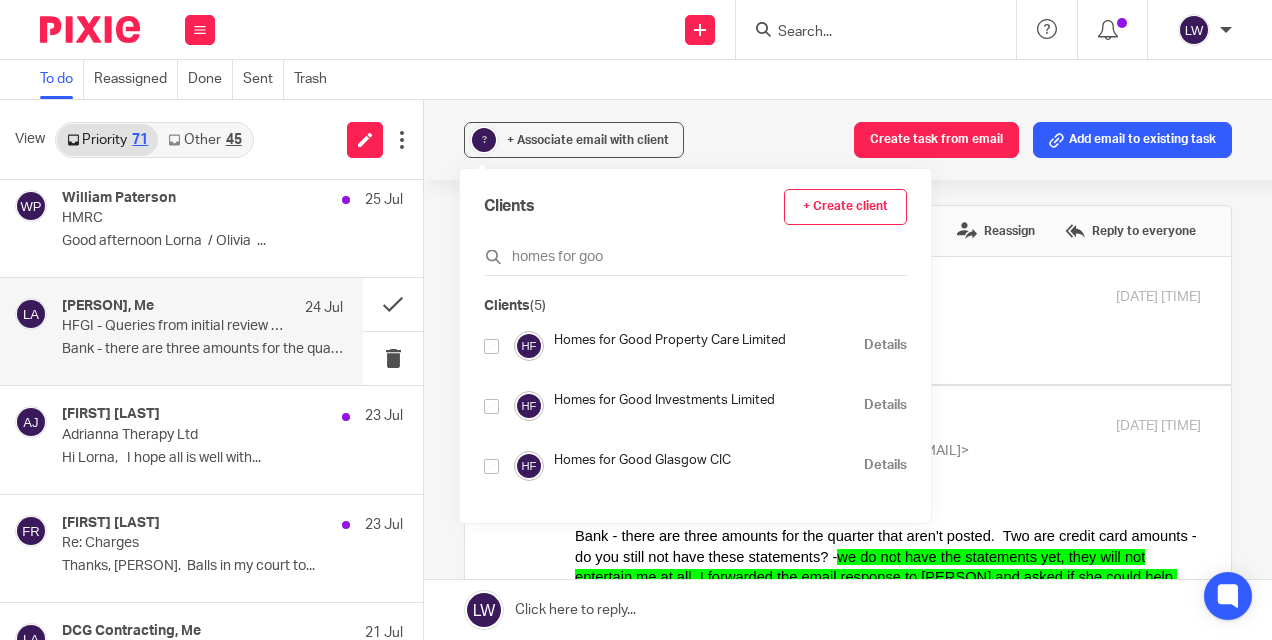 click at bounding box center (491, 406) 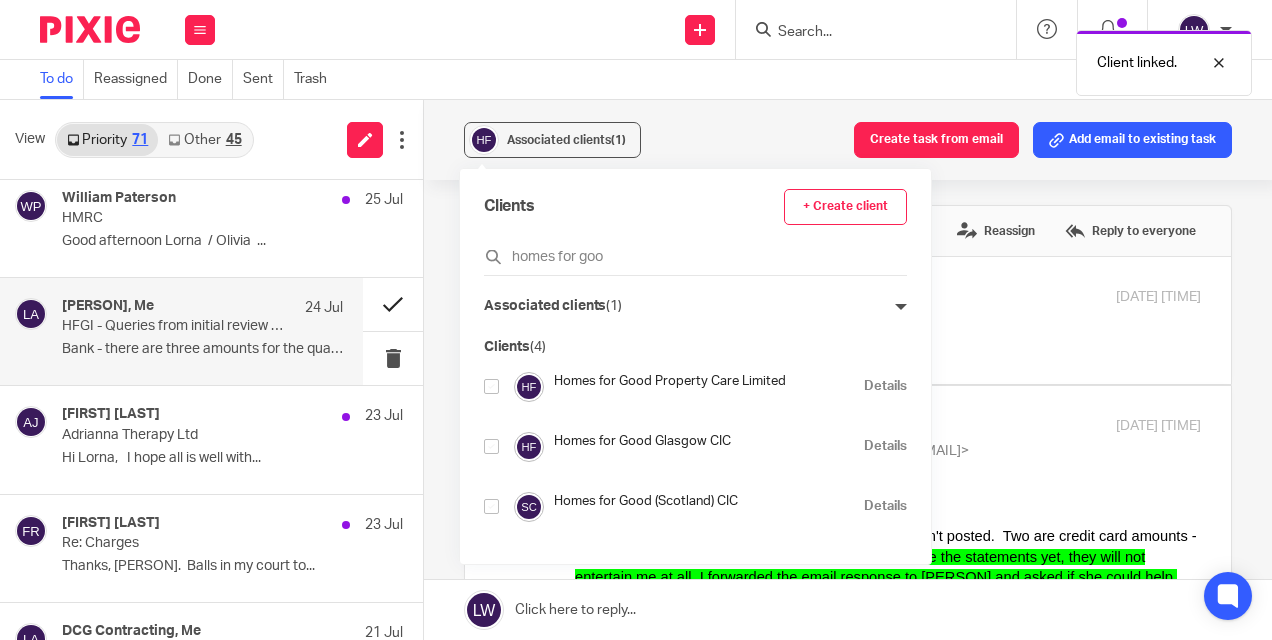 click at bounding box center (393, 304) 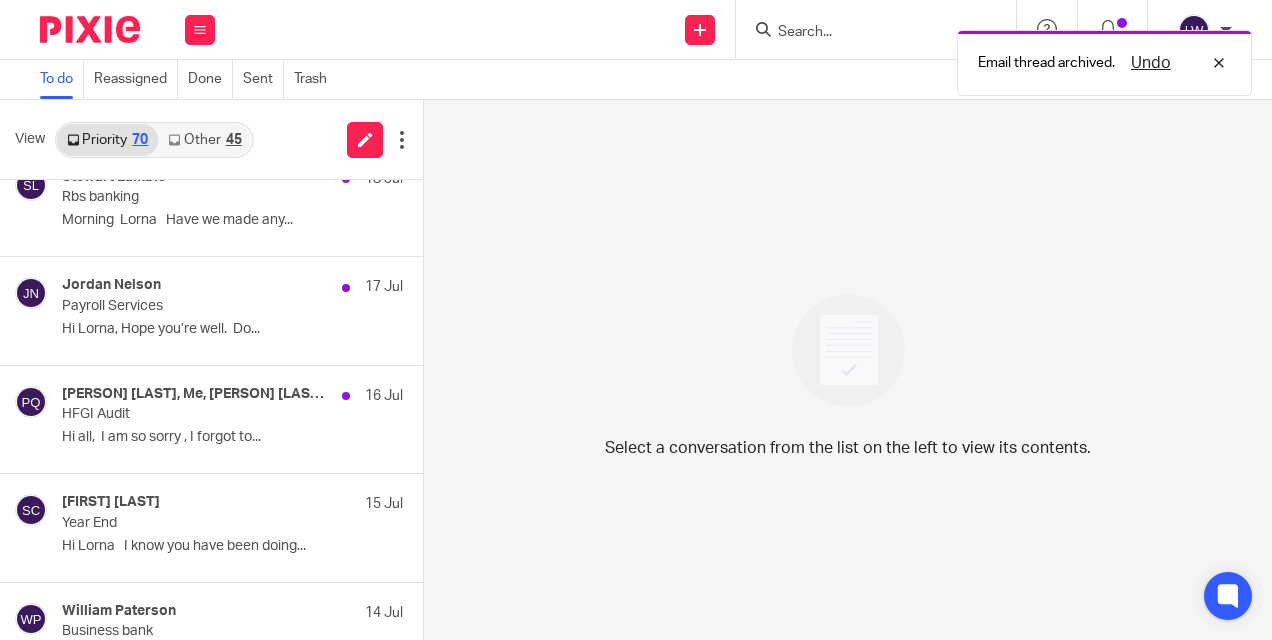 scroll, scrollTop: 3082, scrollLeft: 0, axis: vertical 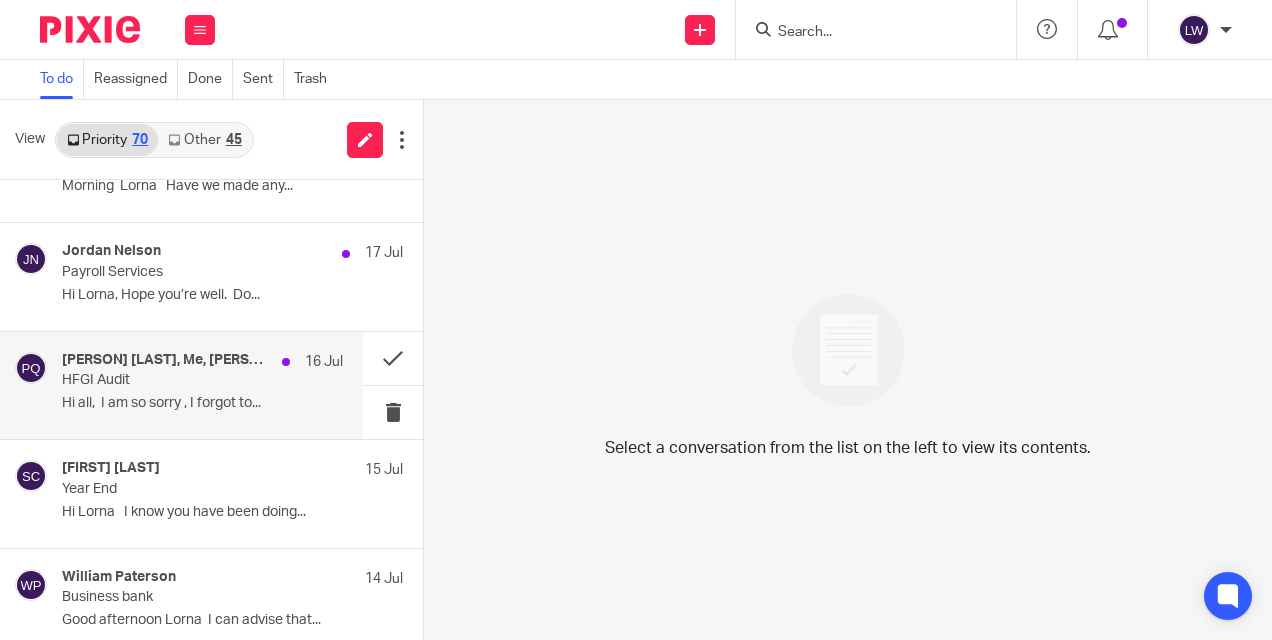 click on "Hi all,      I am so sorry , I forgot to..." at bounding box center (202, 403) 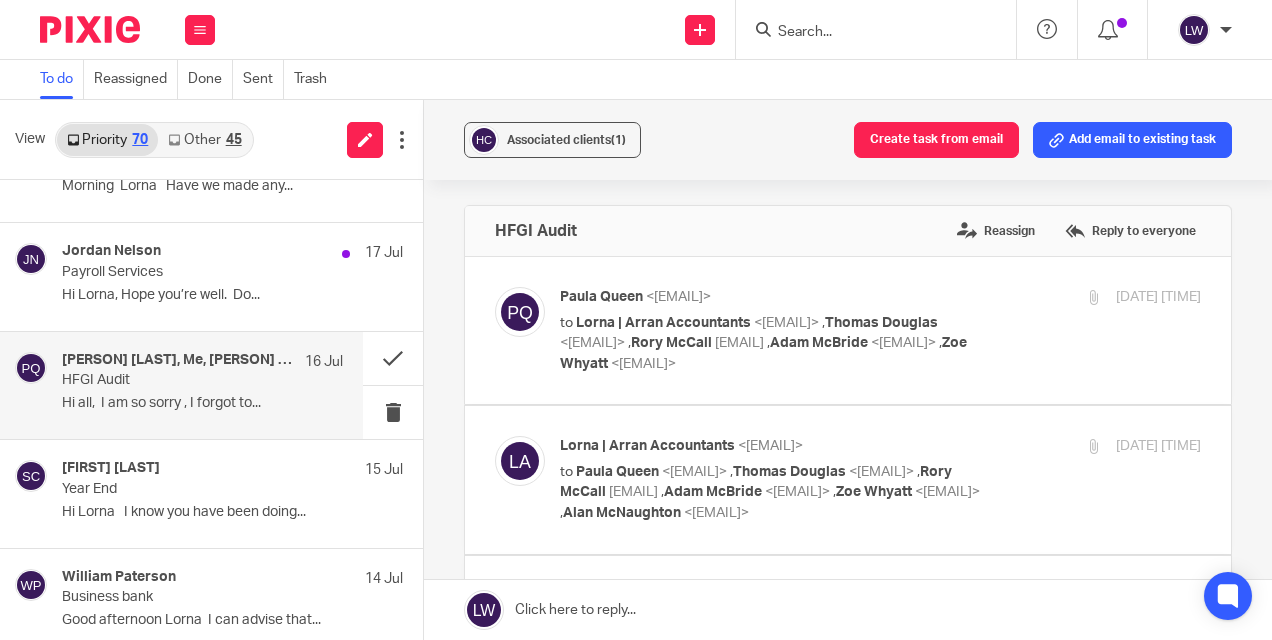 scroll, scrollTop: 0, scrollLeft: 0, axis: both 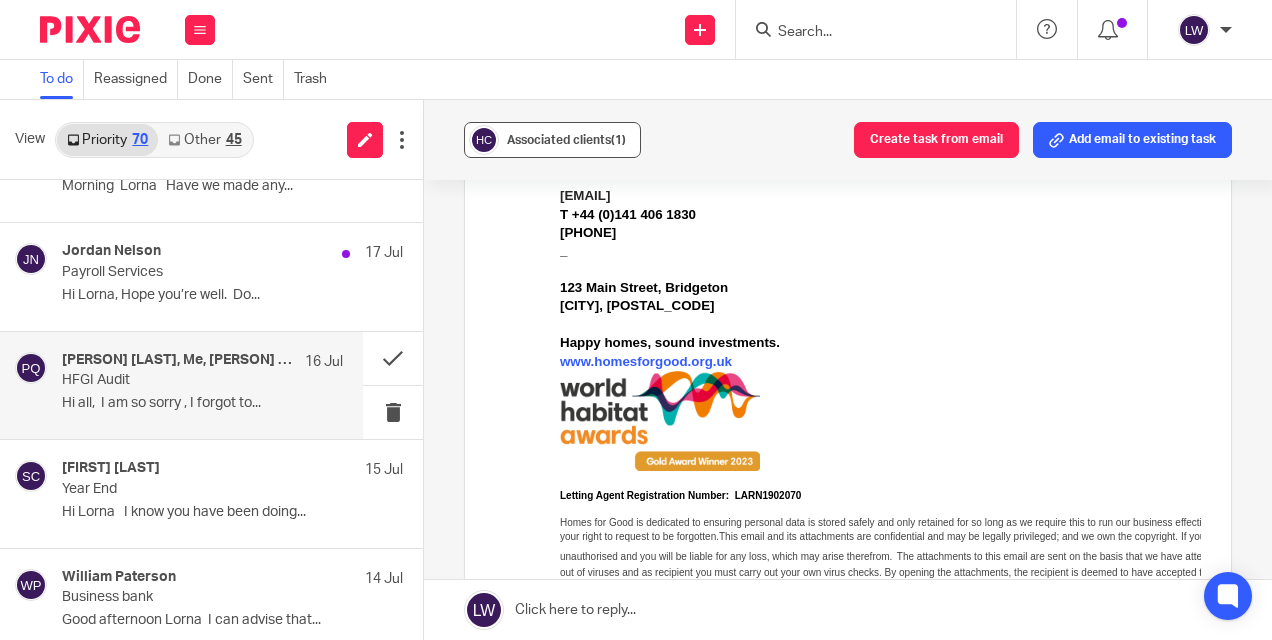 click on "Associated clients  (1)" at bounding box center [566, 140] 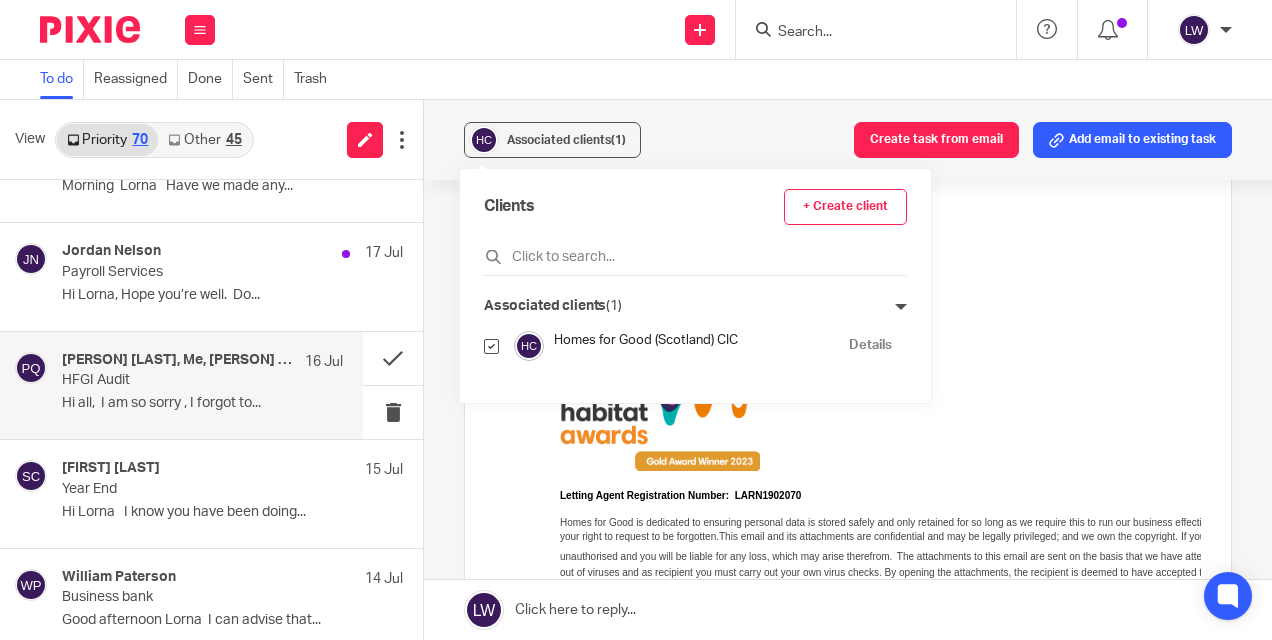 click at bounding box center (491, 346) 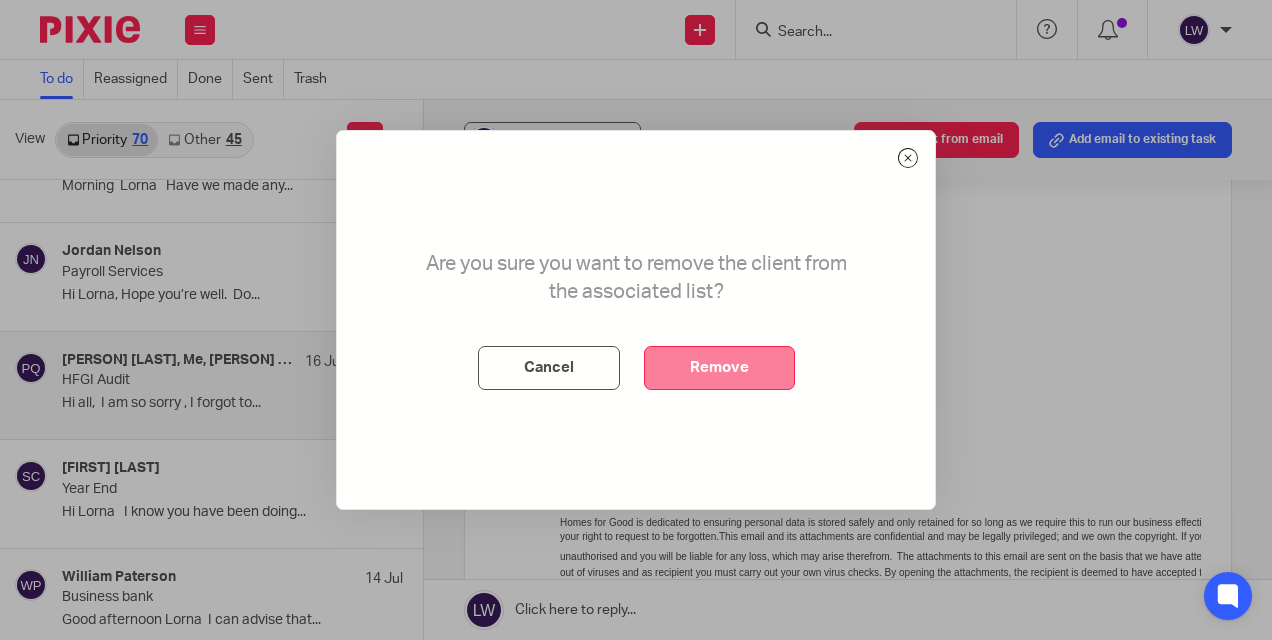 click on "Remove" at bounding box center (719, 368) 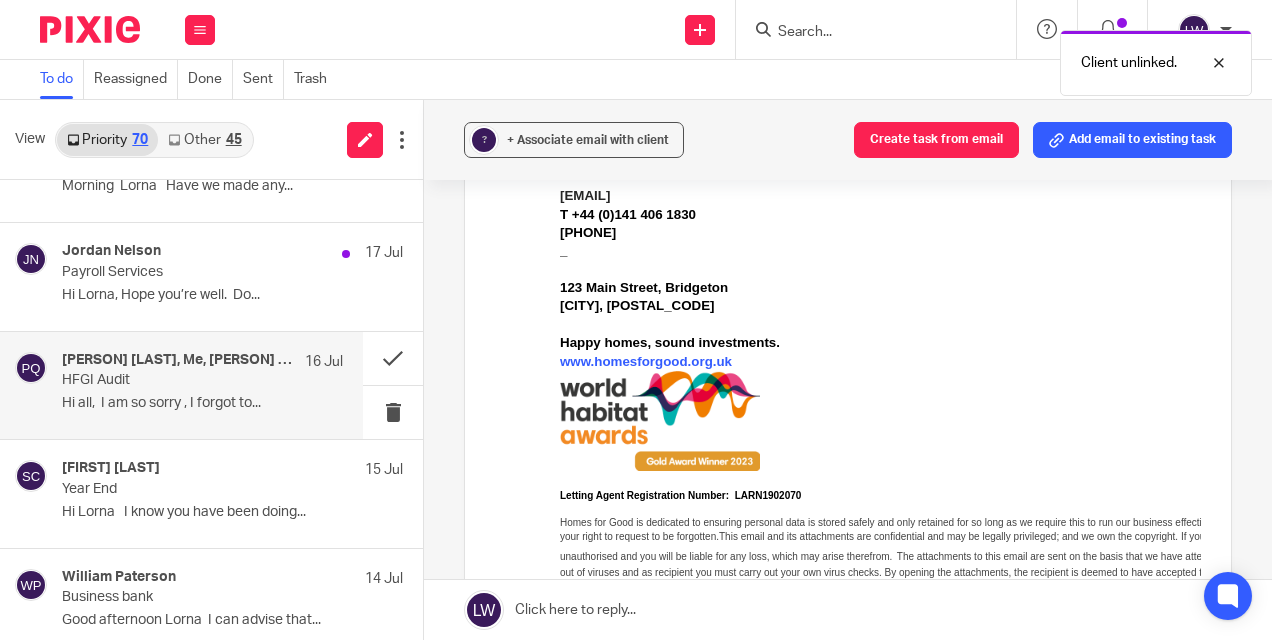 click on "+ Associate email with client" at bounding box center [588, 140] 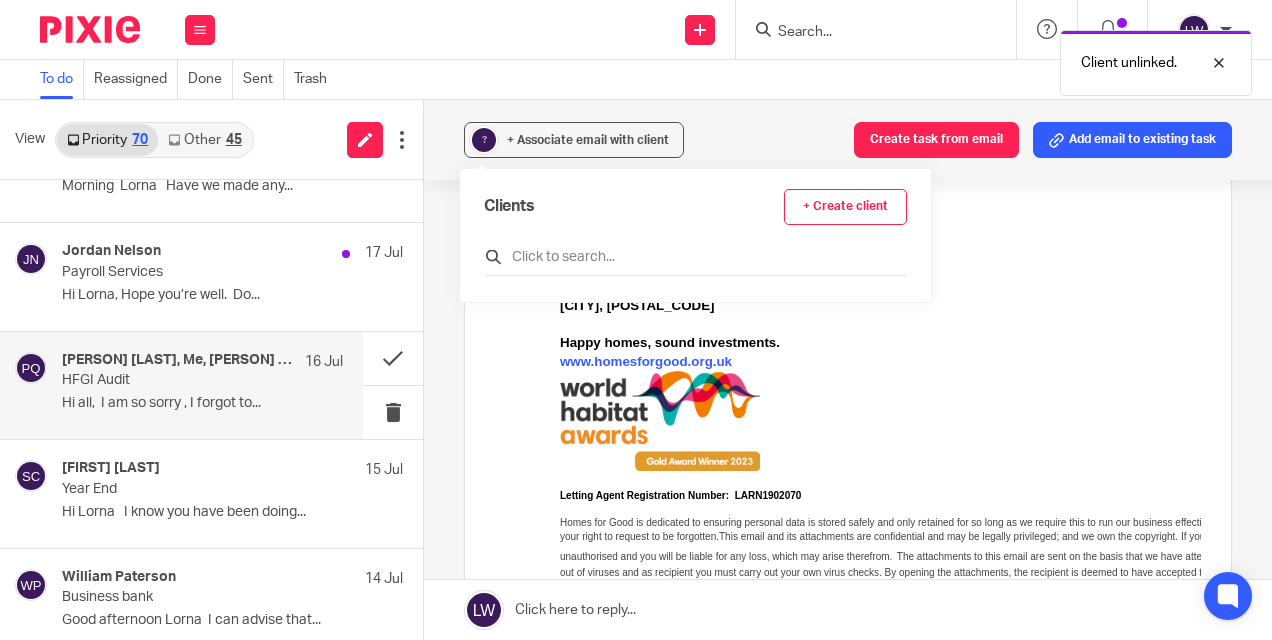 click at bounding box center [695, 257] 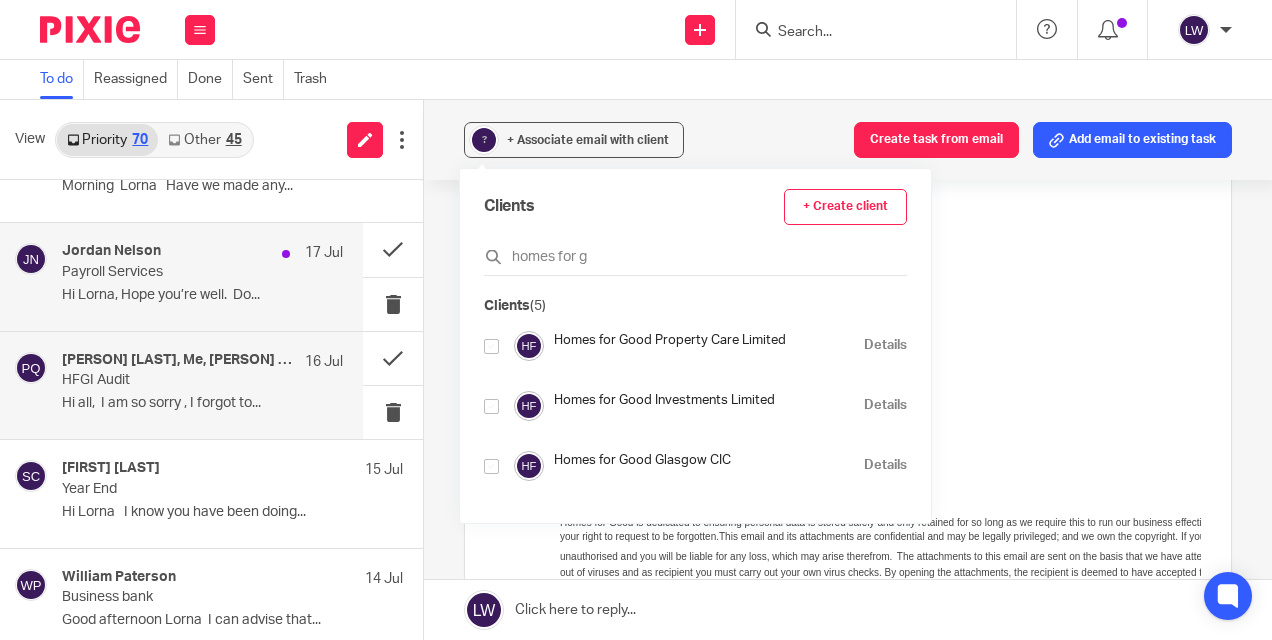type on "homes for g" 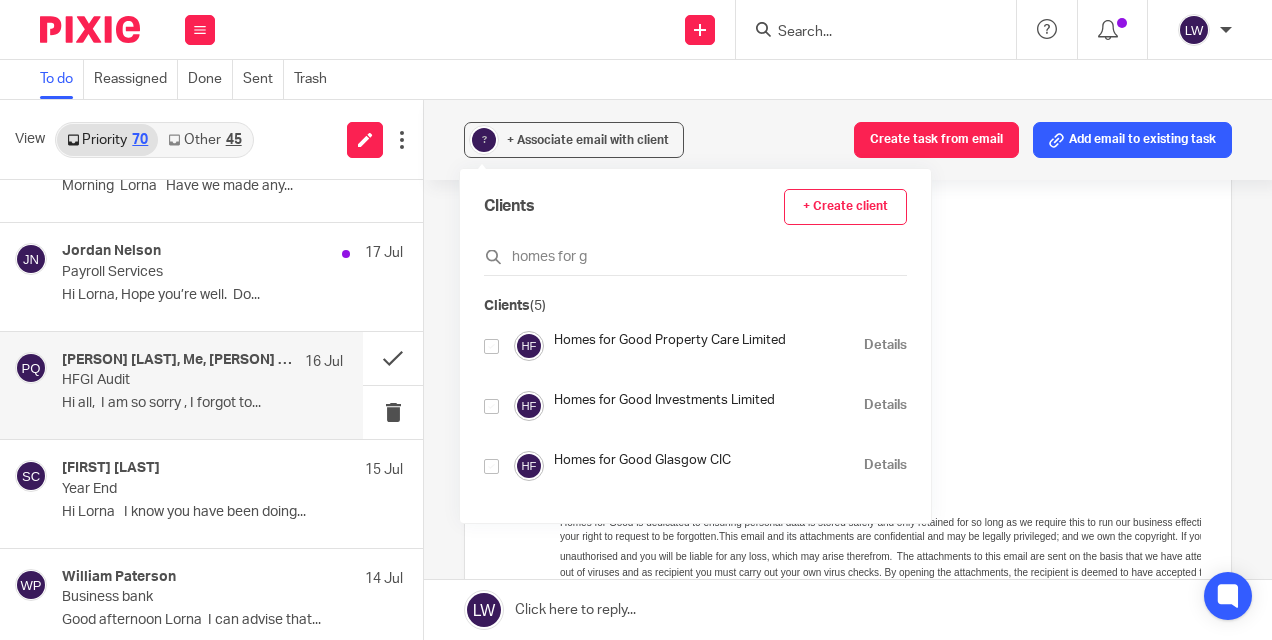 click at bounding box center (491, 406) 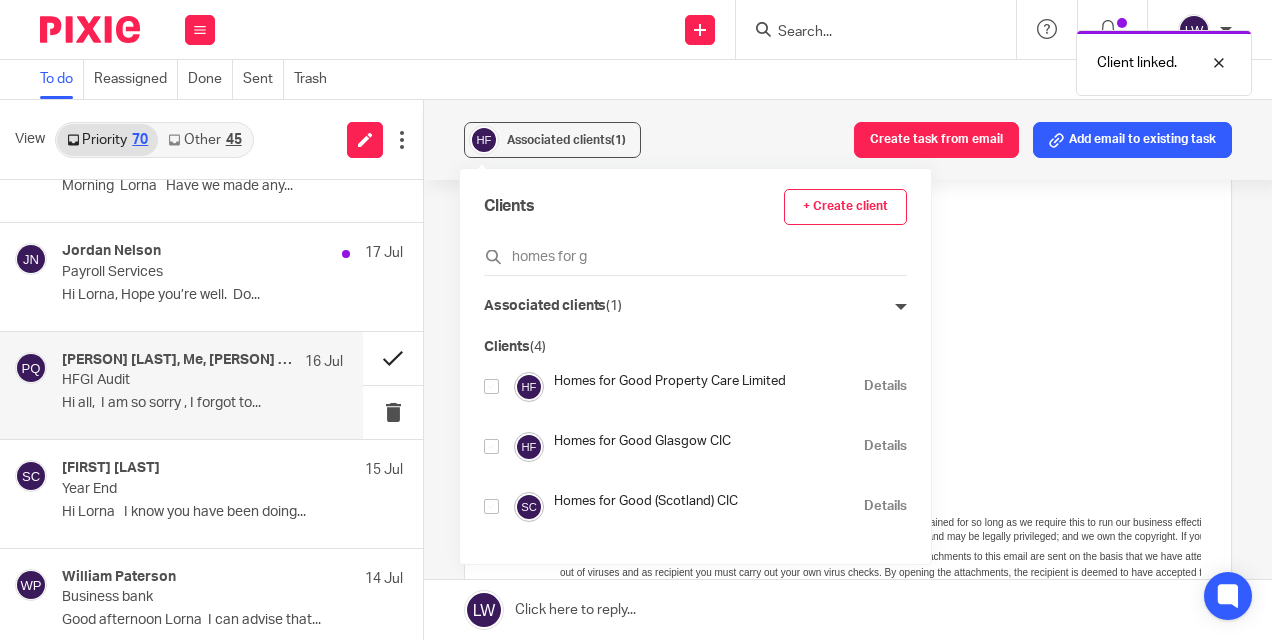 click at bounding box center [393, 358] 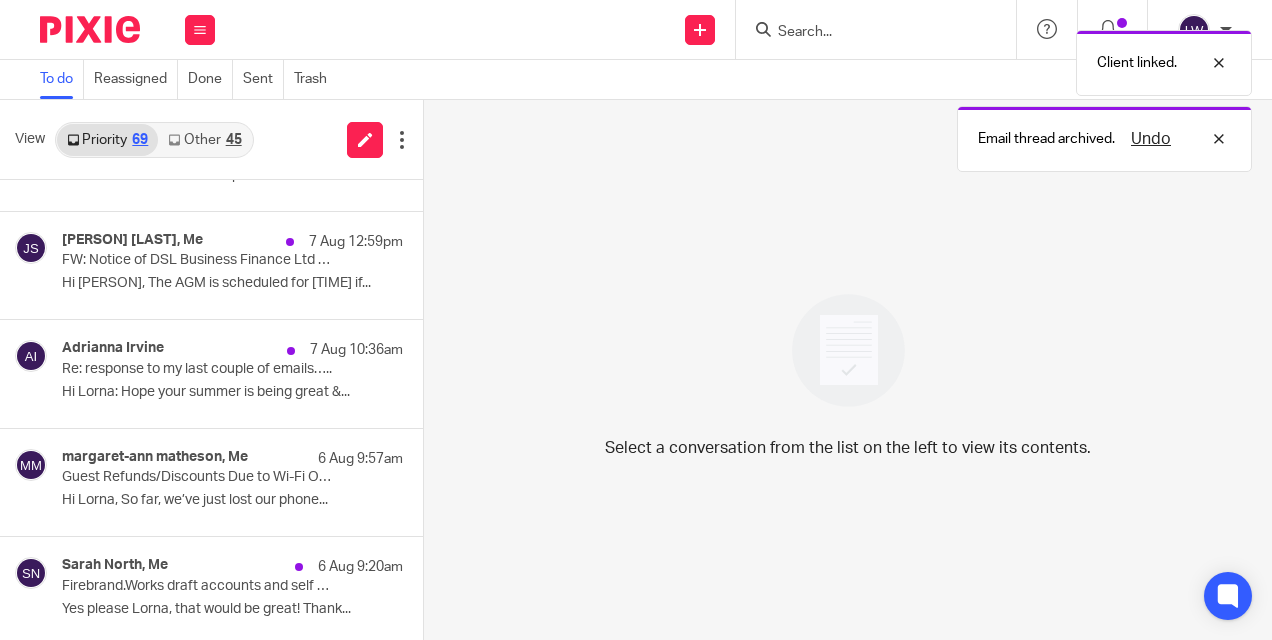scroll, scrollTop: 0, scrollLeft: 0, axis: both 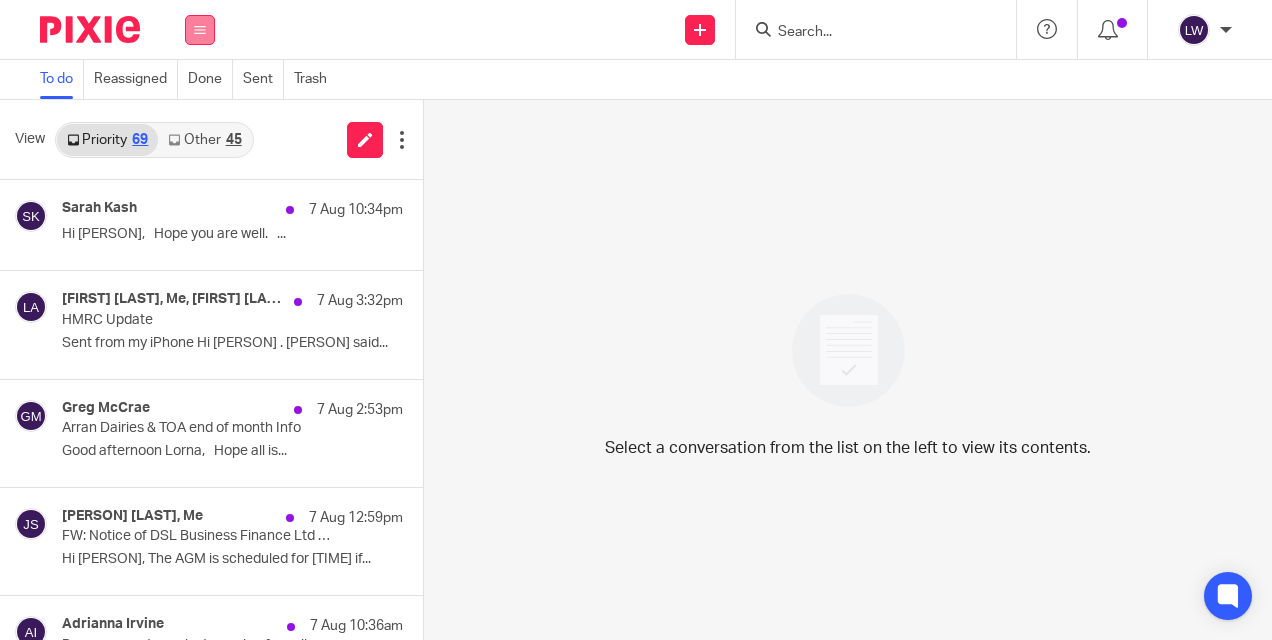 click at bounding box center (200, 30) 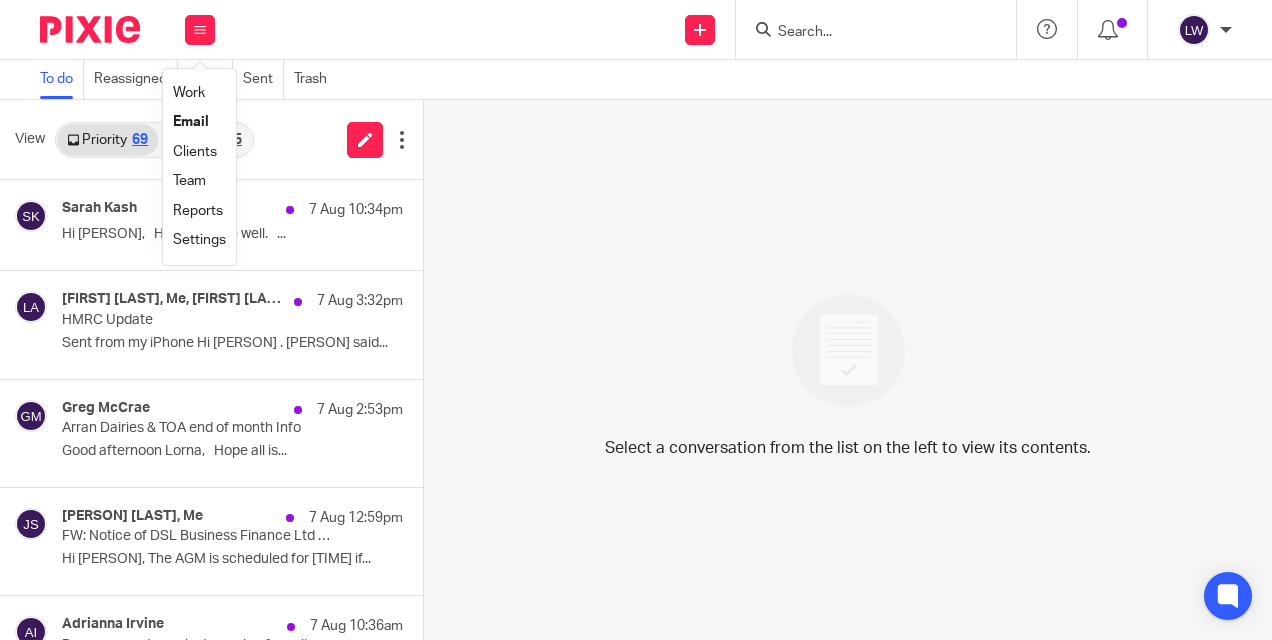 click on "Email" at bounding box center [191, 122] 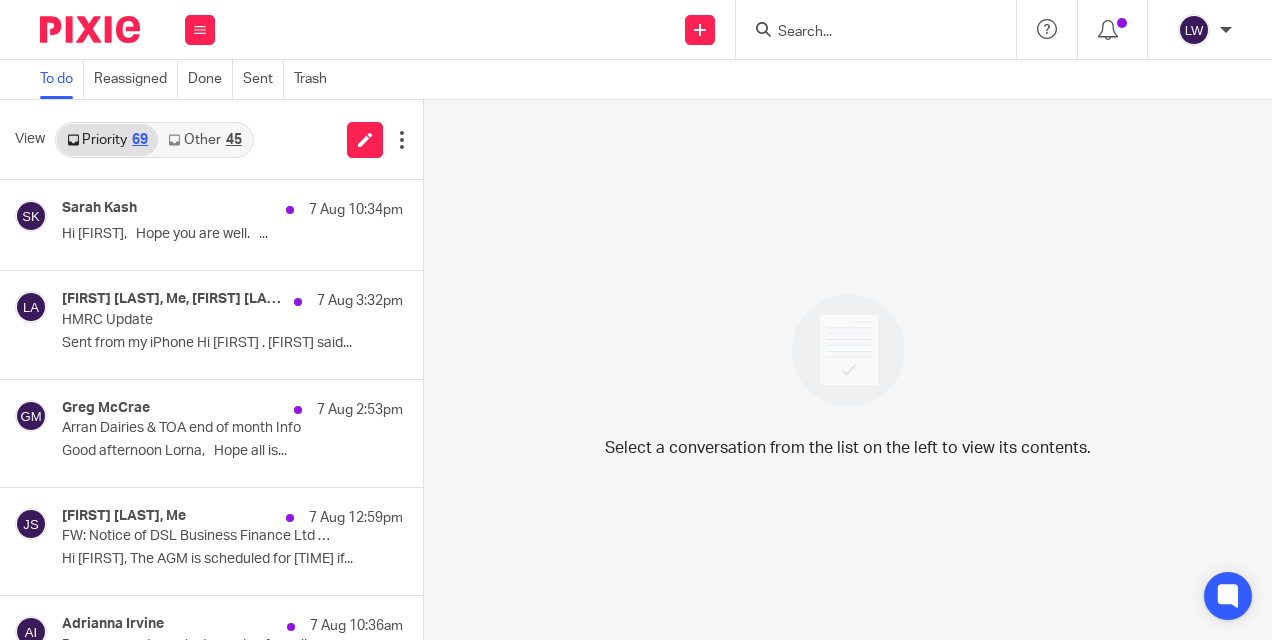 scroll, scrollTop: 0, scrollLeft: 0, axis: both 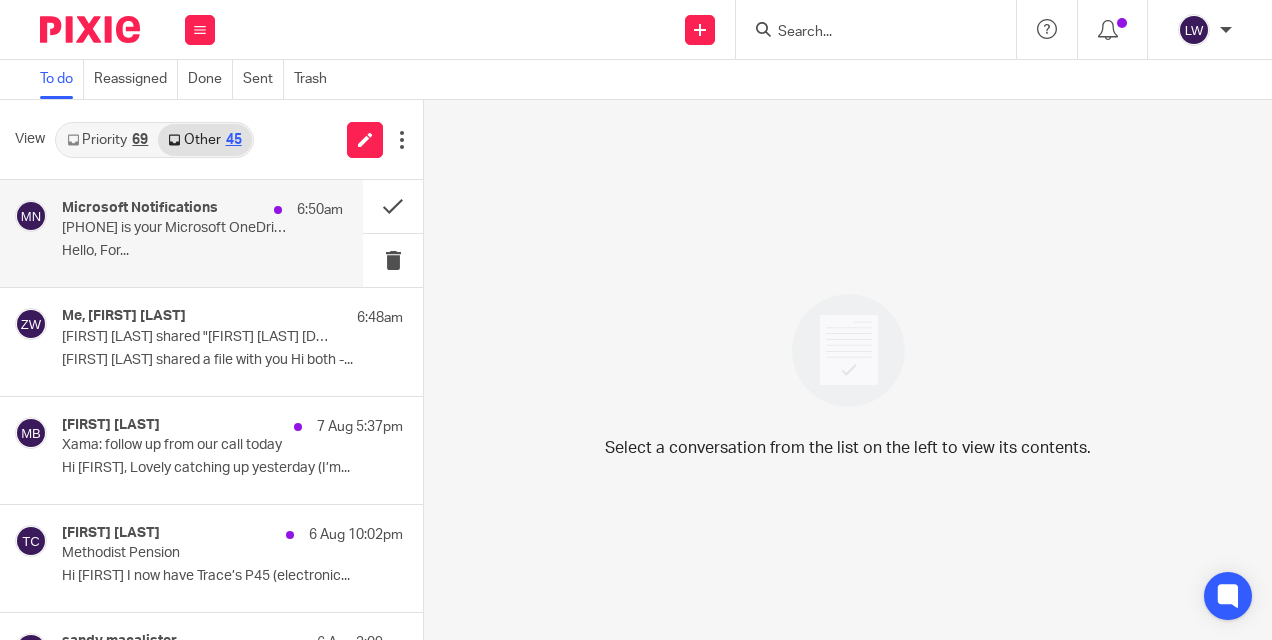 click on "95413319 is your Microsoft OneDrive verification code." at bounding box center (174, 228) 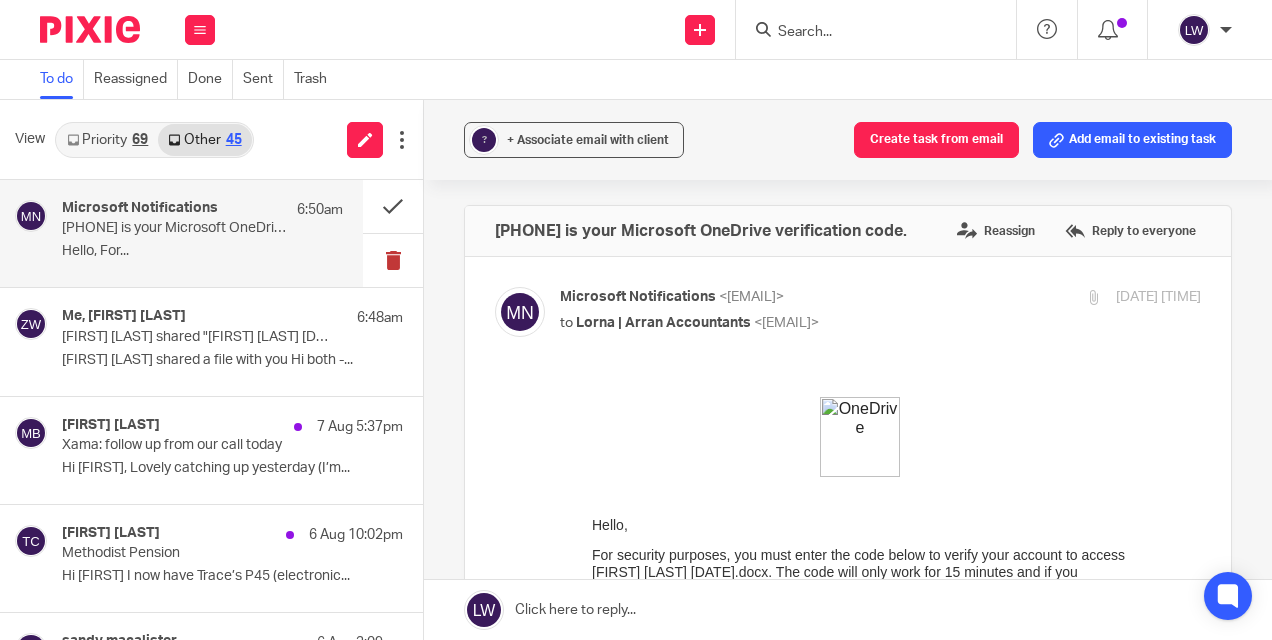 scroll, scrollTop: 0, scrollLeft: 0, axis: both 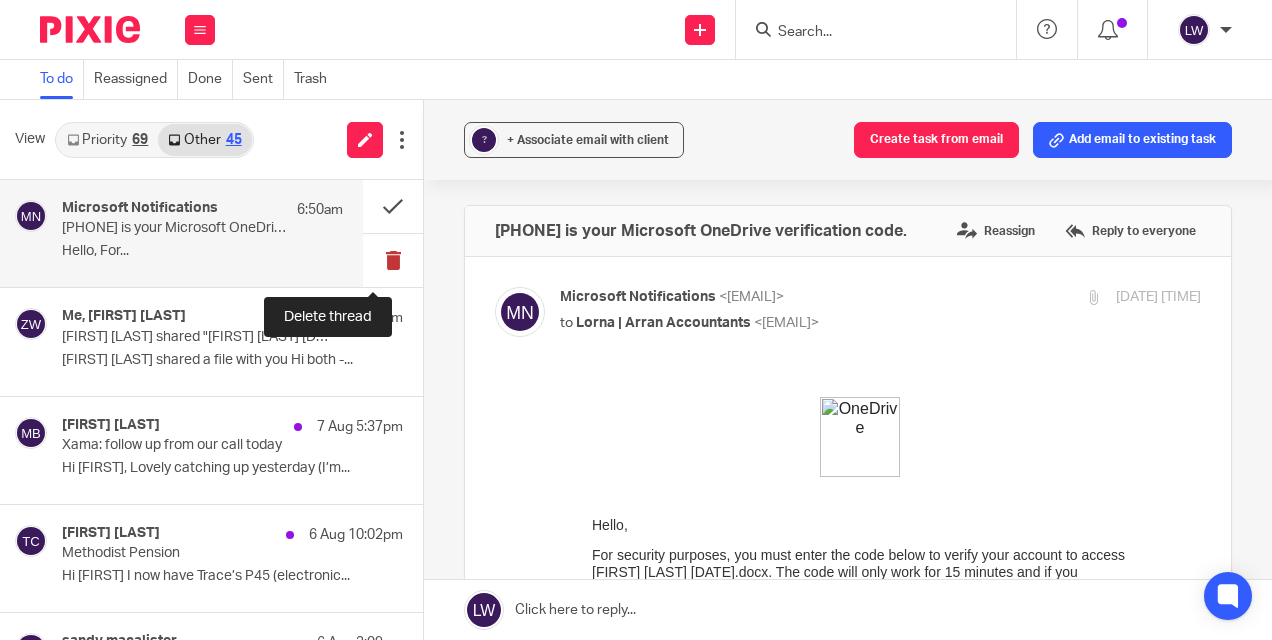 click at bounding box center [393, 260] 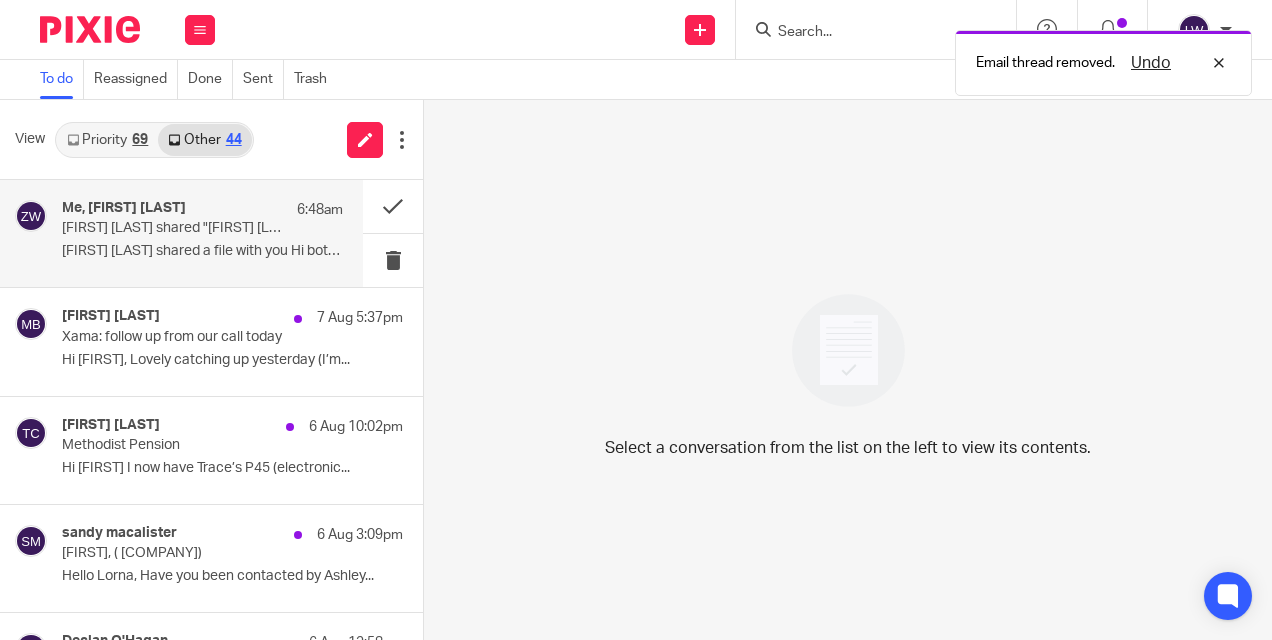 click on "[PERSON] shared a file with you    Hi both -..." at bounding box center (202, 251) 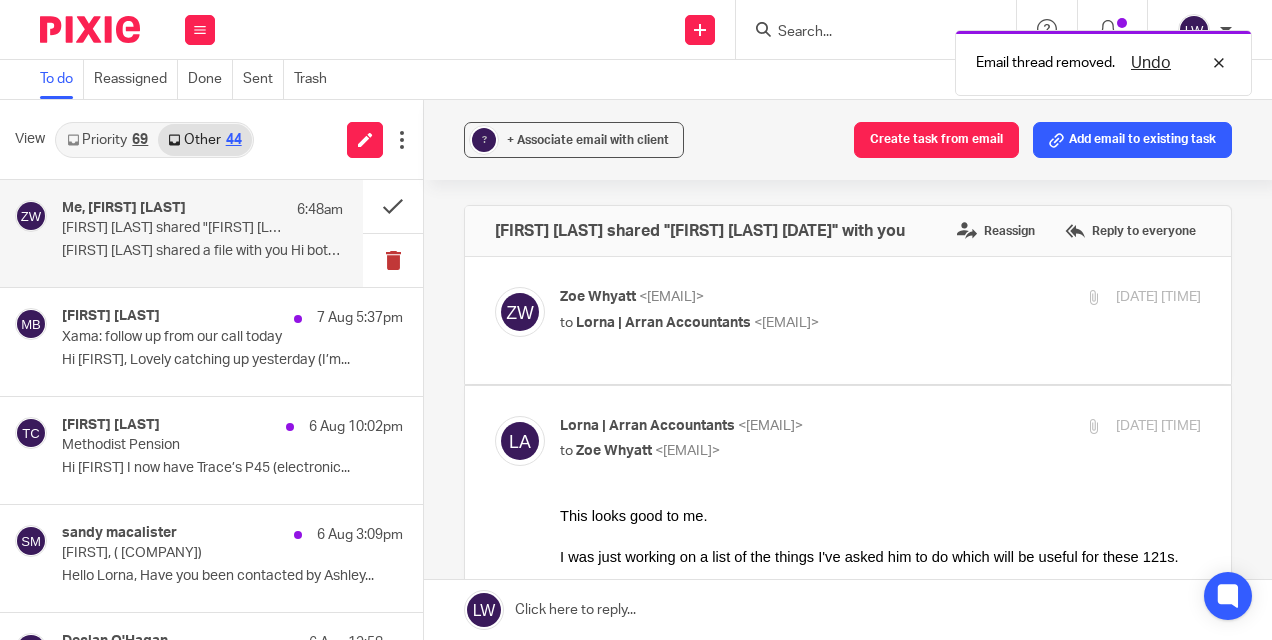 scroll, scrollTop: 0, scrollLeft: 0, axis: both 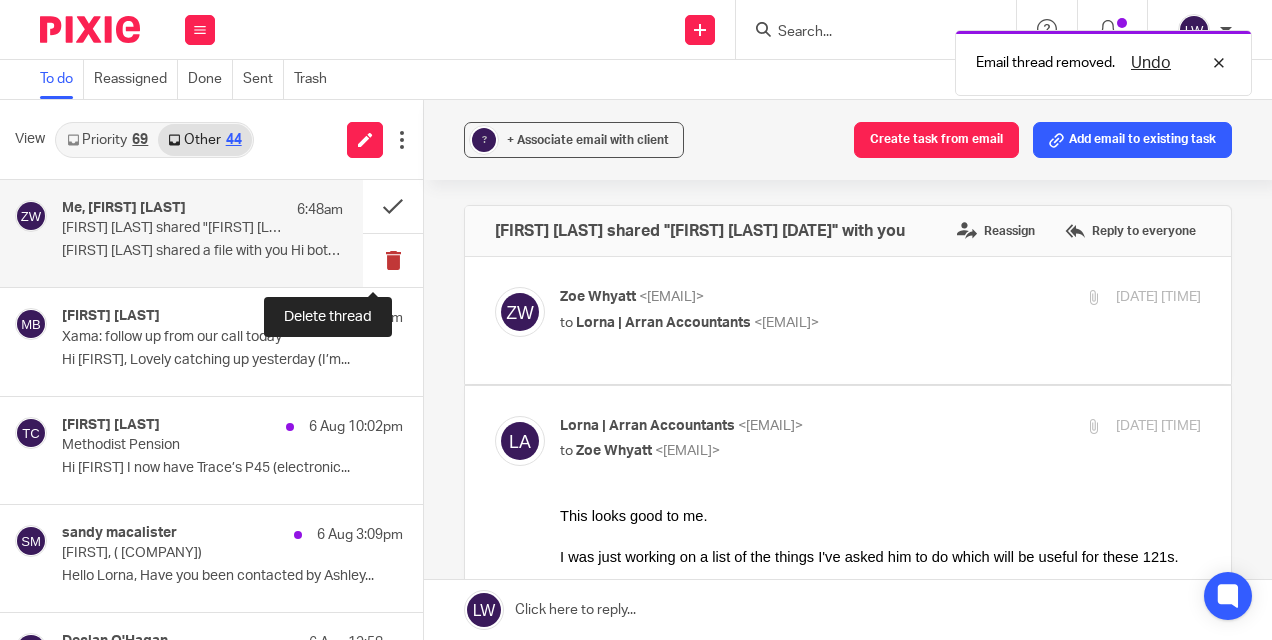 click at bounding box center (393, 260) 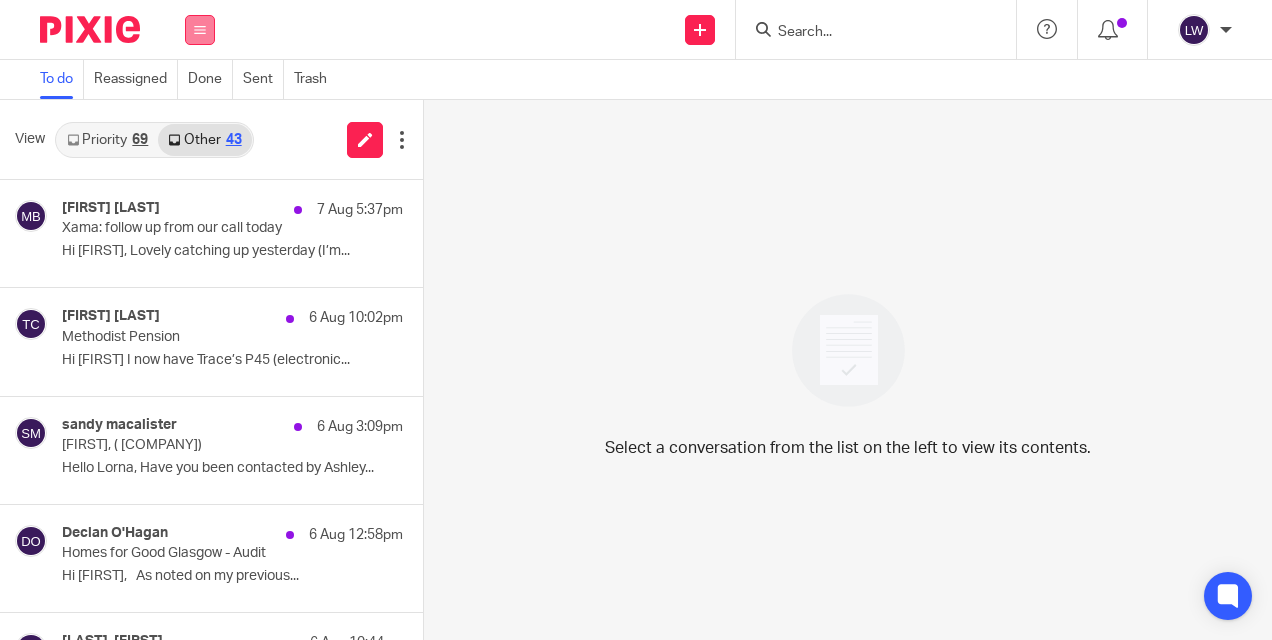 click at bounding box center (200, 30) 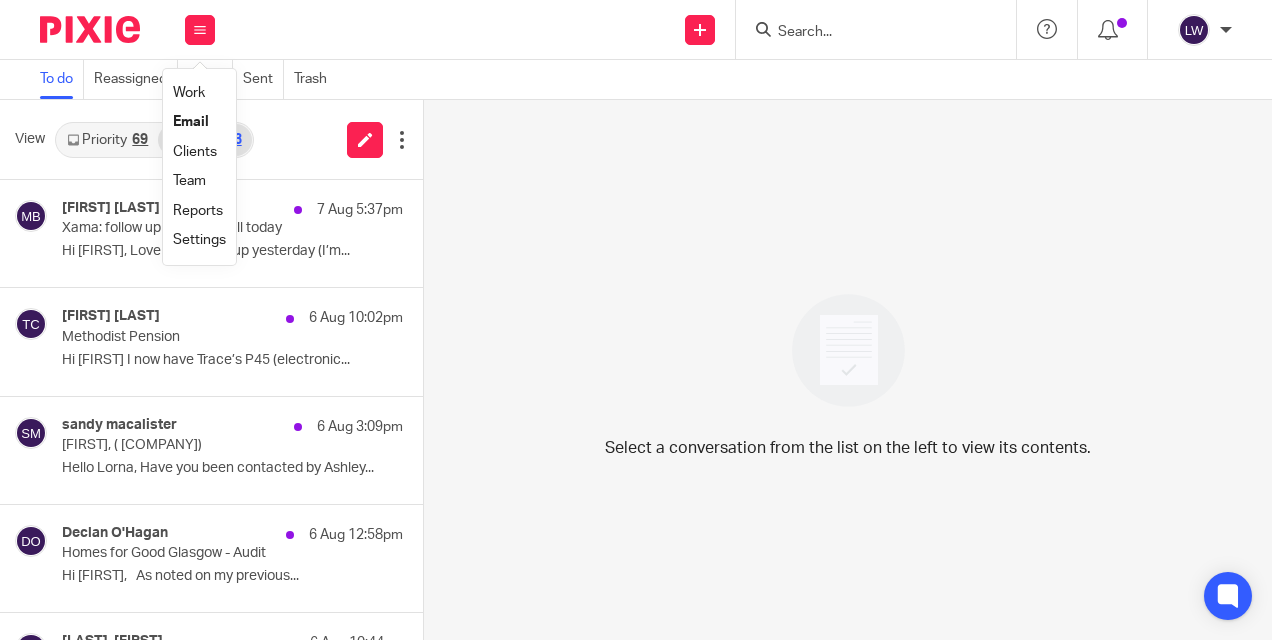click on "Email" at bounding box center (191, 122) 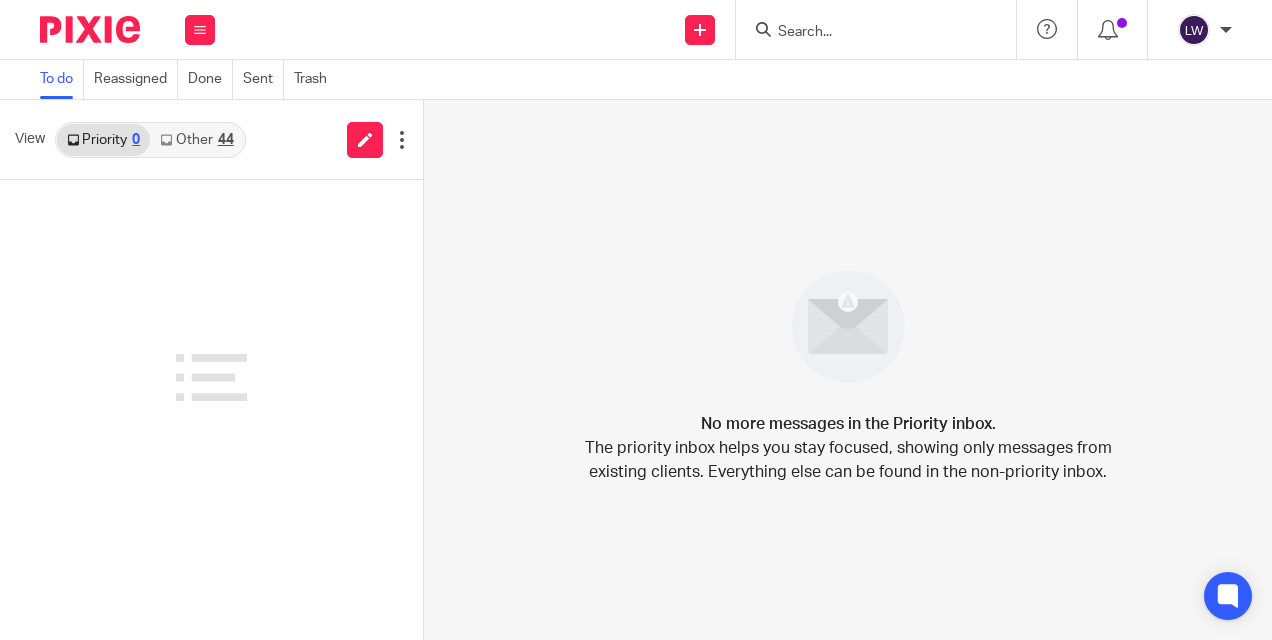 click on "Other
44" at bounding box center [196, 140] 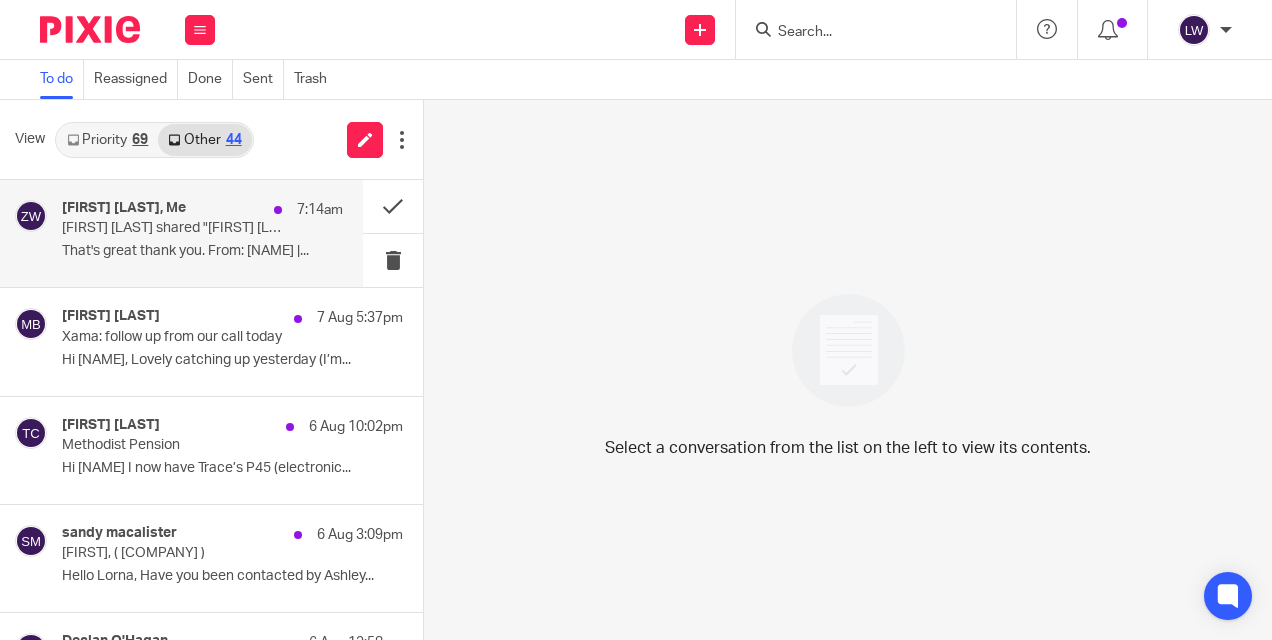click on "That's great thank you. From: [NAME] |..." at bounding box center [202, 251] 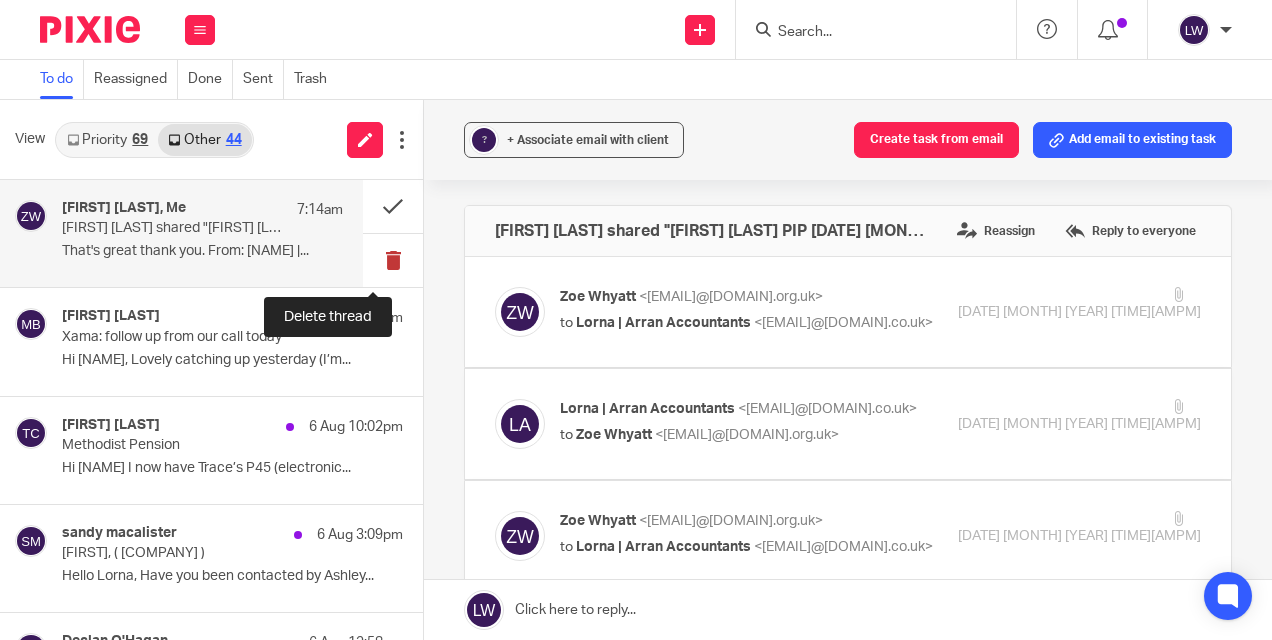 scroll, scrollTop: 0, scrollLeft: 0, axis: both 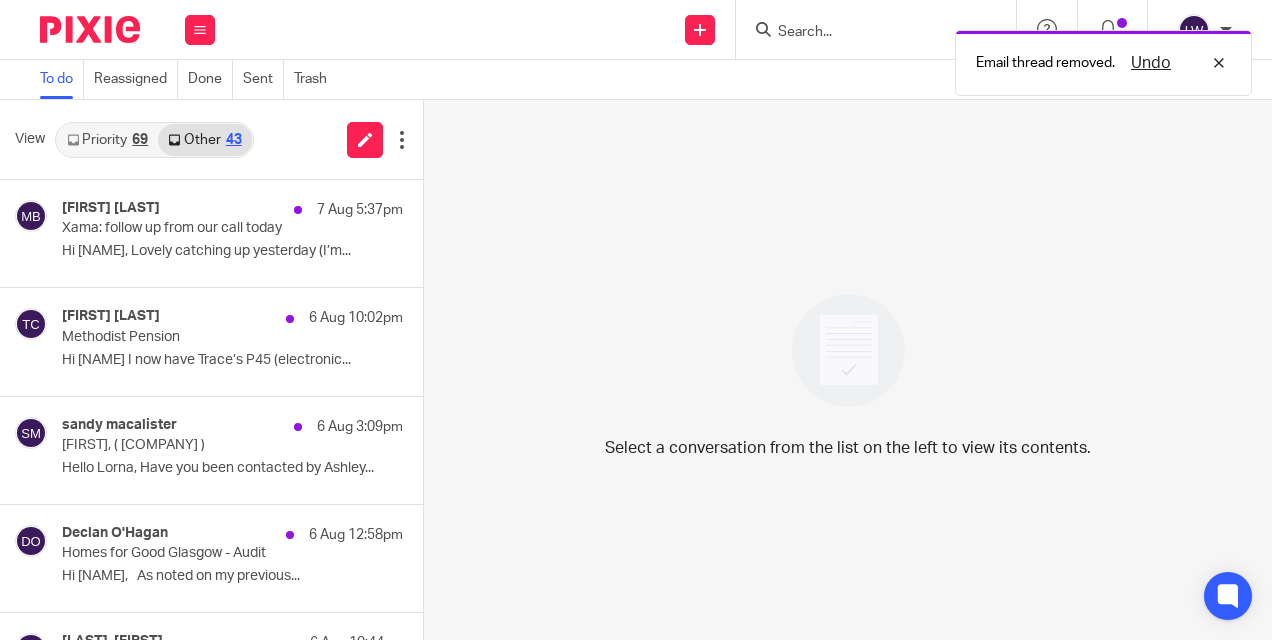 click on "Priority
69" at bounding box center (107, 140) 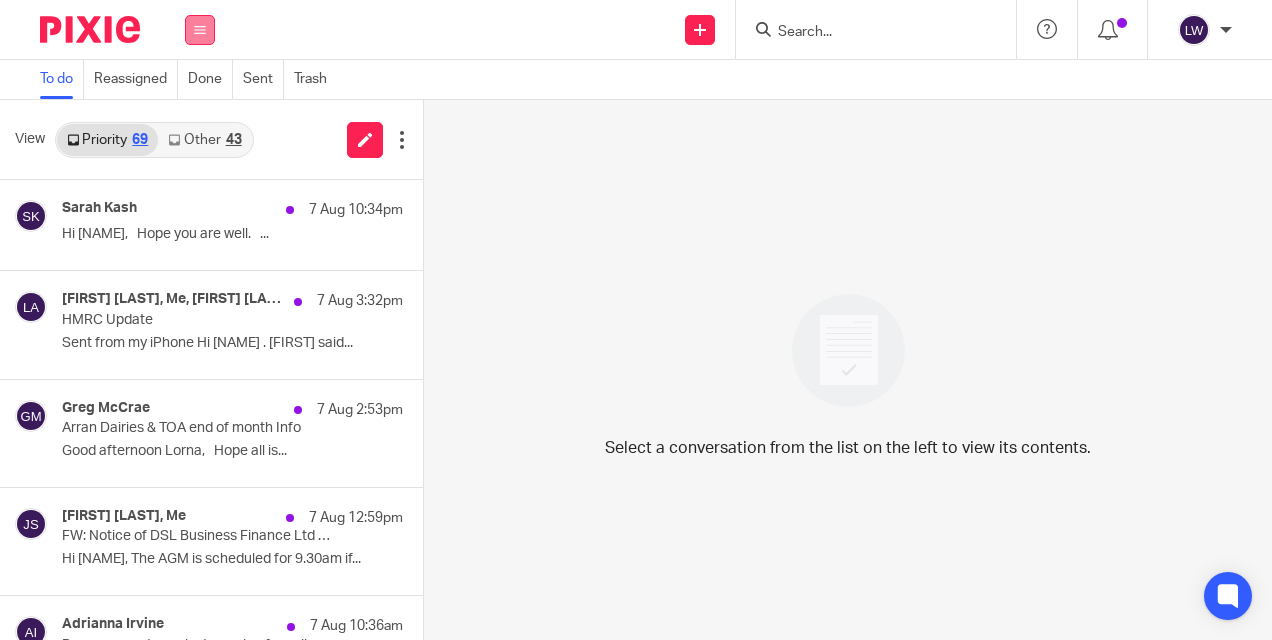 click at bounding box center (200, 30) 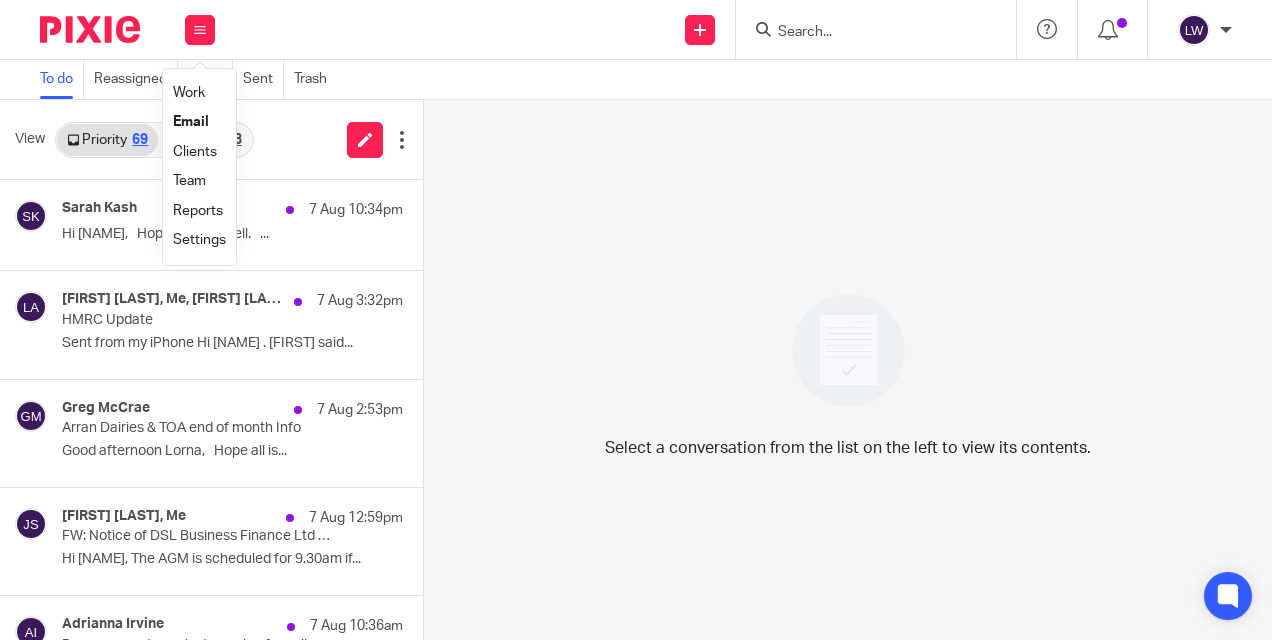 click on "Email" at bounding box center [191, 122] 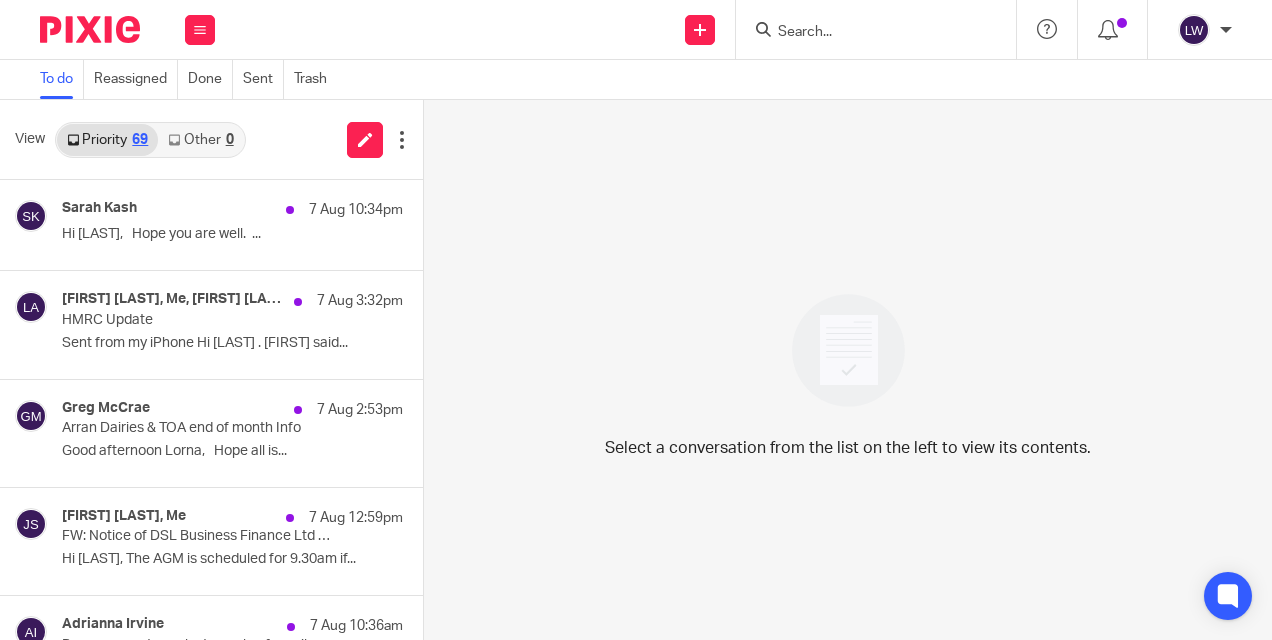 scroll, scrollTop: 0, scrollLeft: 0, axis: both 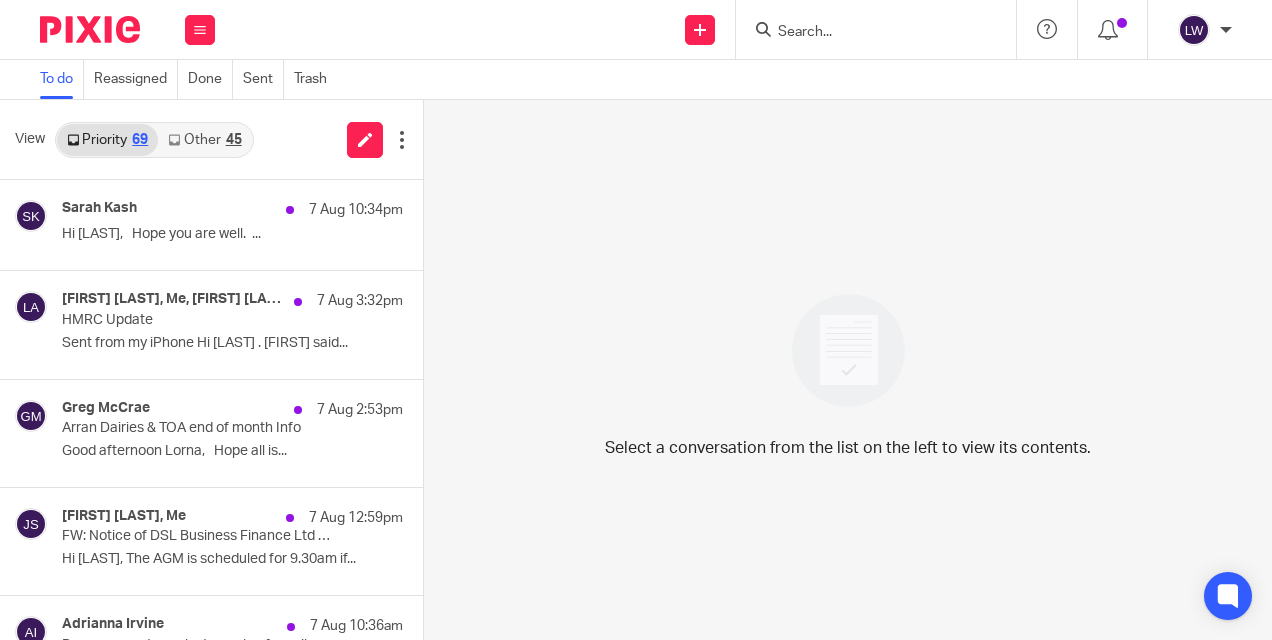 click on "Other
45" at bounding box center [204, 140] 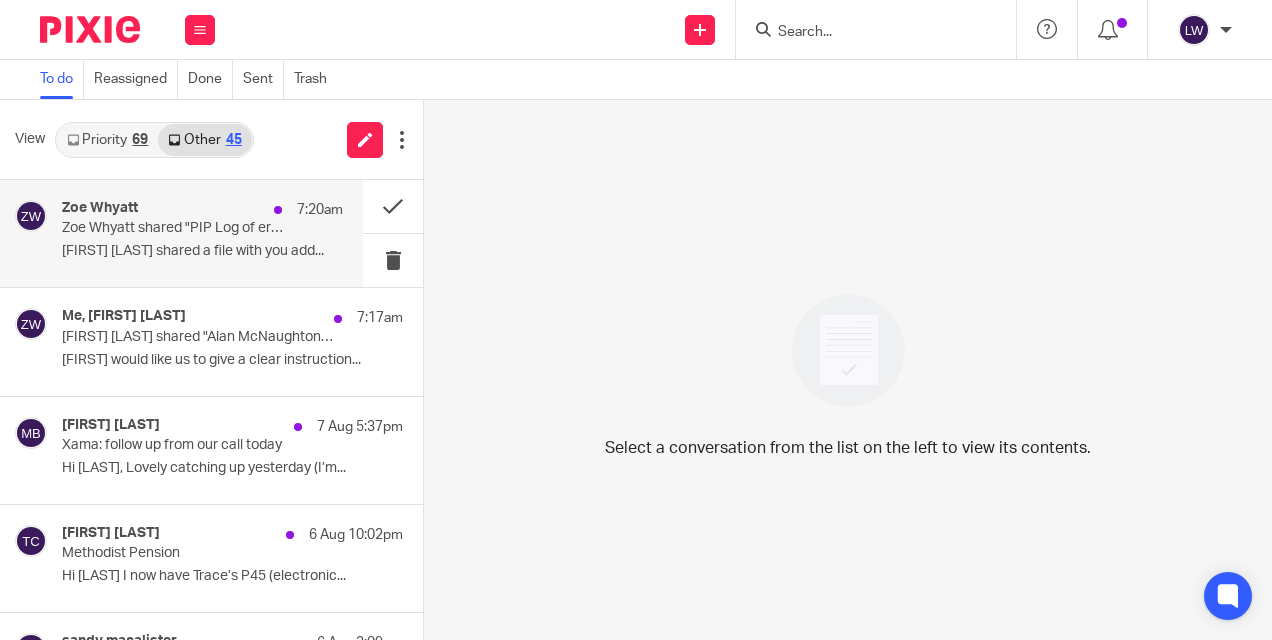 click on "[FIRST] [LAST] shared a file with you add..." at bounding box center (202, 251) 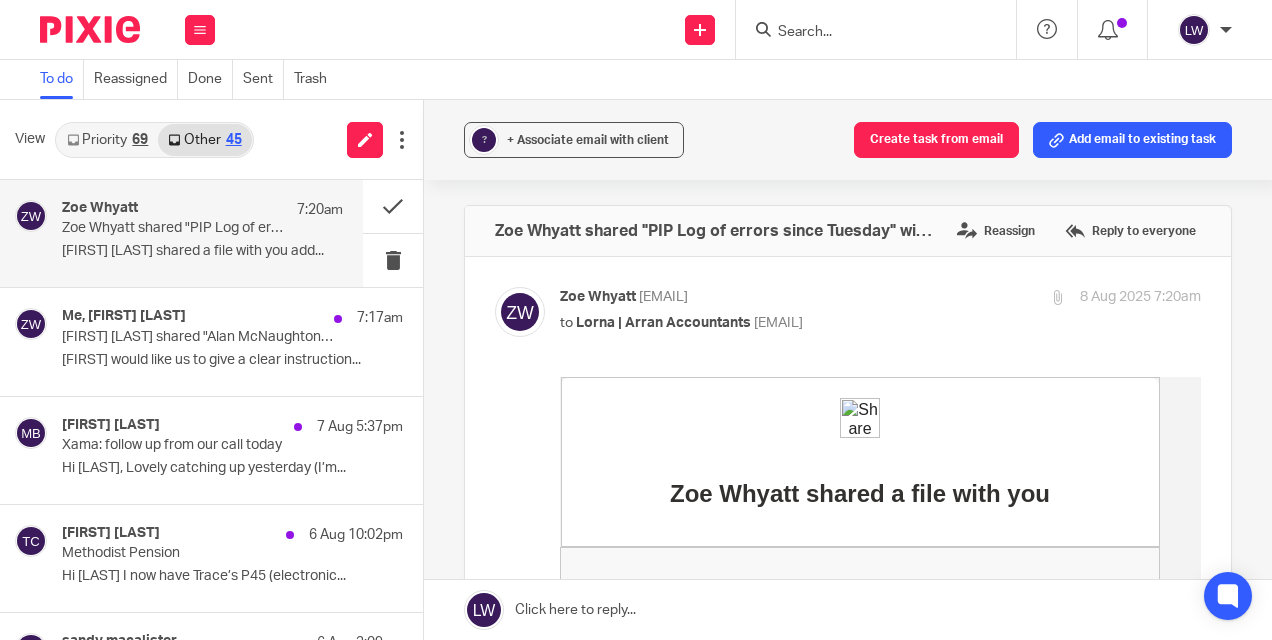 scroll, scrollTop: 0, scrollLeft: 0, axis: both 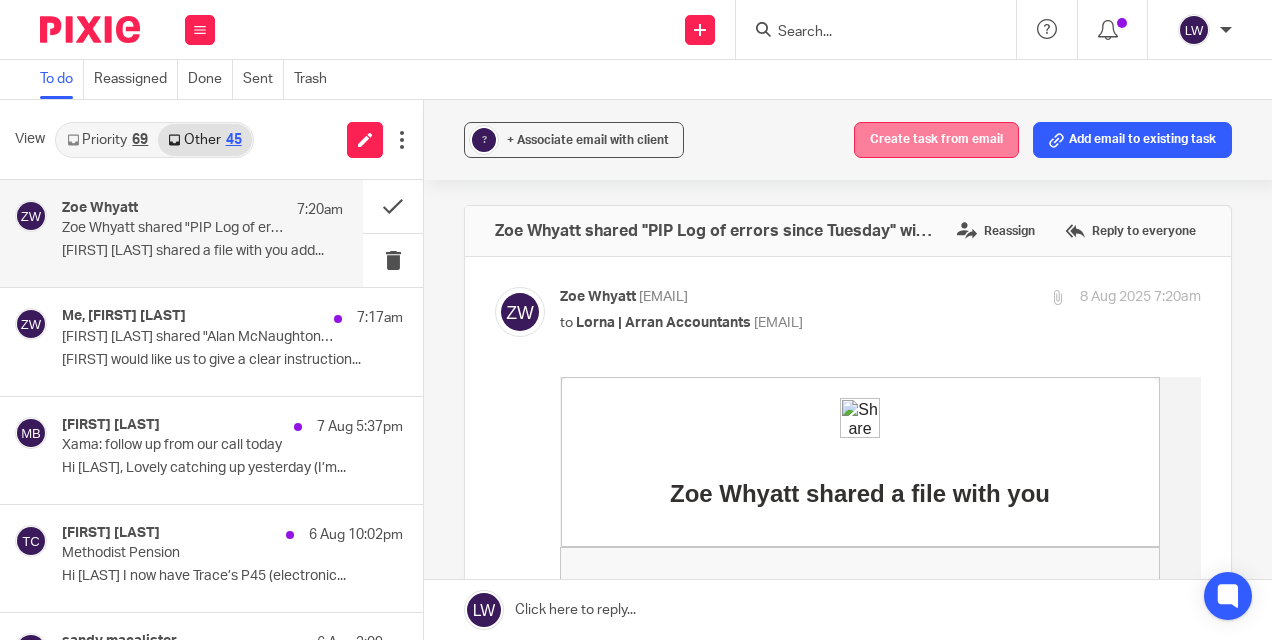 click on "Create task from email" at bounding box center (936, 140) 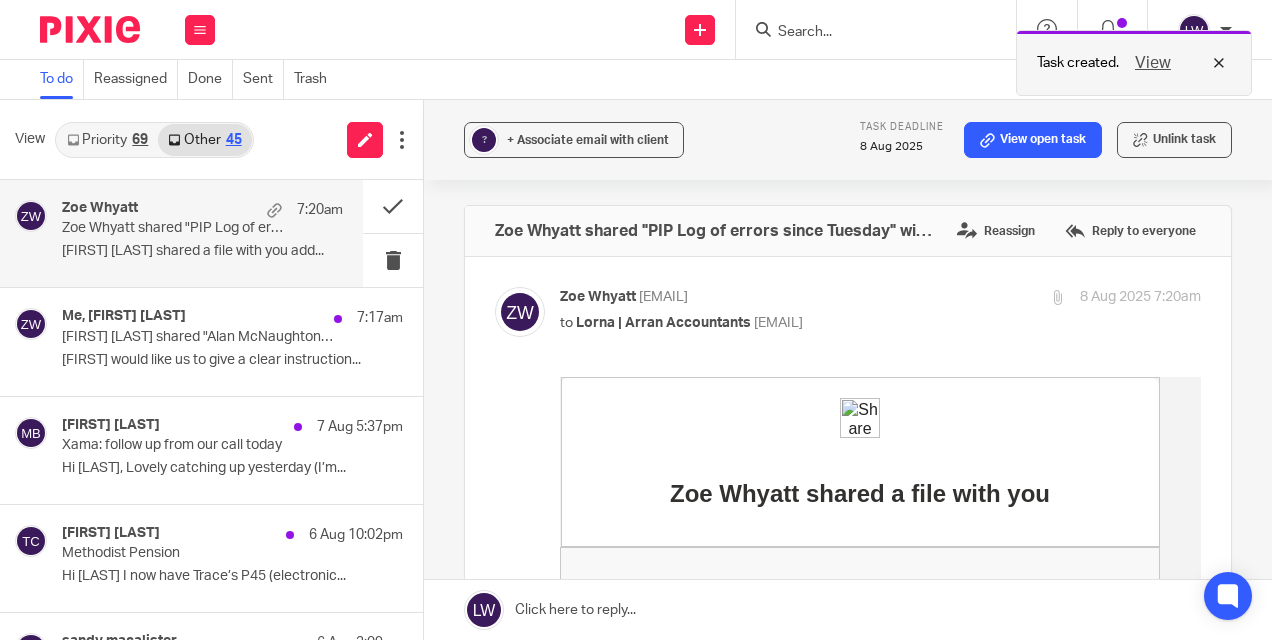 click on "View" at bounding box center [1153, 63] 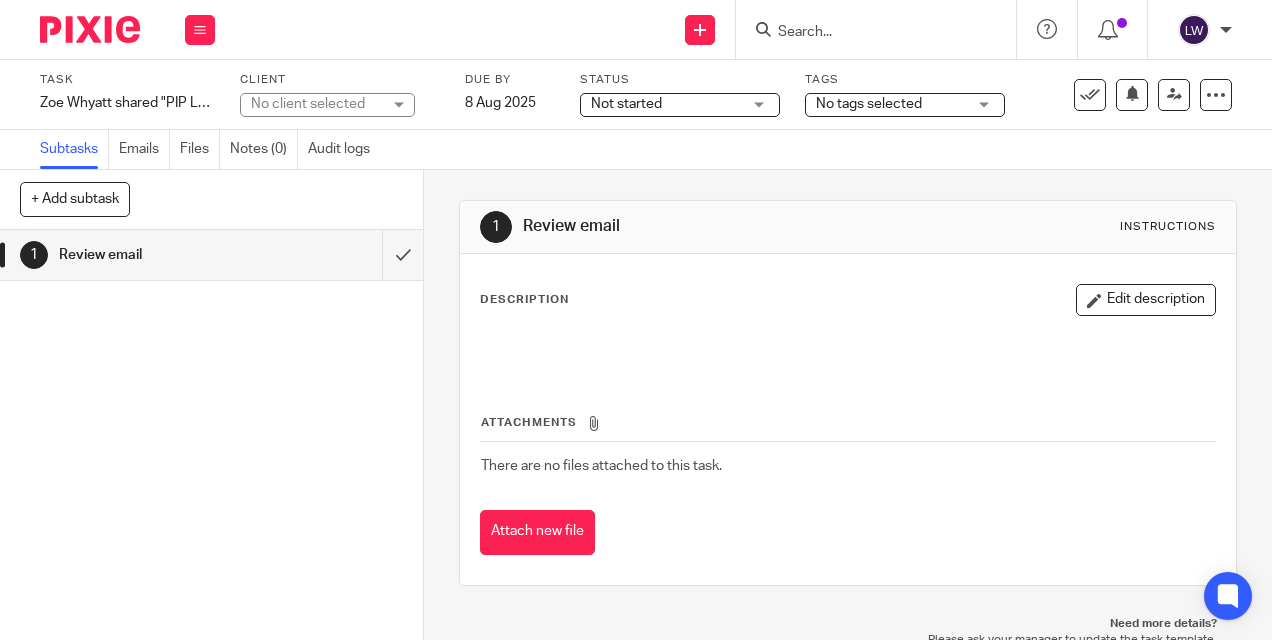 scroll, scrollTop: 0, scrollLeft: 0, axis: both 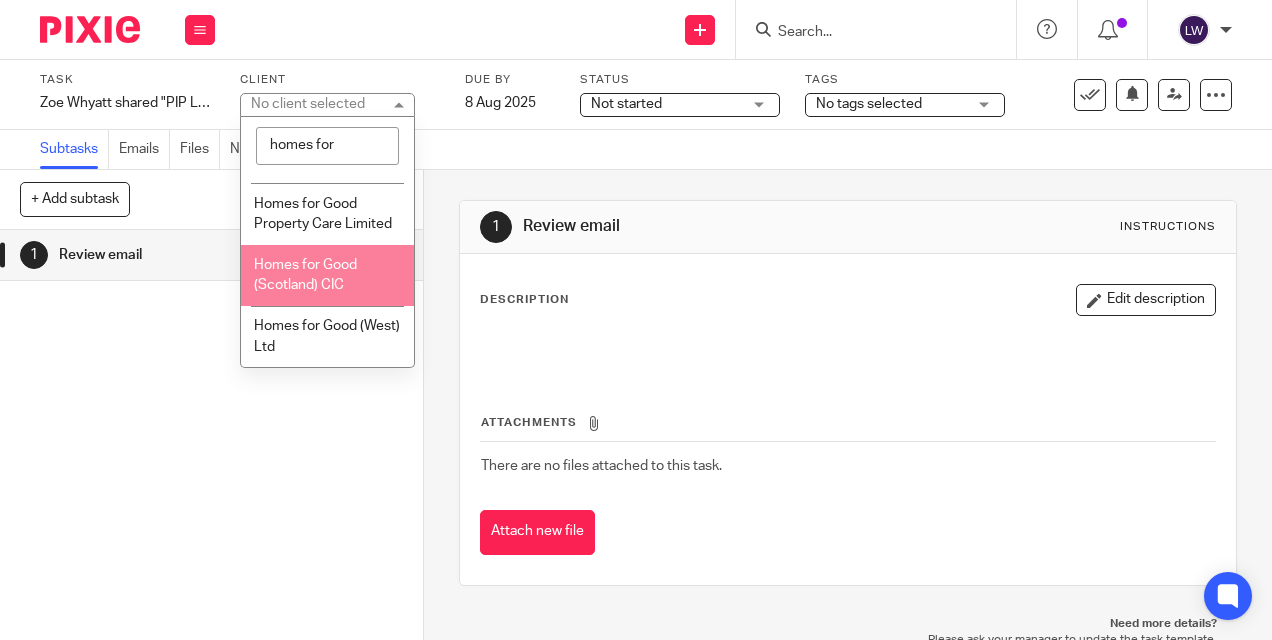 type on "homes for" 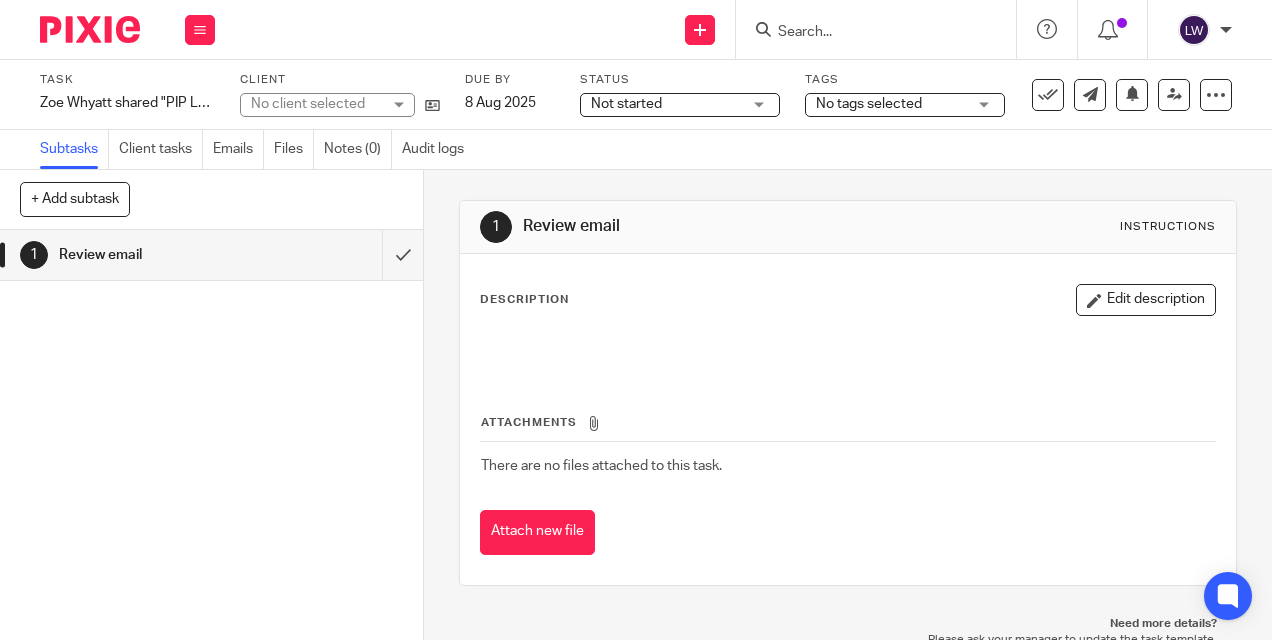 scroll, scrollTop: 0, scrollLeft: 0, axis: both 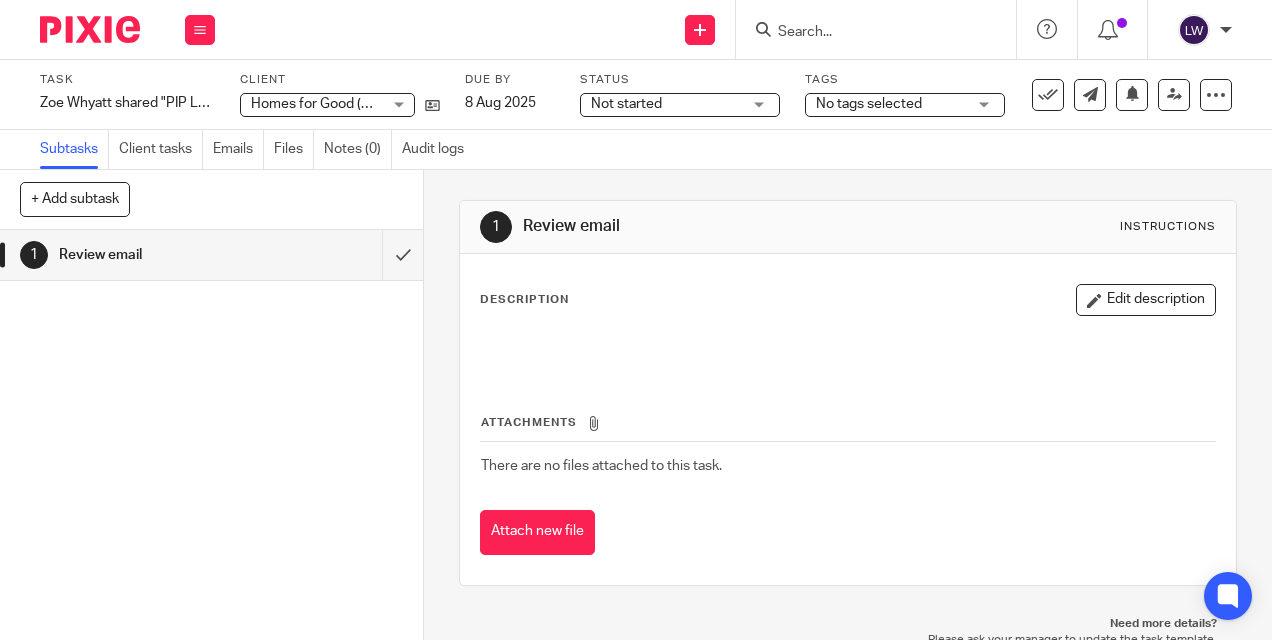 click on "Not started" at bounding box center [626, 104] 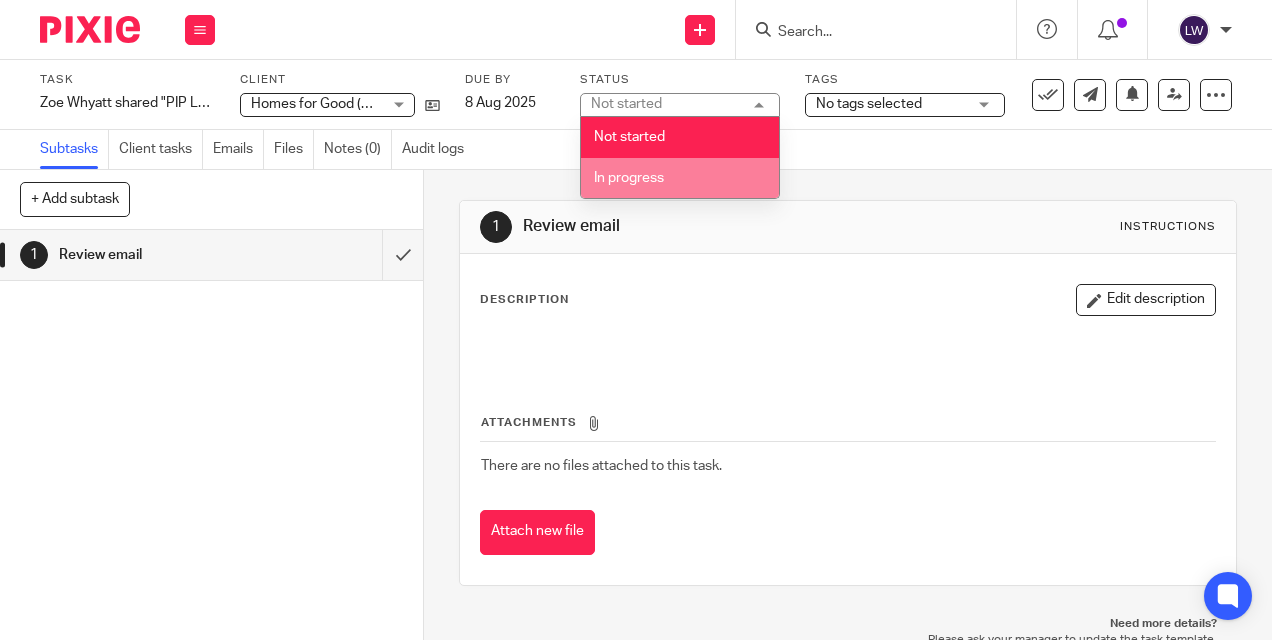click on "In progress" at bounding box center [629, 178] 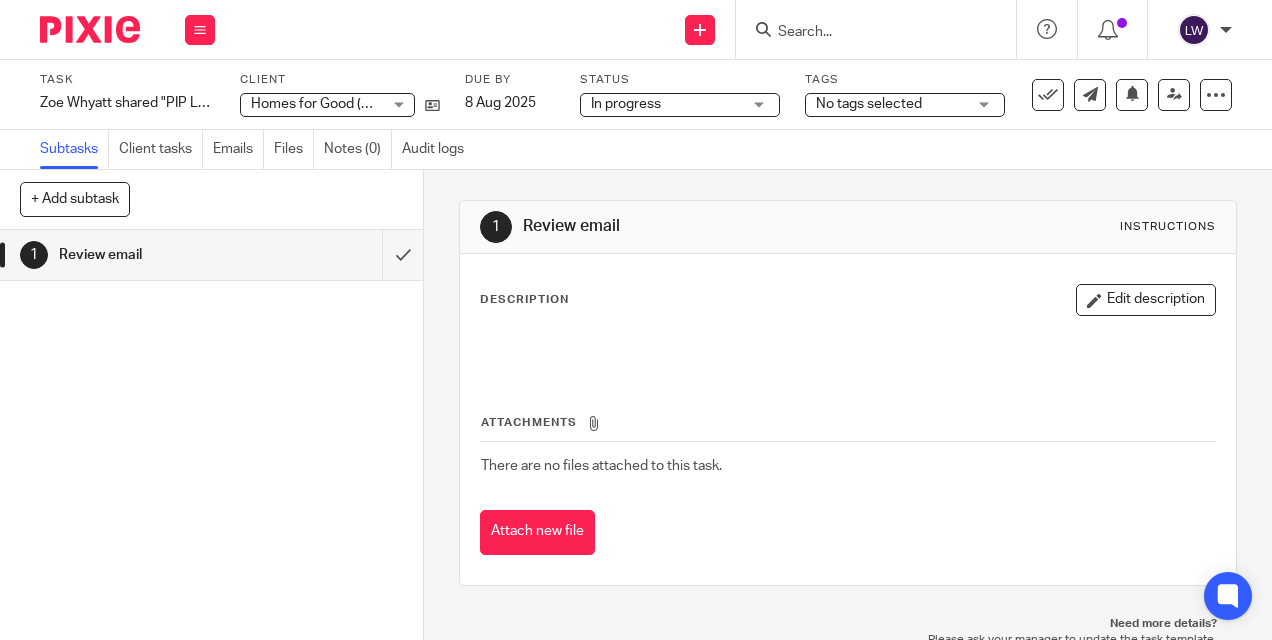 click on "No tags selected" at bounding box center (869, 104) 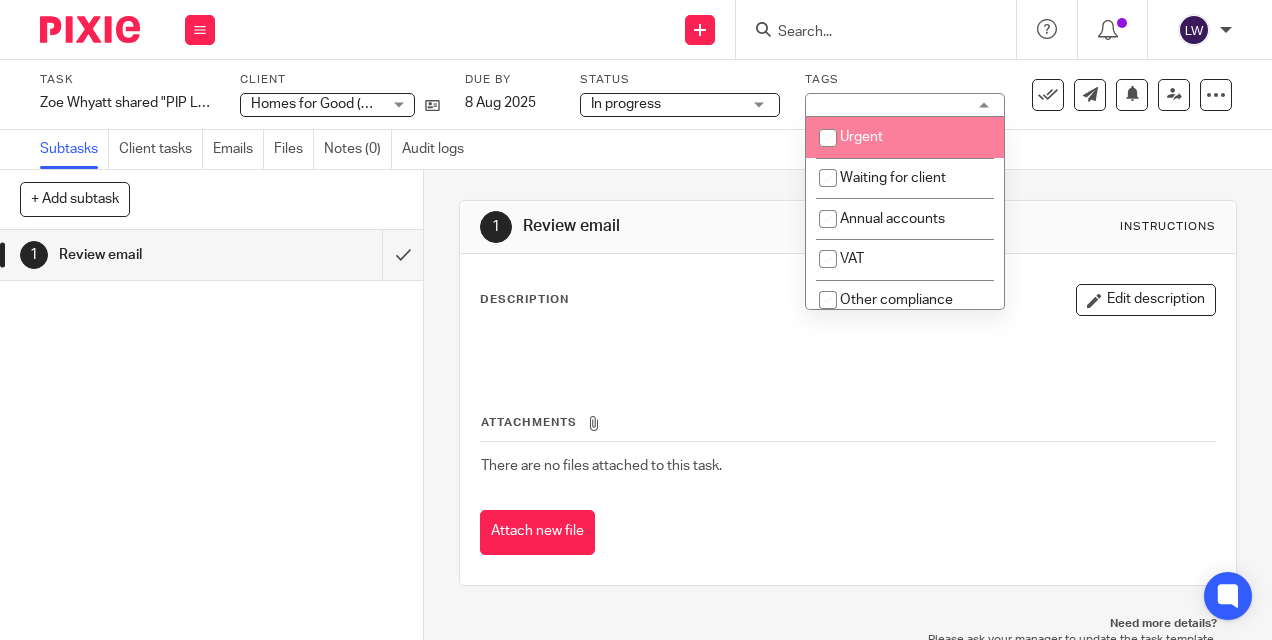 click at bounding box center [828, 138] 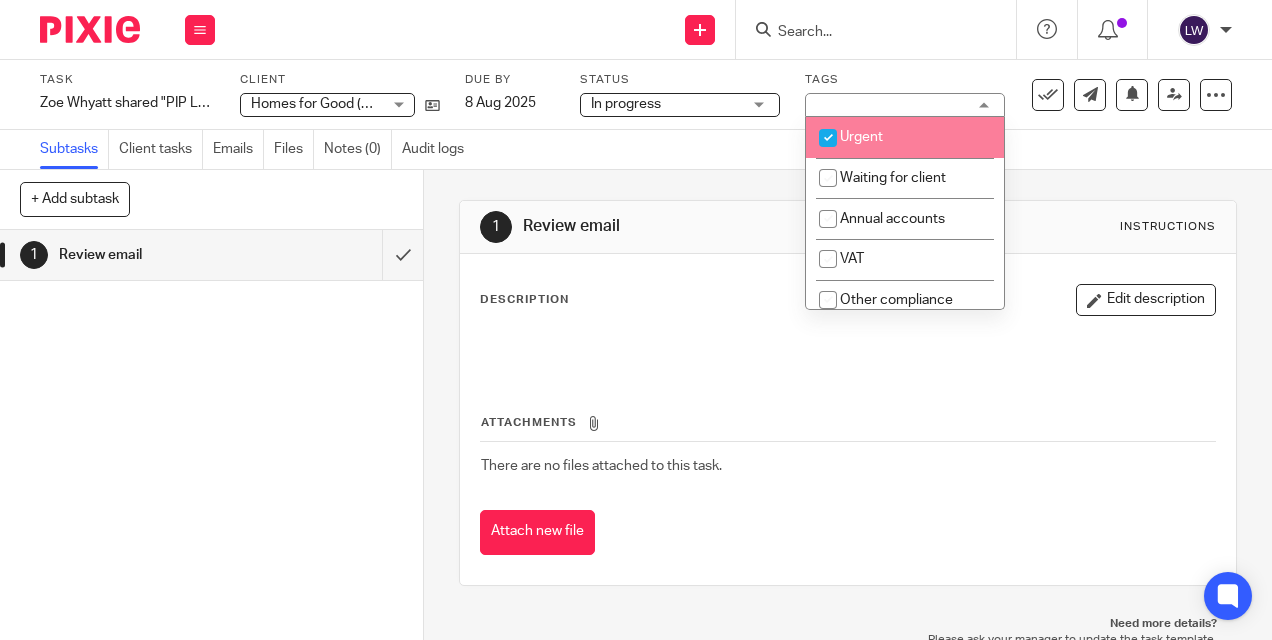 checkbox on "true" 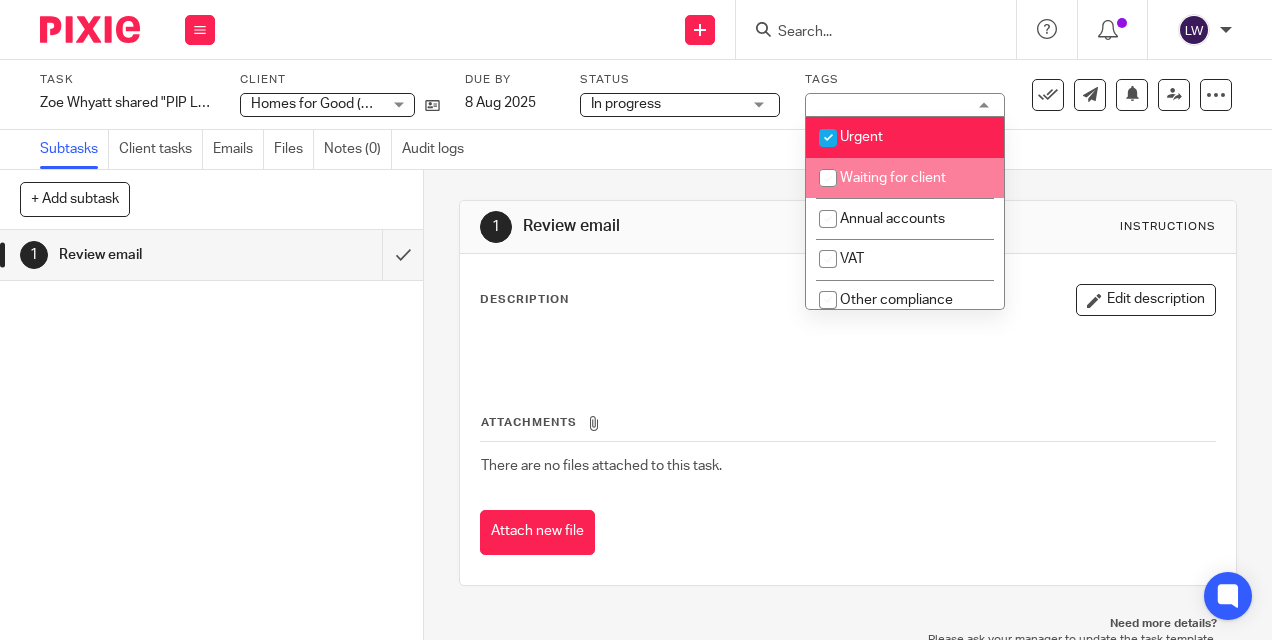 click on "Subtasks
Client tasks
Emails
Files
Notes (0)
Audit logs" at bounding box center [636, 150] 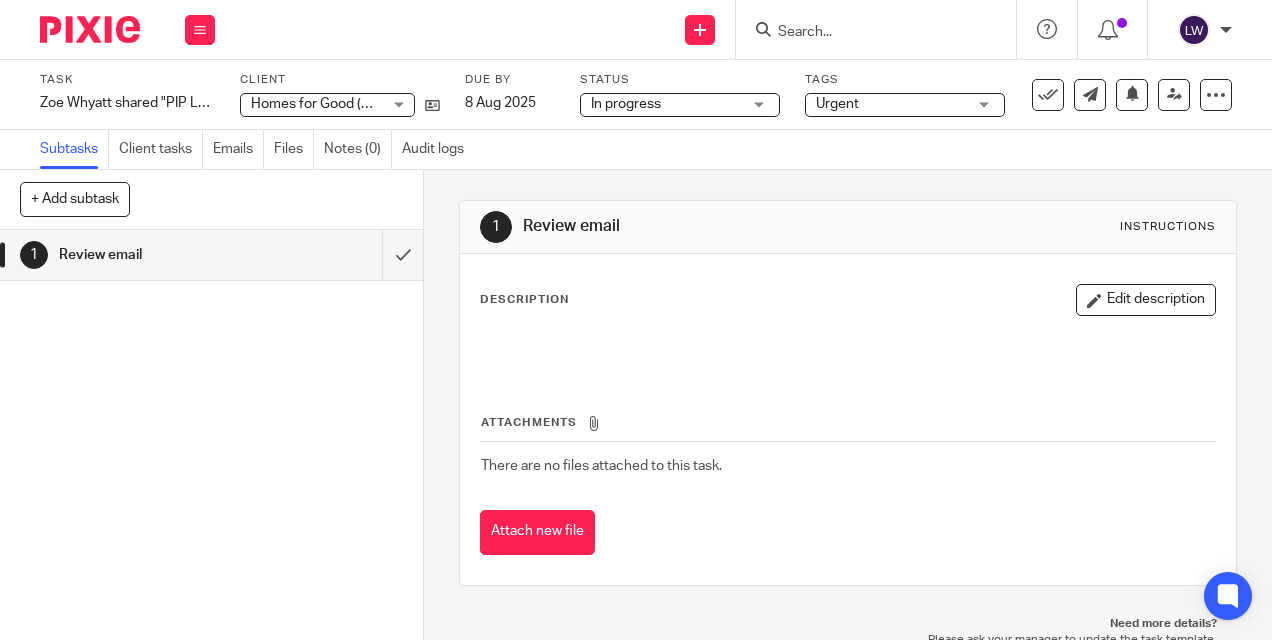 click at bounding box center [847, 349] 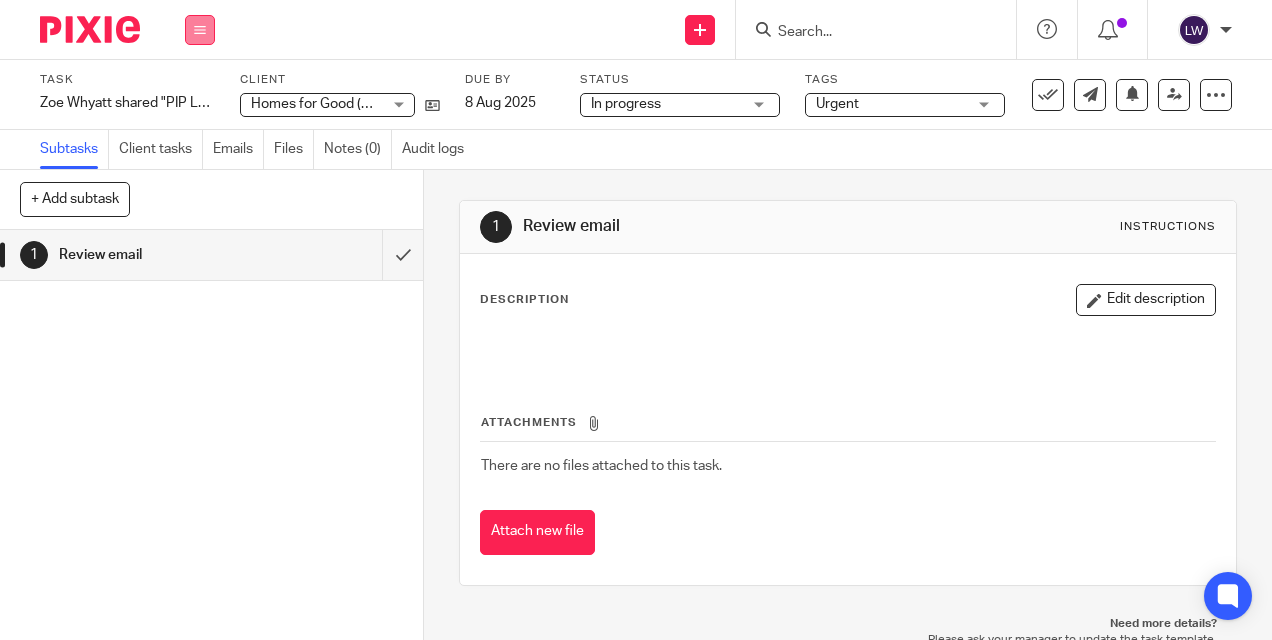 click at bounding box center [200, 30] 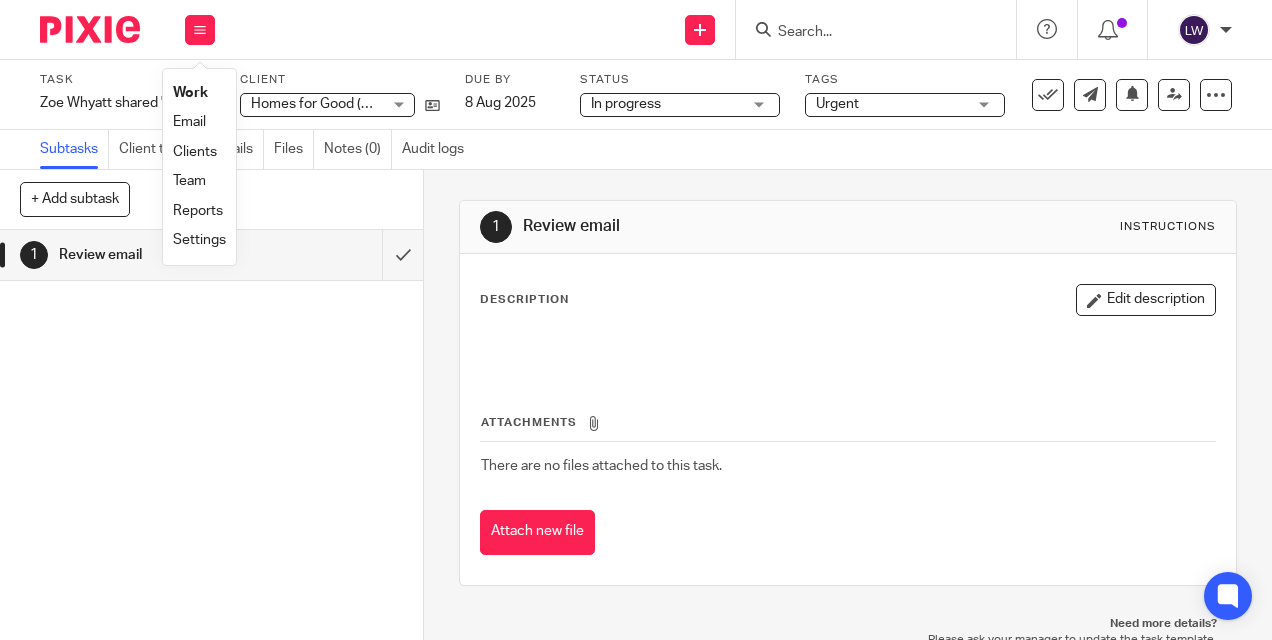 click on "Email" at bounding box center [189, 122] 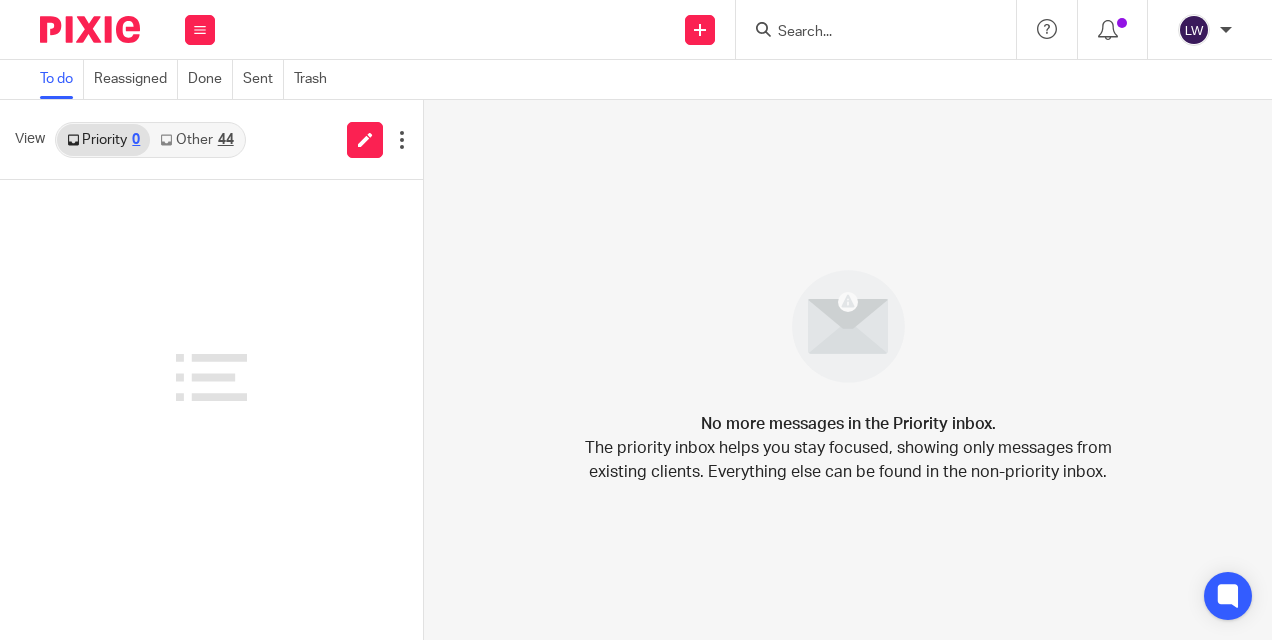 scroll, scrollTop: 0, scrollLeft: 0, axis: both 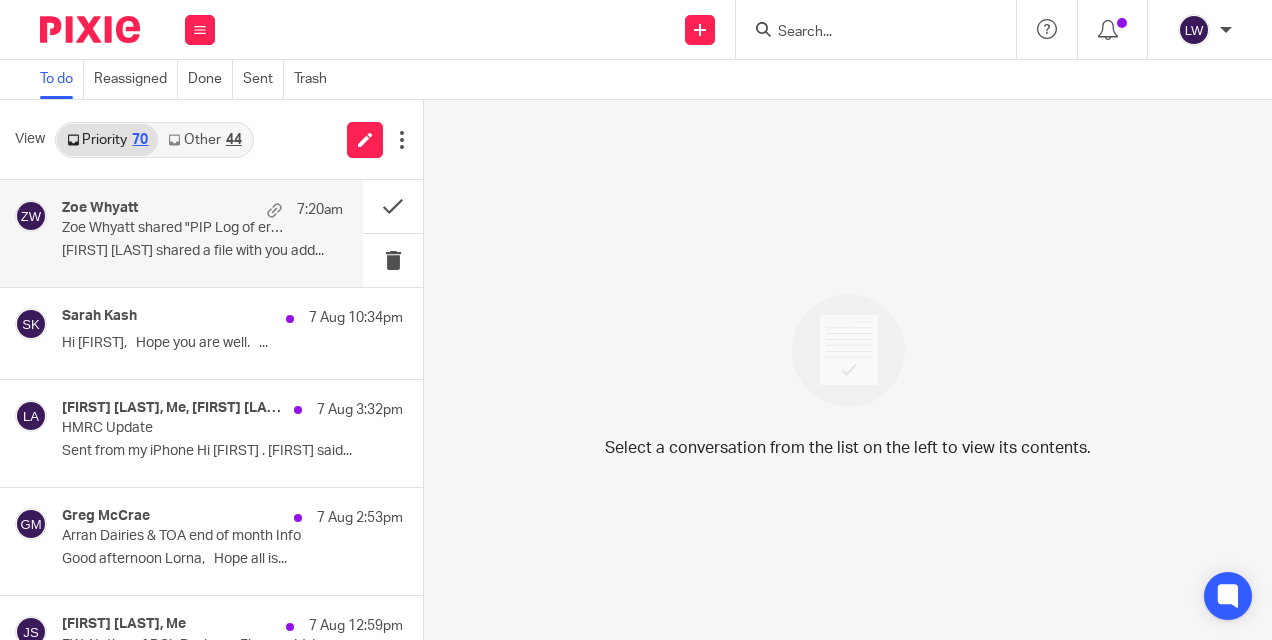 click on "[FIRST] [LAST]
7:20am   [FIRST] [LAST] shared "PIP Log of errors since Tuesday" with you   [FIRST] [LAST] shared a file with you    add..." at bounding box center (202, 233) 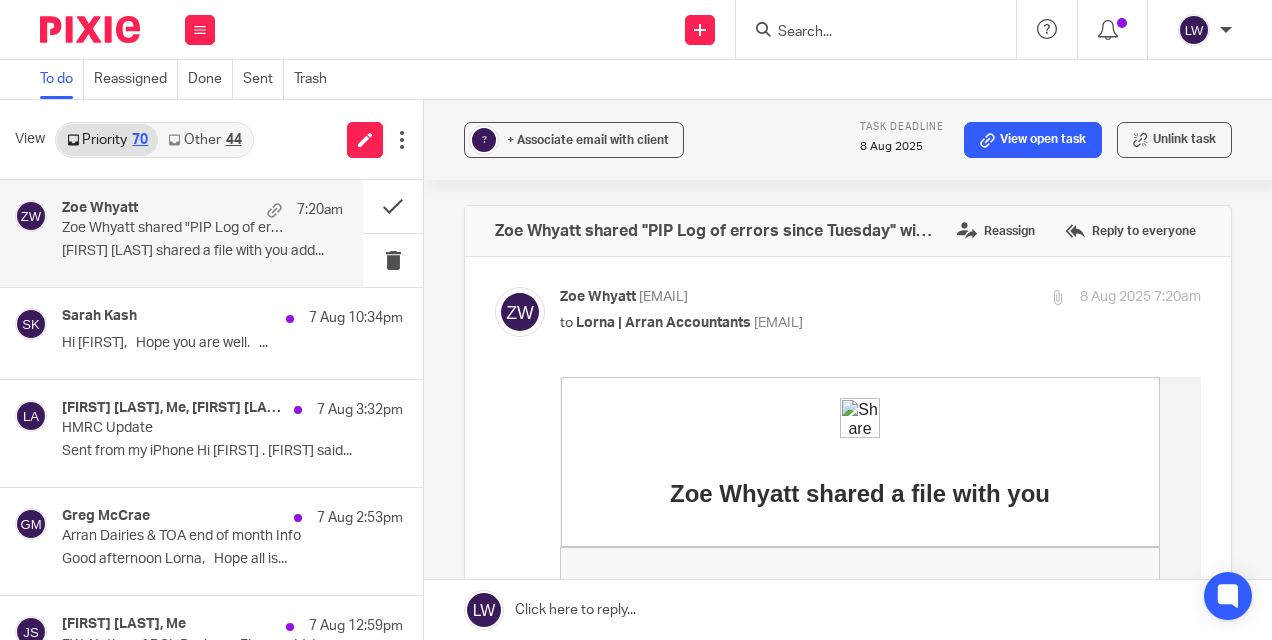 scroll, scrollTop: 0, scrollLeft: 0, axis: both 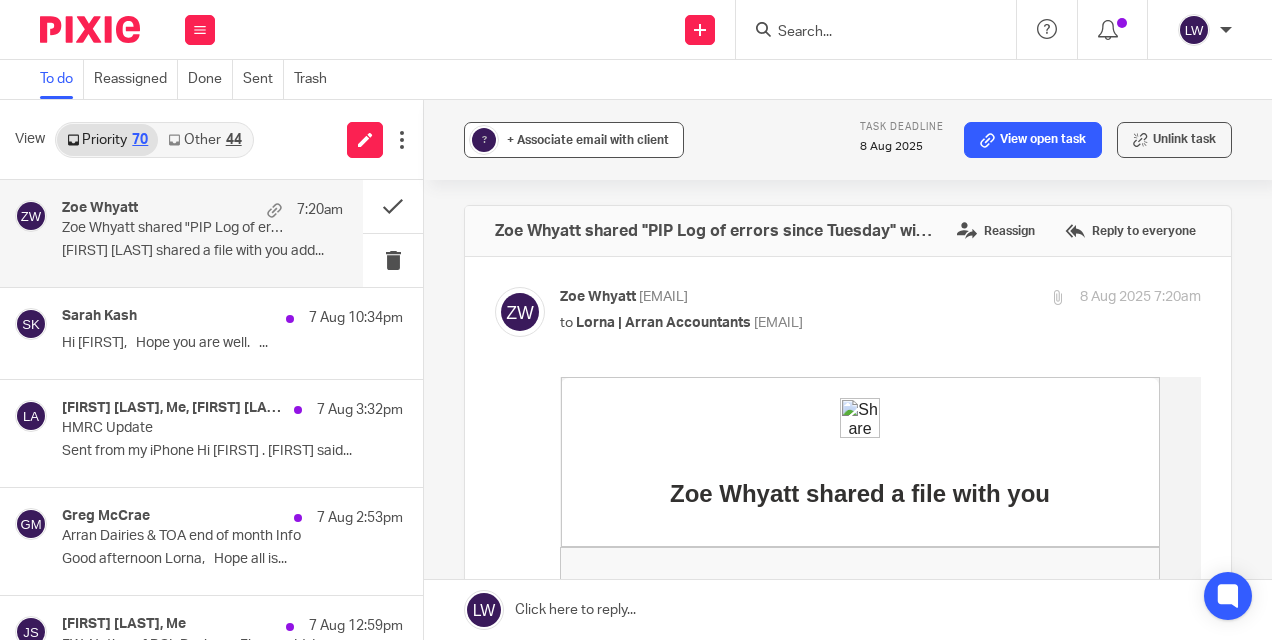click on "+ Associate email with client" at bounding box center (588, 140) 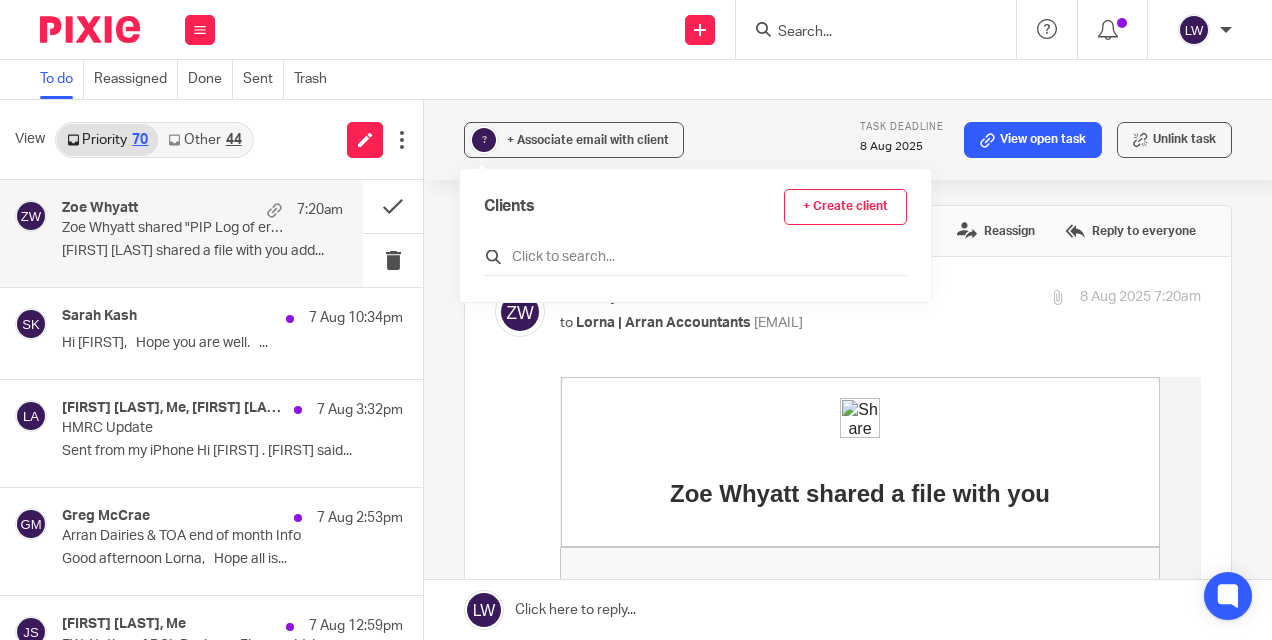 click at bounding box center (695, 257) 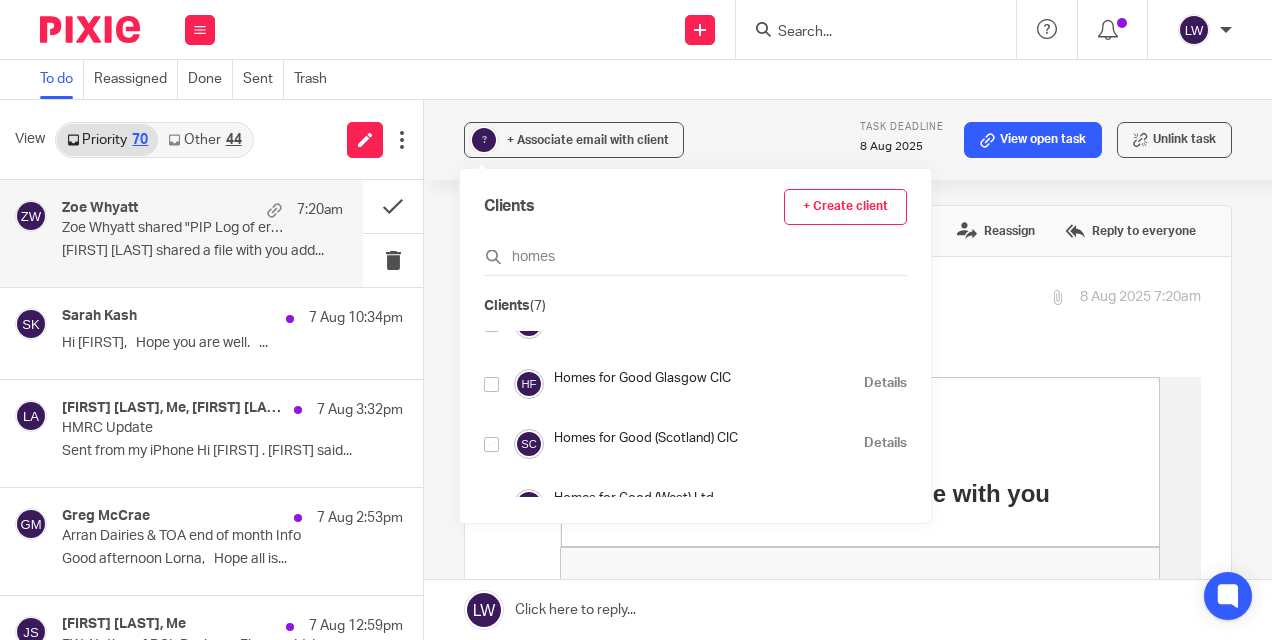 scroll, scrollTop: 96, scrollLeft: 0, axis: vertical 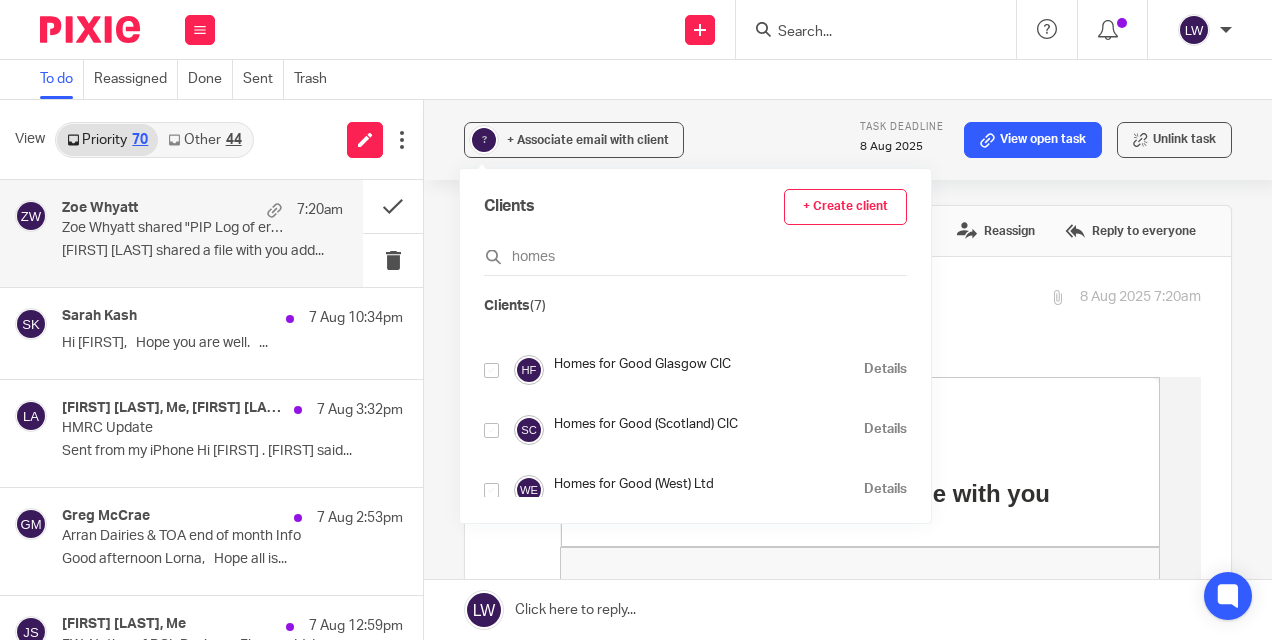 type on "homes" 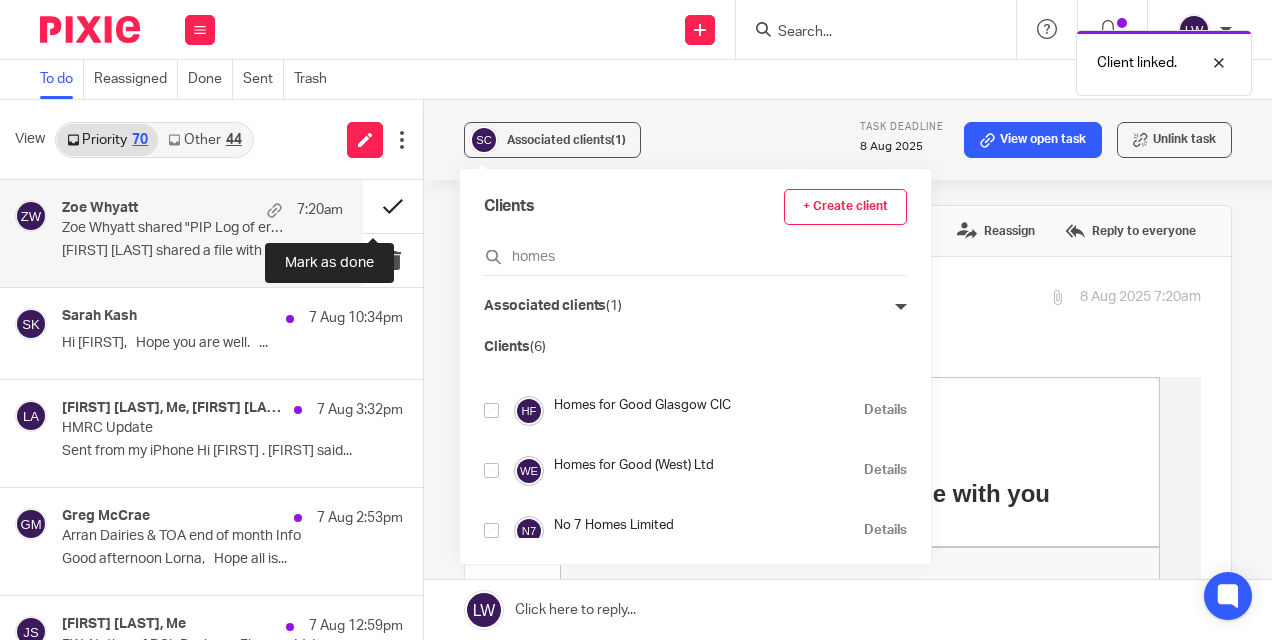 click at bounding box center (393, 206) 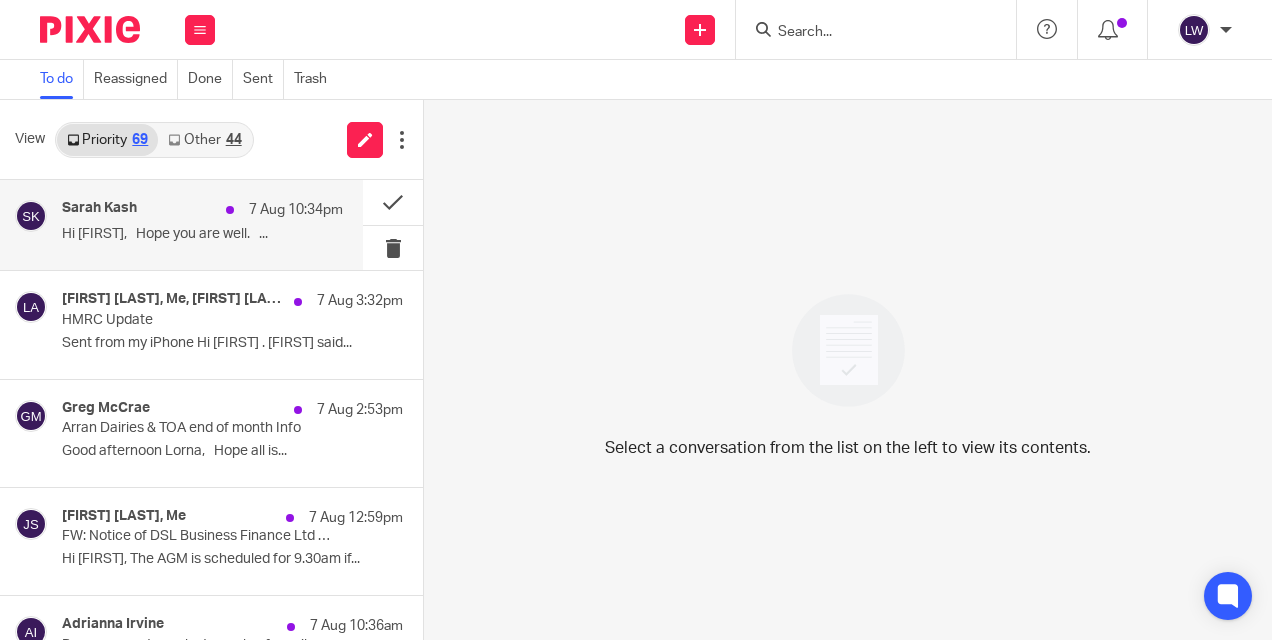 click on "Sarah Kash
7 Aug 10:34pm     Hi Lorna,      Hope you are well.    ..." at bounding box center [202, 225] 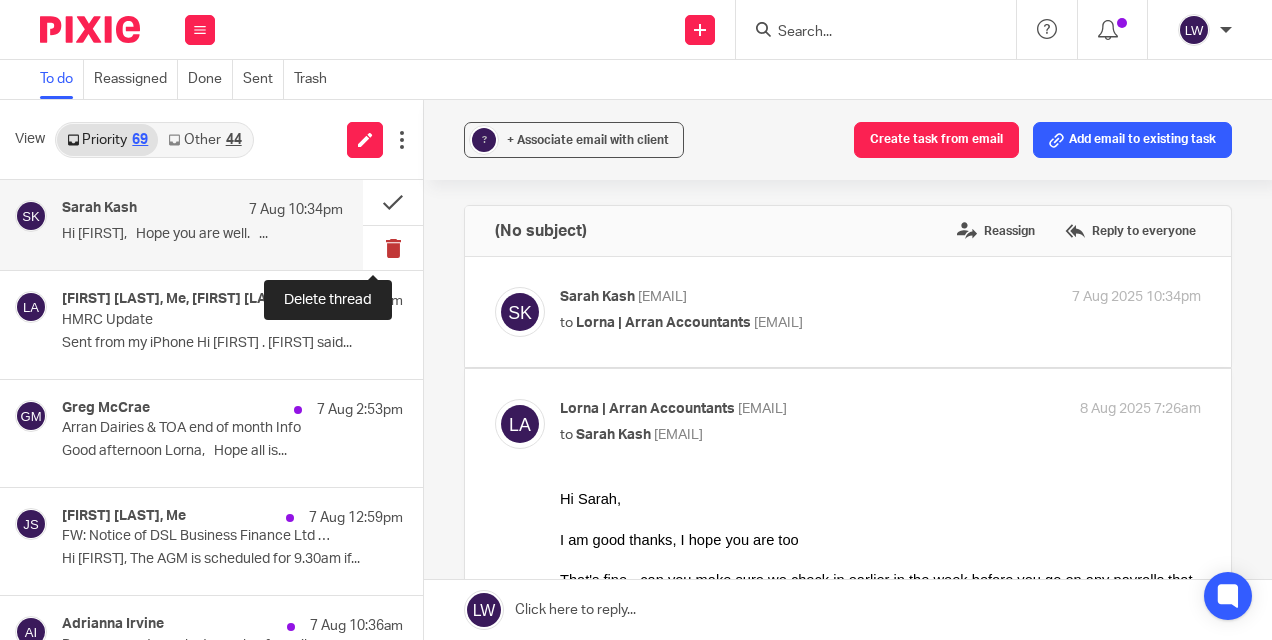 scroll, scrollTop: 0, scrollLeft: 0, axis: both 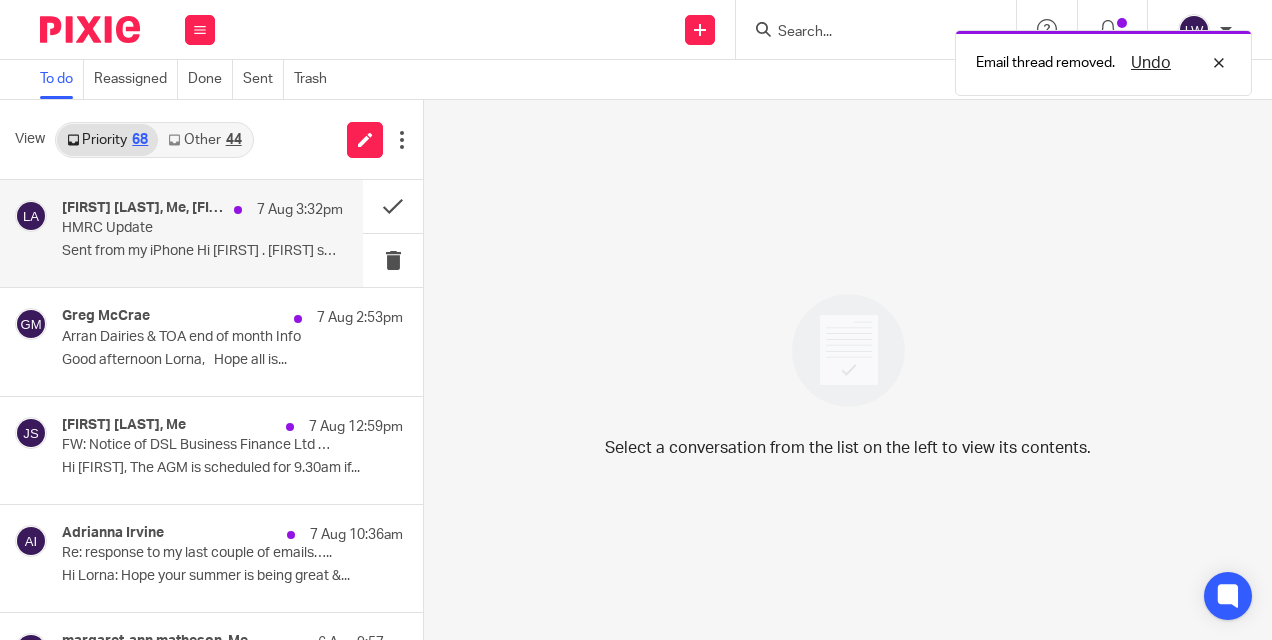 click on "Eddie Mcmeechan, Me, eddie mcmeechan
7 Aug 3:32pm   HMRC Update   Sent from my iPhone  Hi Lorna . John said..." at bounding box center (202, 233) 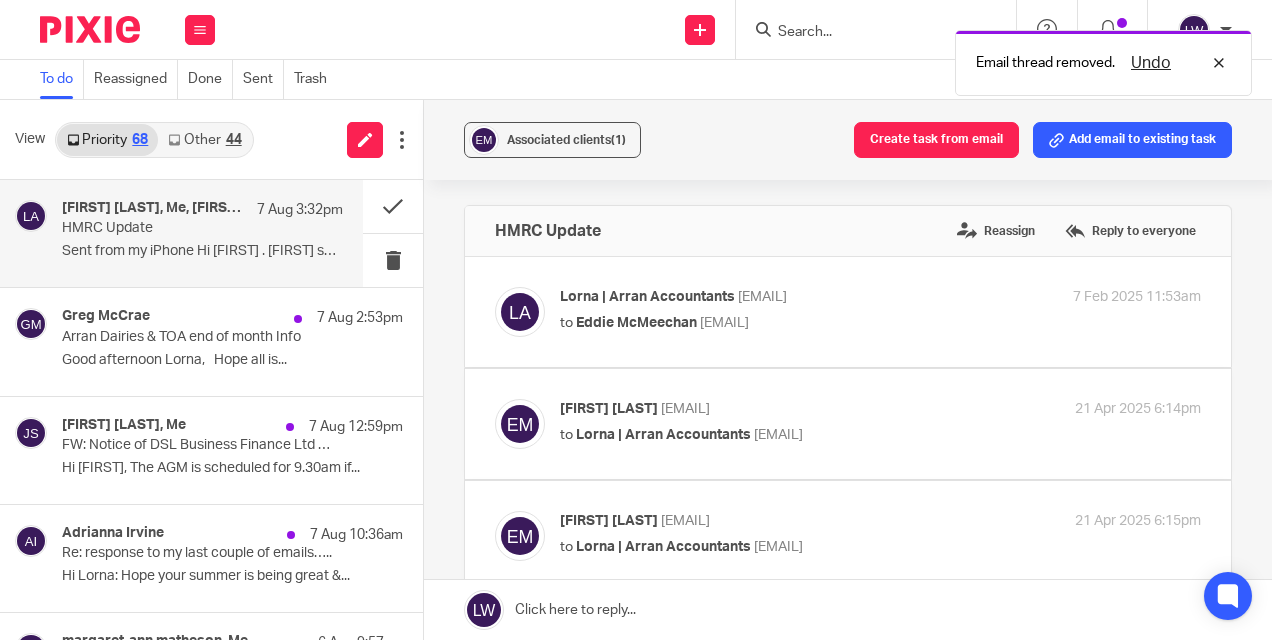 scroll, scrollTop: 0, scrollLeft: 0, axis: both 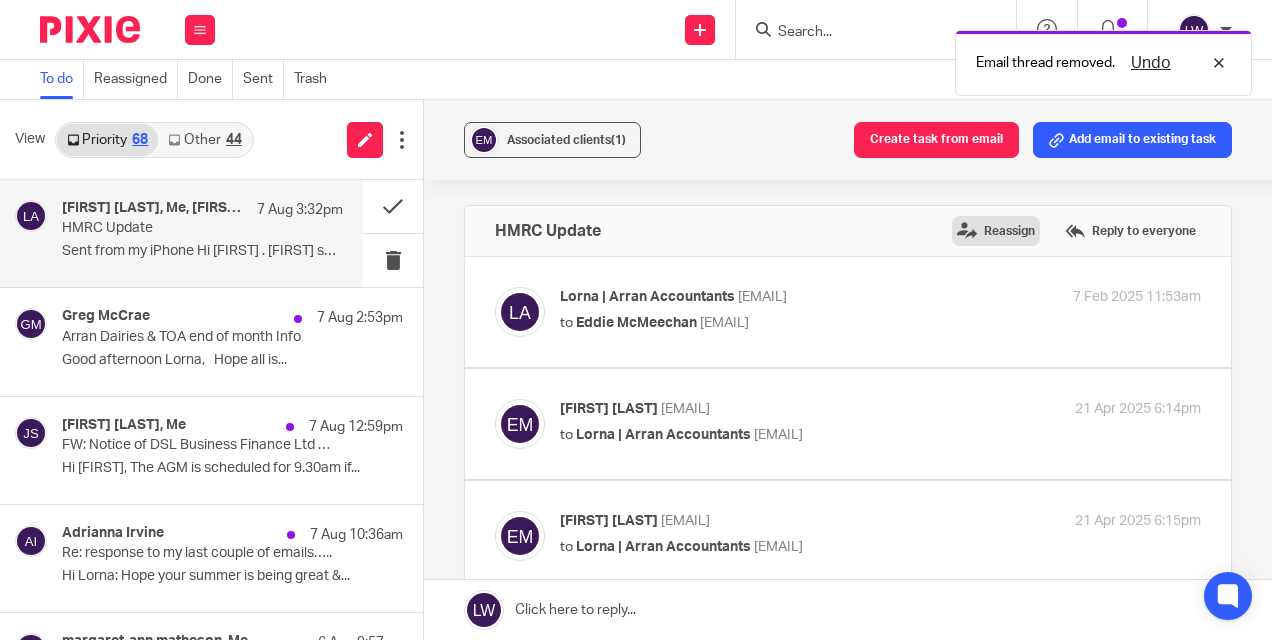 click on "Reassign" at bounding box center [996, 231] 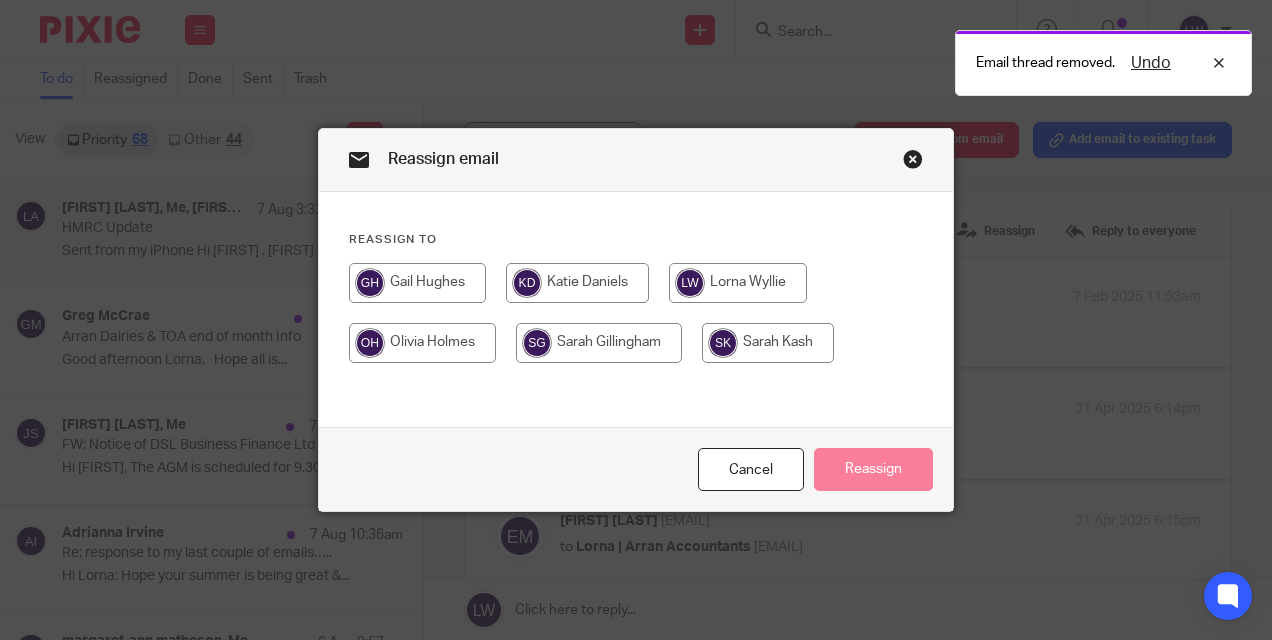 click at bounding box center (422, 343) 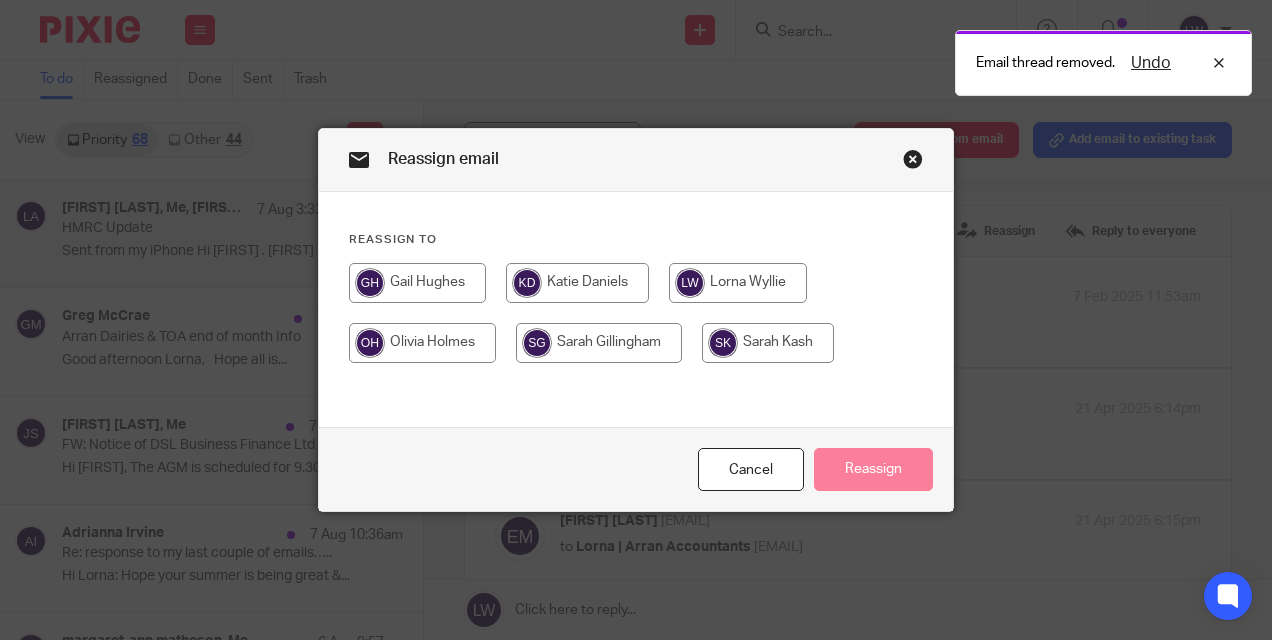 radio on "true" 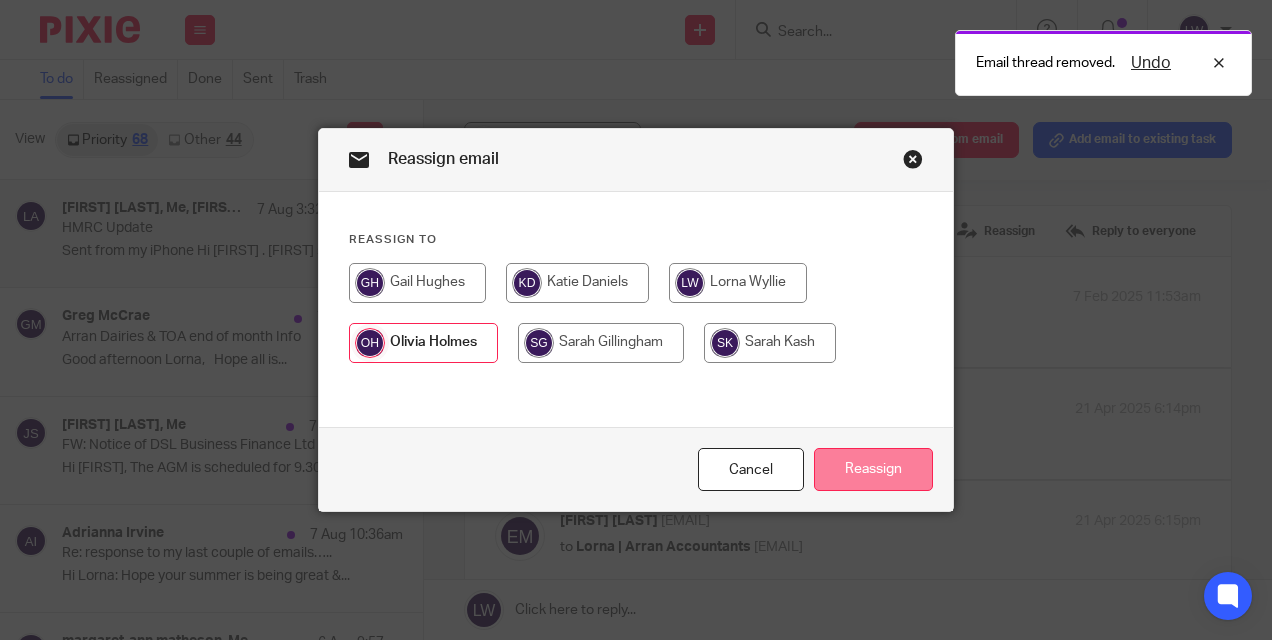 click on "Reassign" at bounding box center (873, 469) 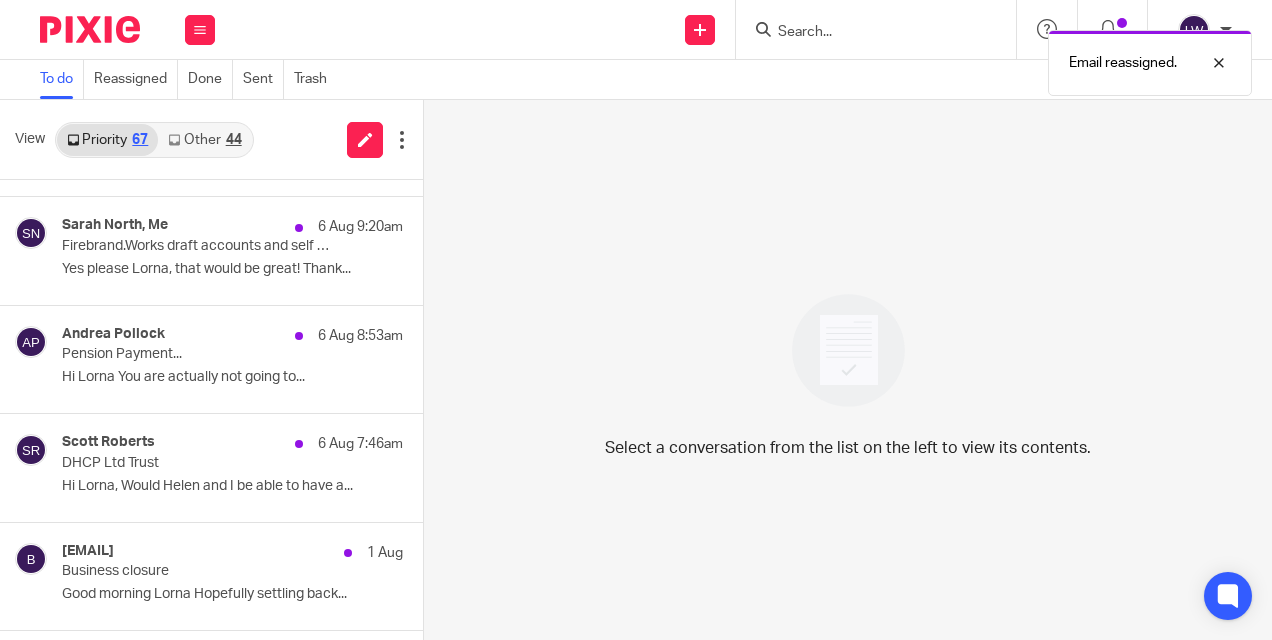 scroll, scrollTop: 446, scrollLeft: 0, axis: vertical 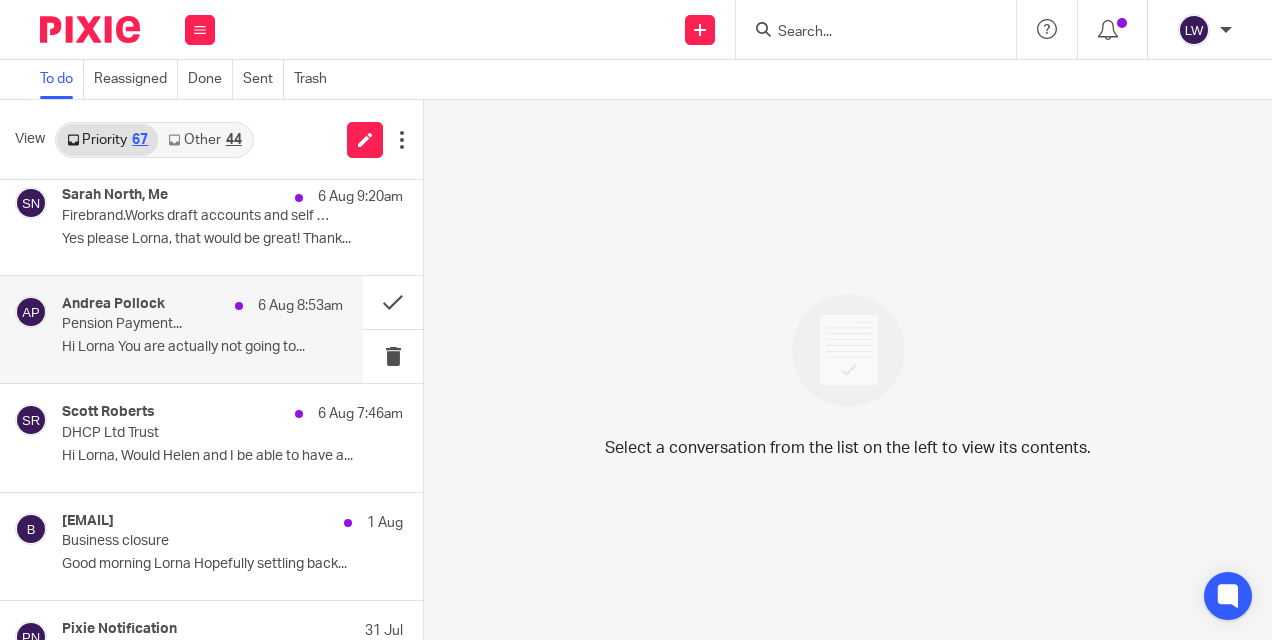 click on "Pension Payment..." at bounding box center [174, 324] 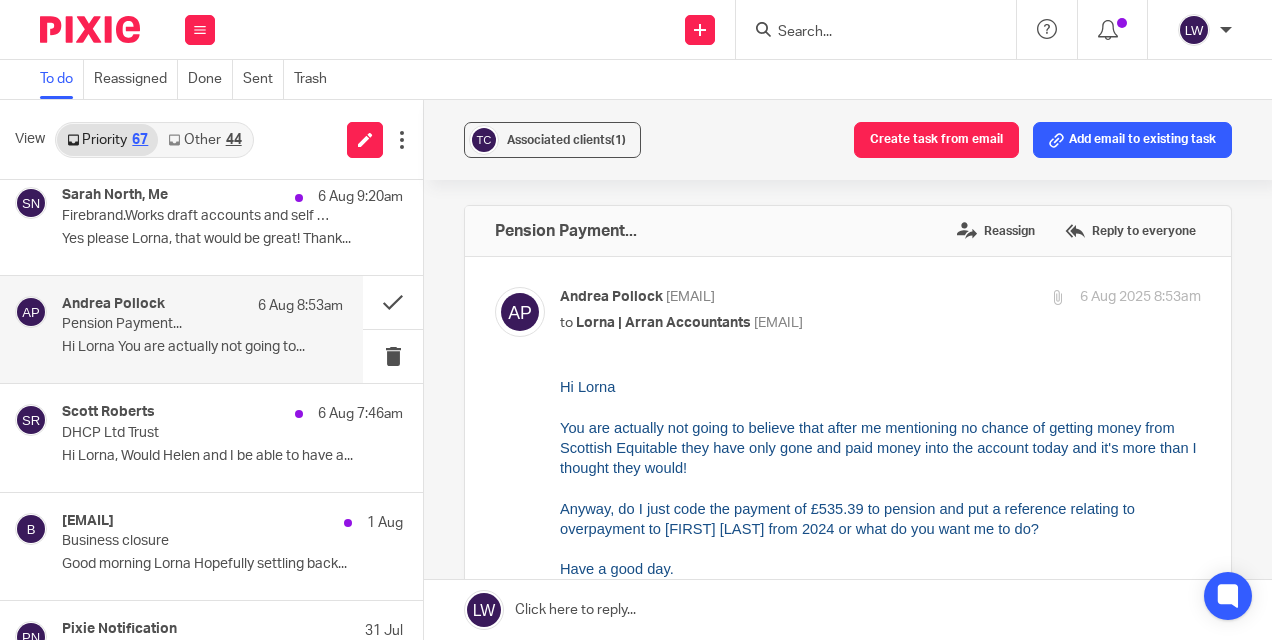 scroll, scrollTop: 0, scrollLeft: 0, axis: both 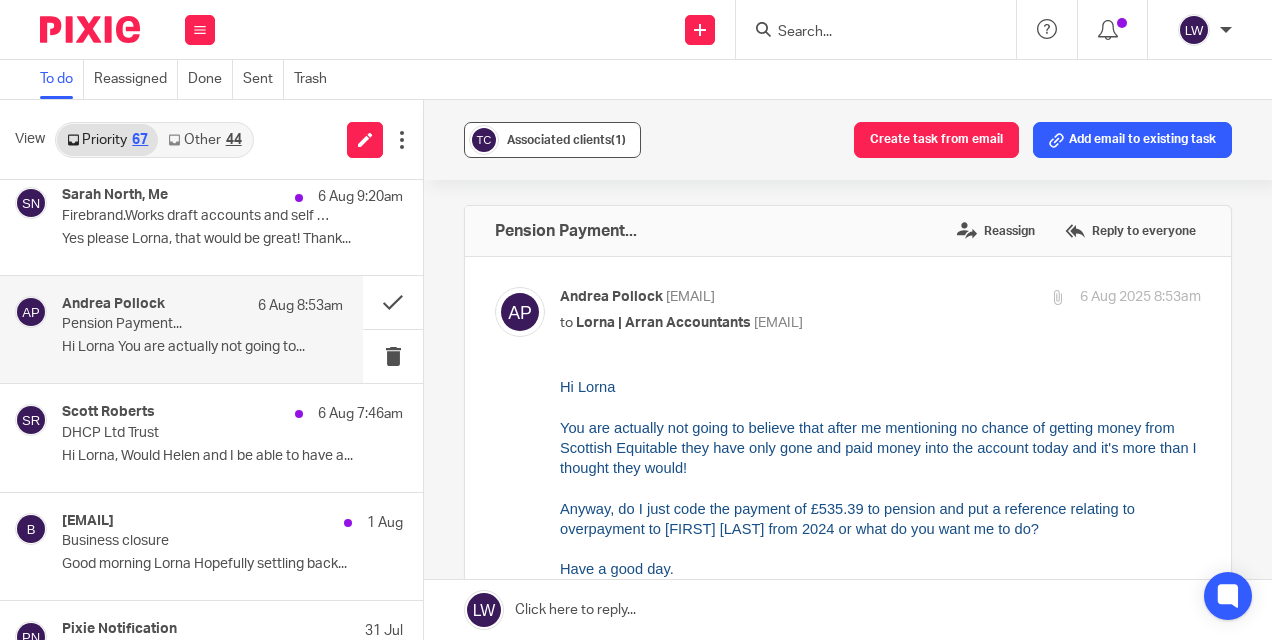 click on "Associated clients  (1)" at bounding box center (566, 140) 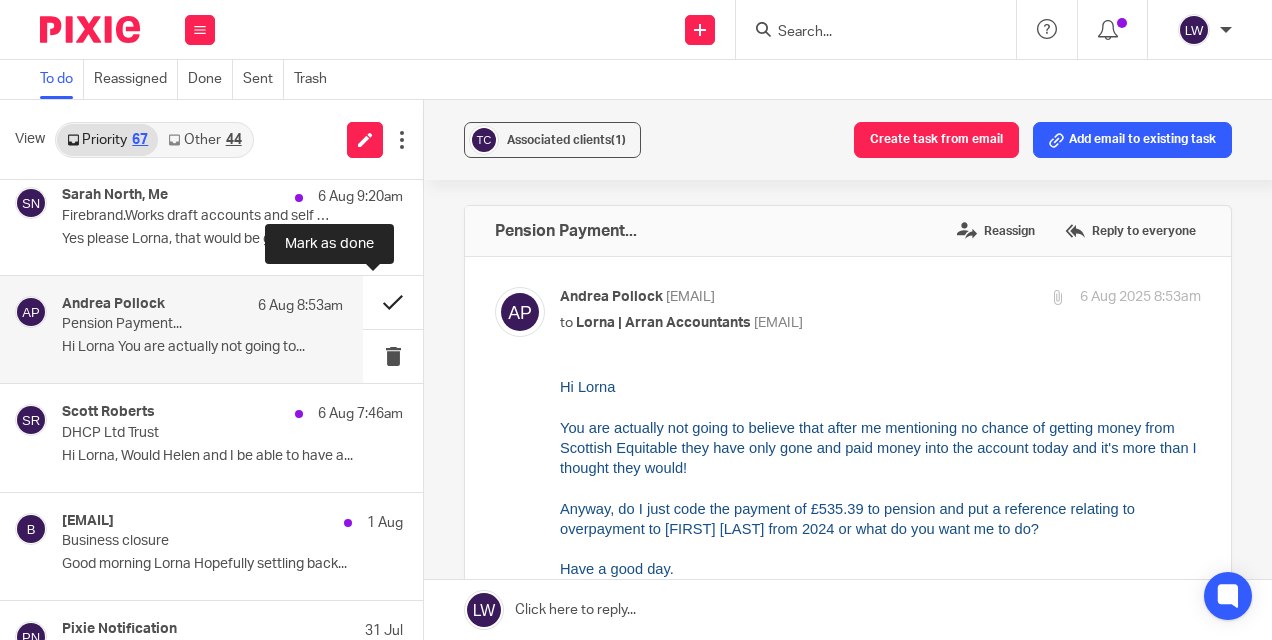 click at bounding box center [393, 302] 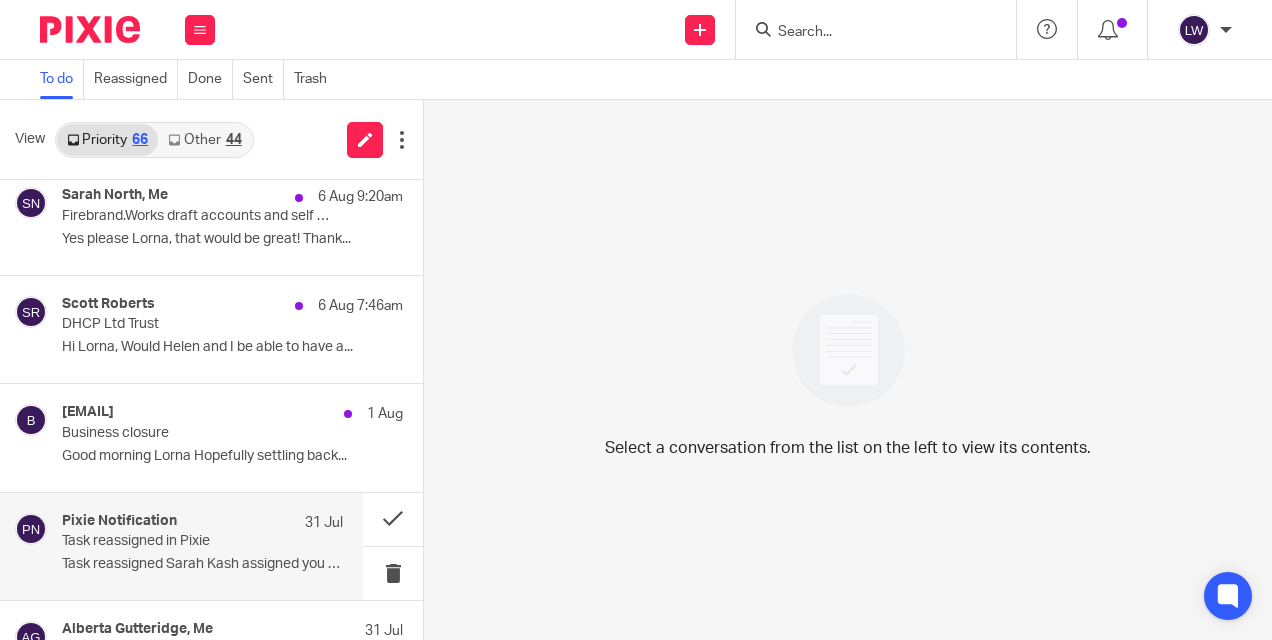 click on "Task reassigned   Sarah Kash assigned you the..." at bounding box center (202, 564) 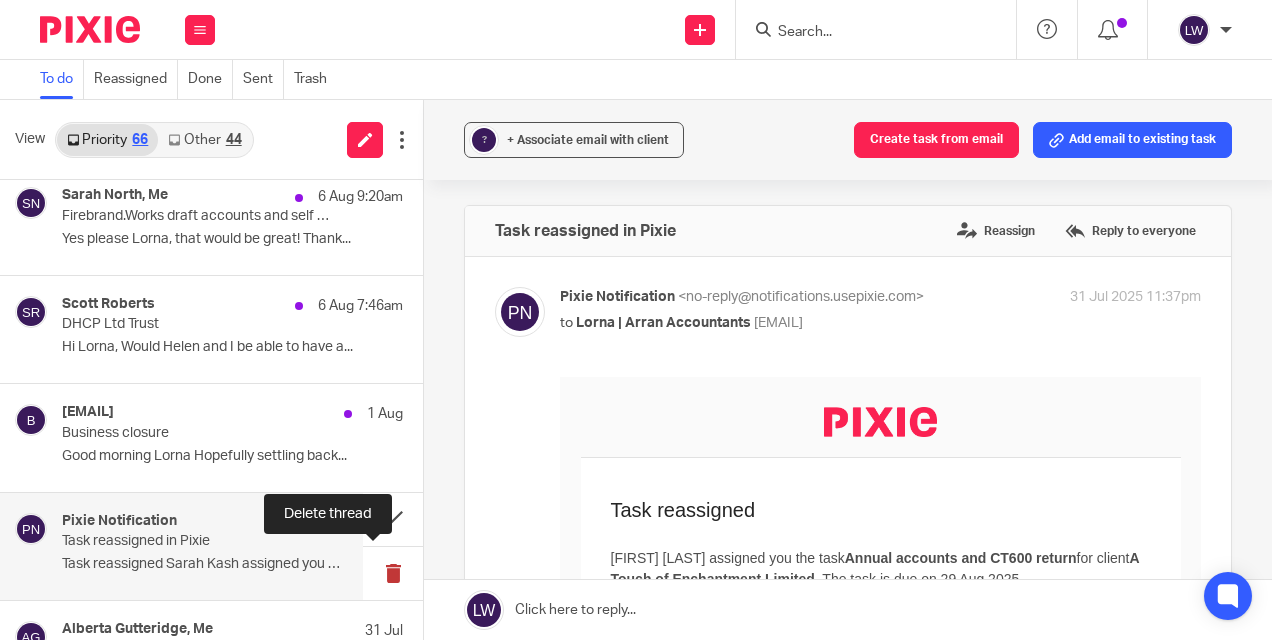 scroll, scrollTop: 0, scrollLeft: 0, axis: both 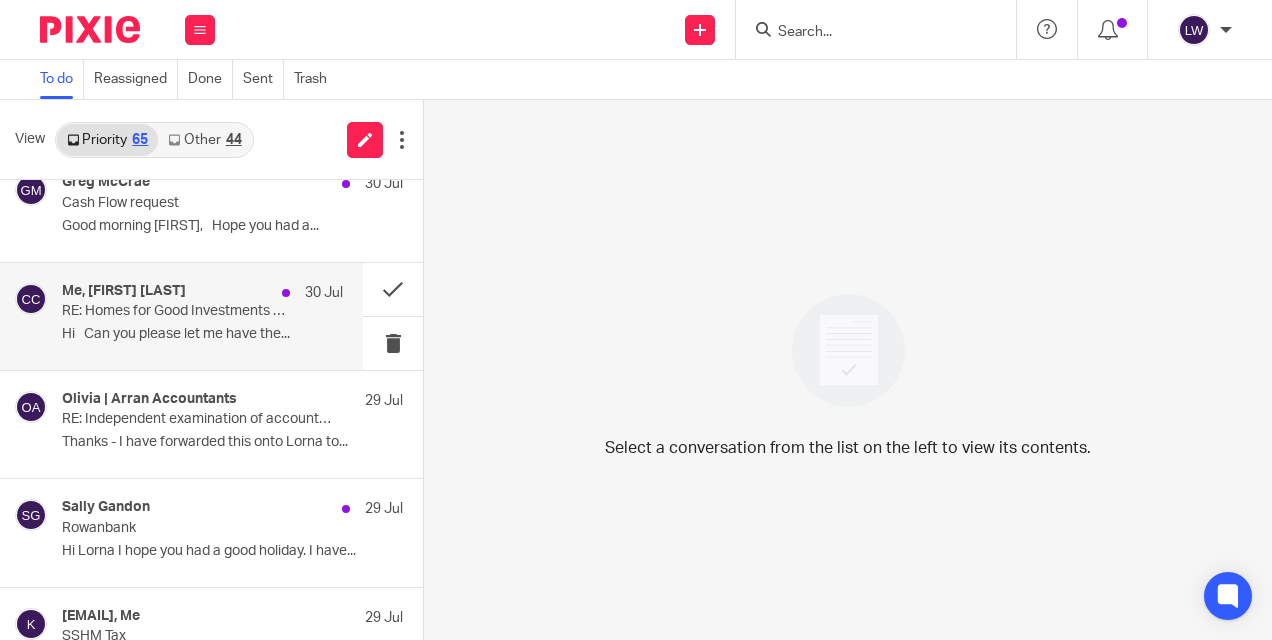 click on "Hi     Can you please let me have the..." at bounding box center [202, 334] 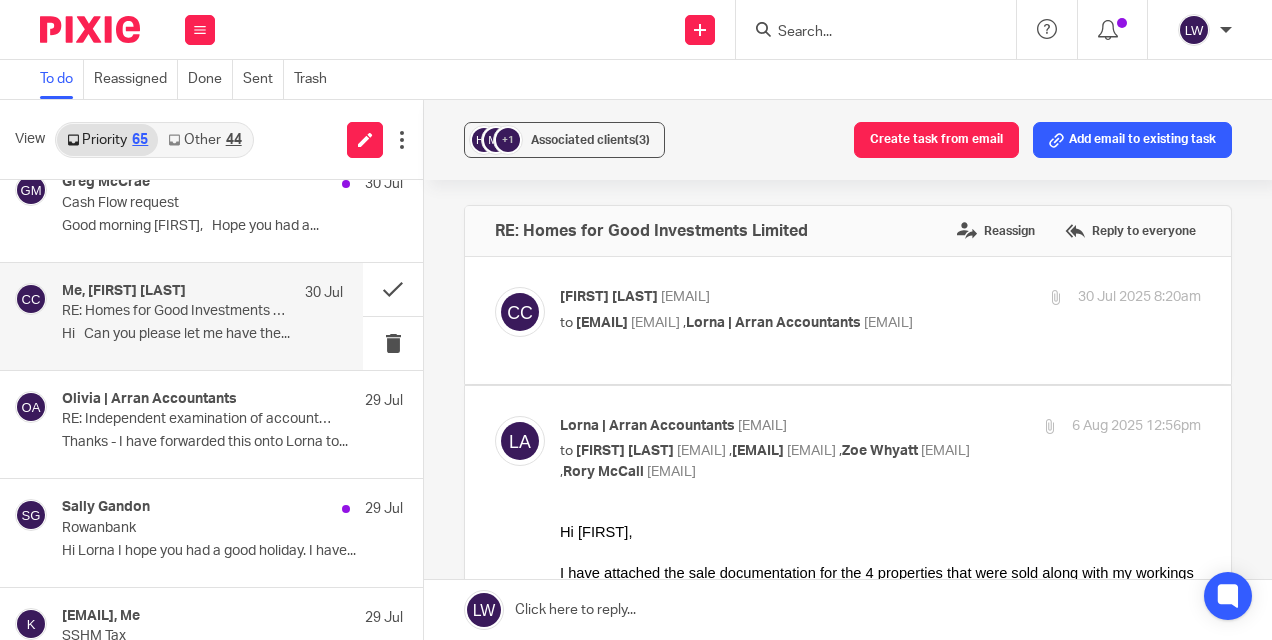 scroll, scrollTop: 0, scrollLeft: 0, axis: both 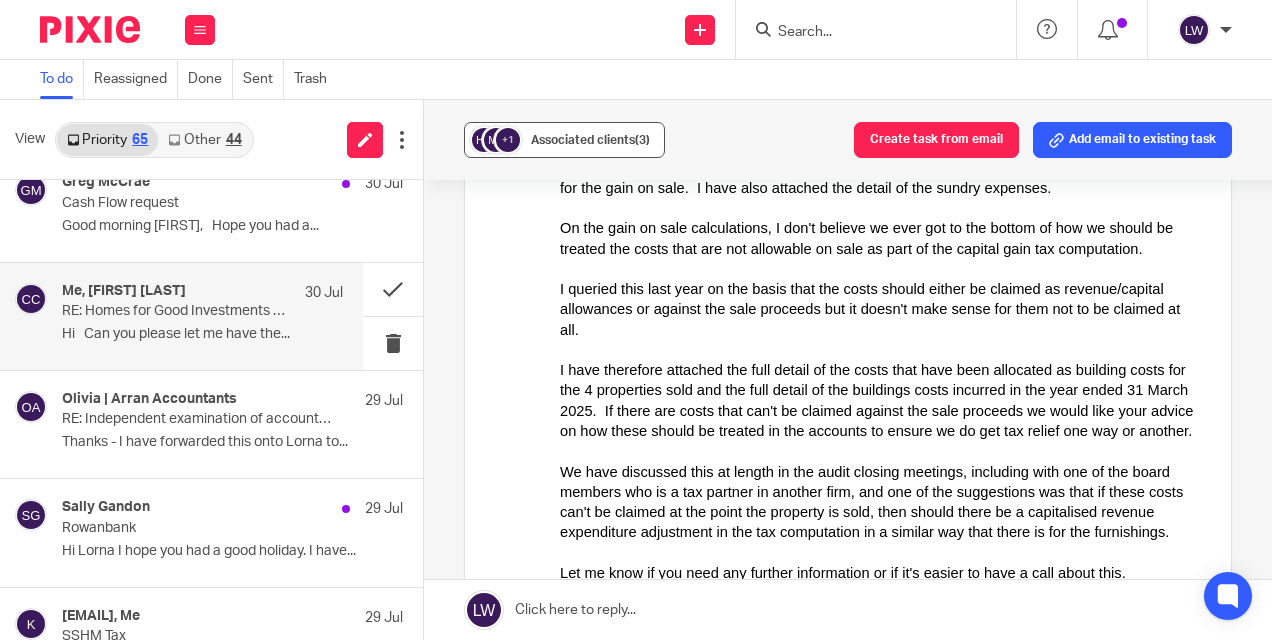 click on "Associated clients  (3)" at bounding box center (590, 140) 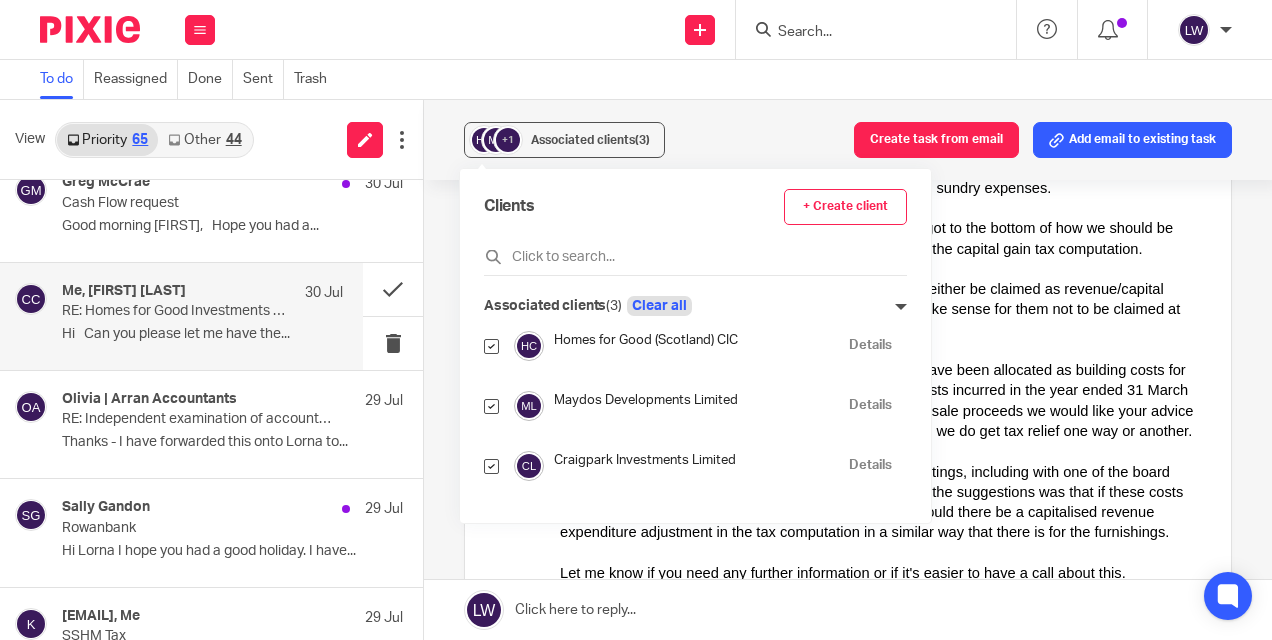 click on "Clear all" at bounding box center (659, 306) 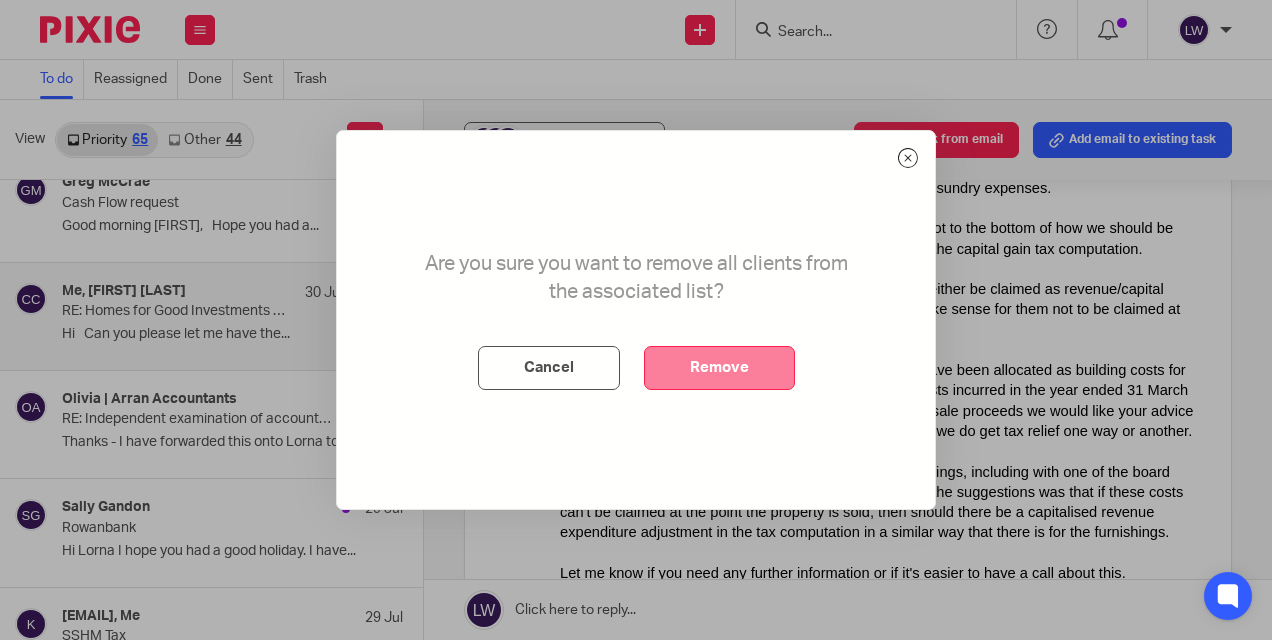 click on "Remove" at bounding box center (719, 368) 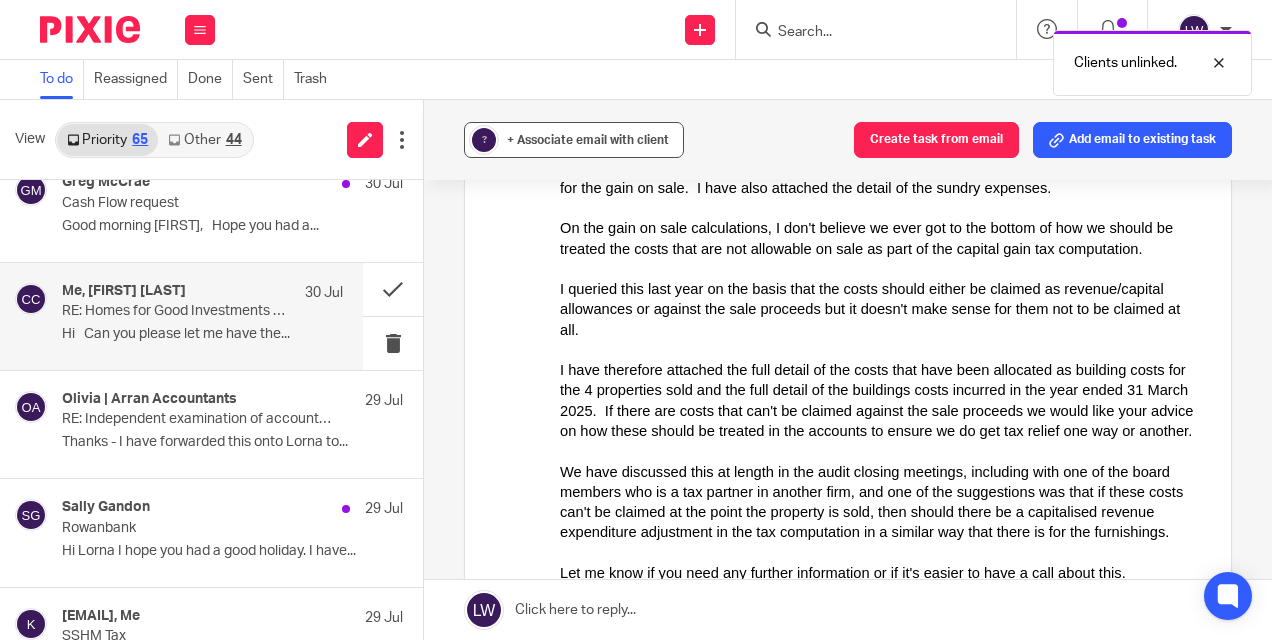 click on "+ Associate email with client" at bounding box center (588, 140) 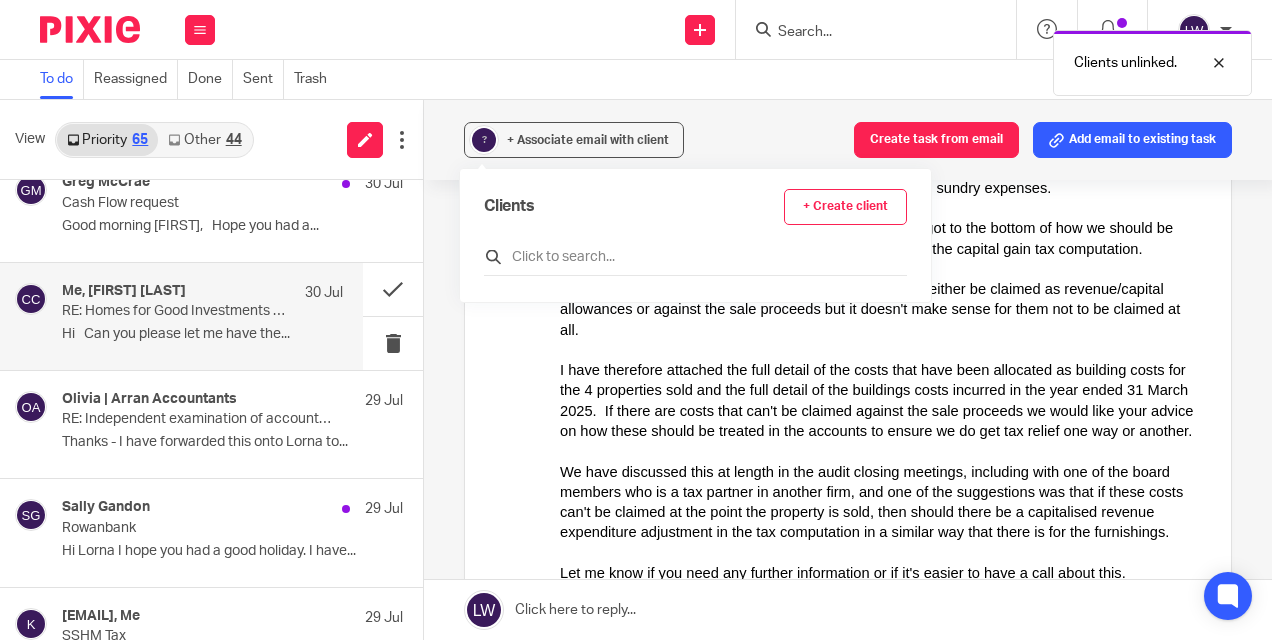 click at bounding box center [695, 257] 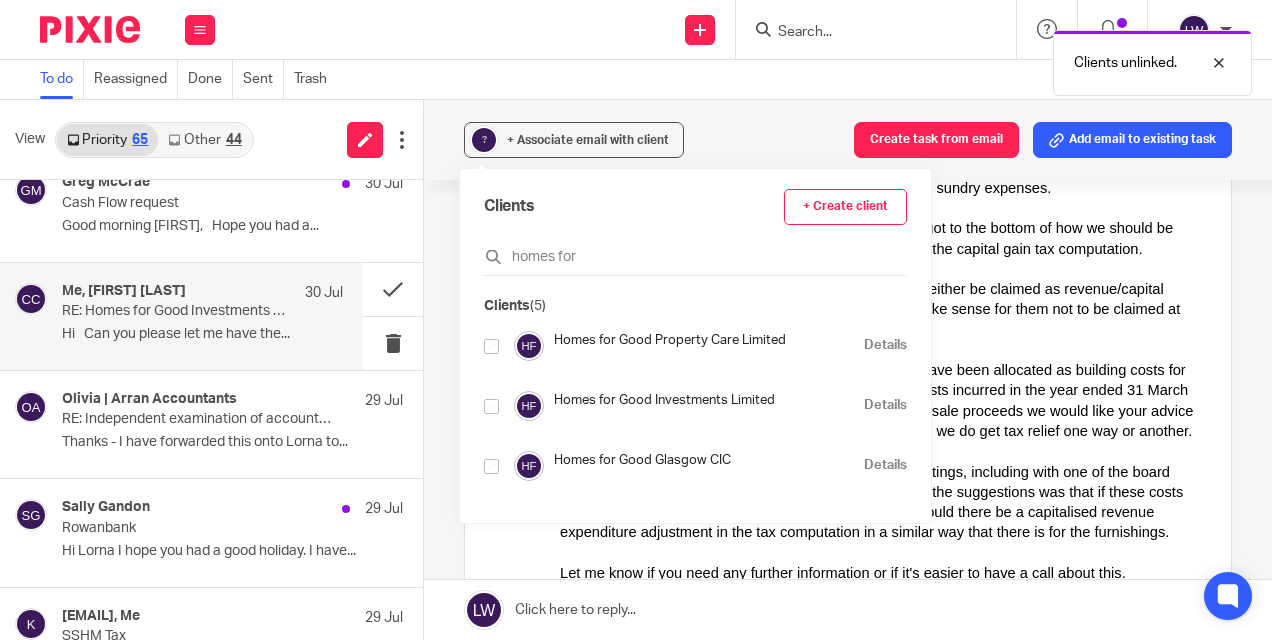 type on "homes for" 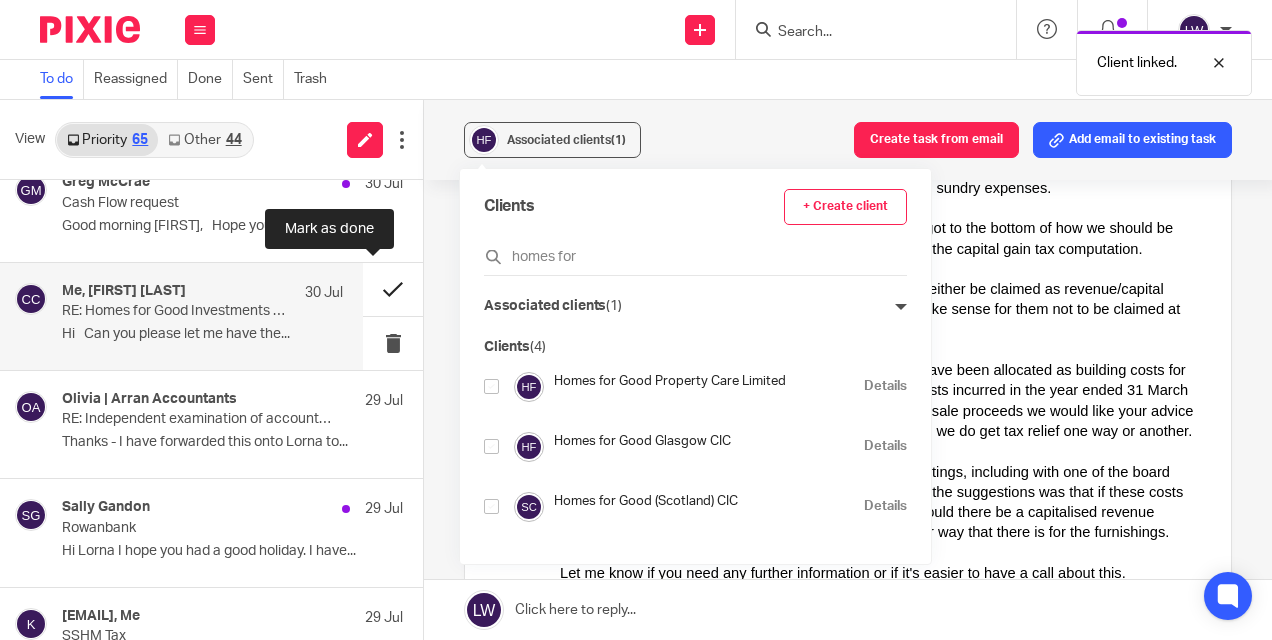 click at bounding box center [393, 289] 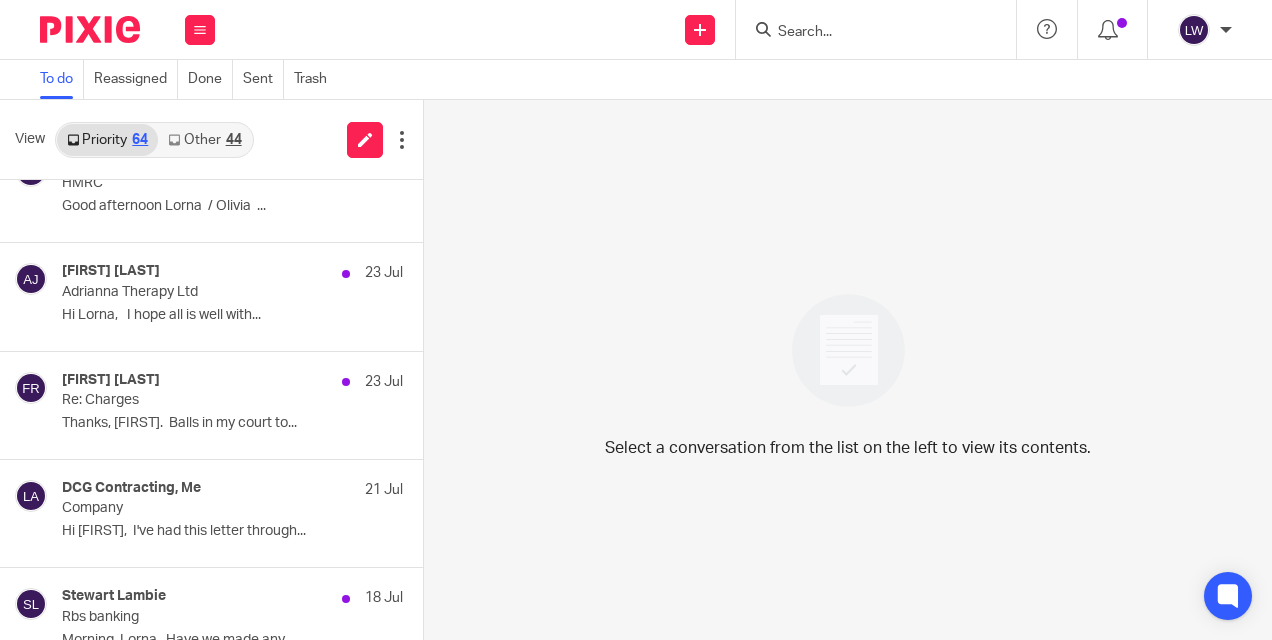scroll, scrollTop: 1658, scrollLeft: 0, axis: vertical 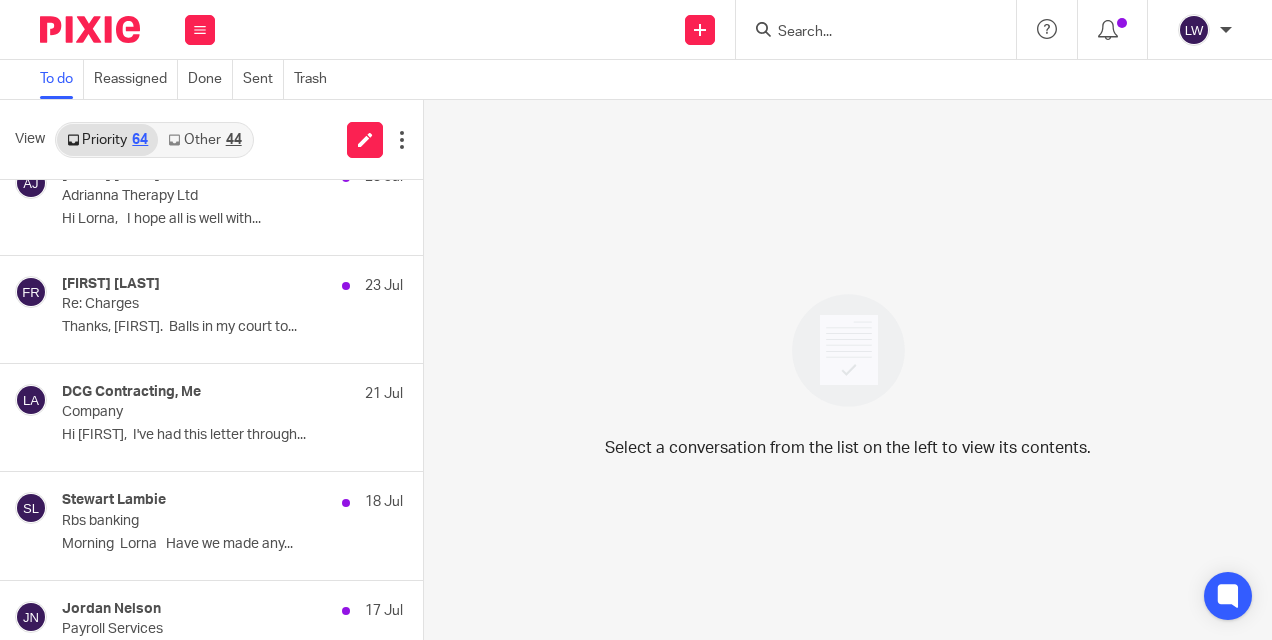 click on "Work
Email
Clients
Team
Reports
Settings" at bounding box center [200, 29] 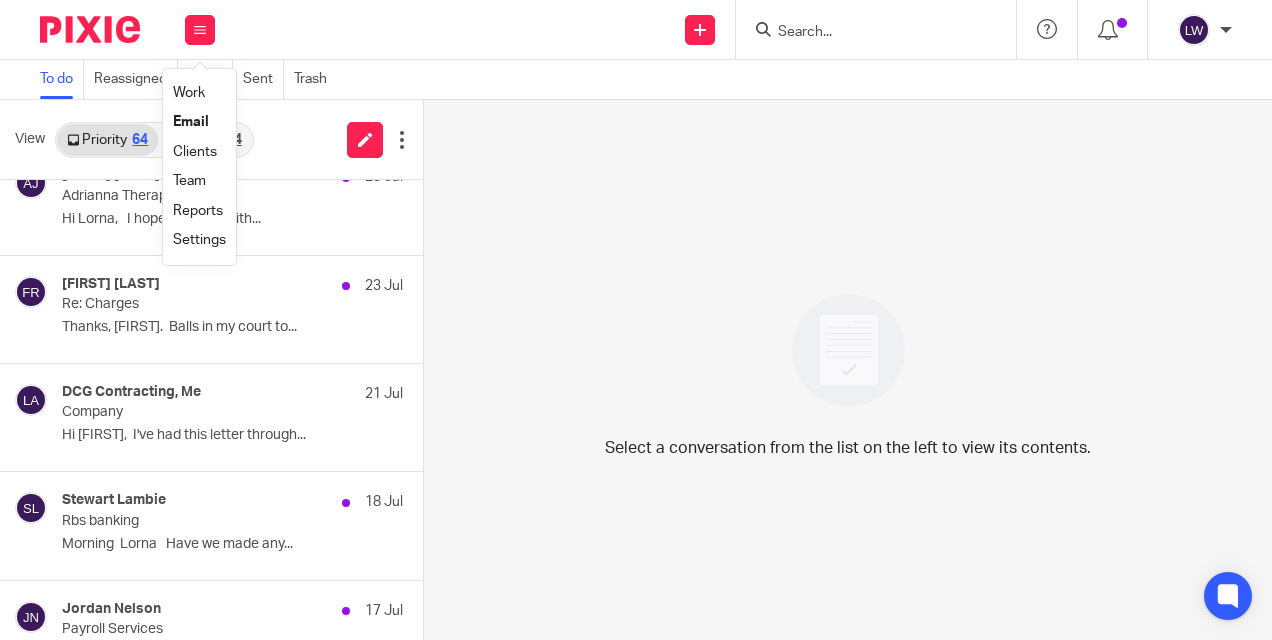 click on "Email" at bounding box center [191, 122] 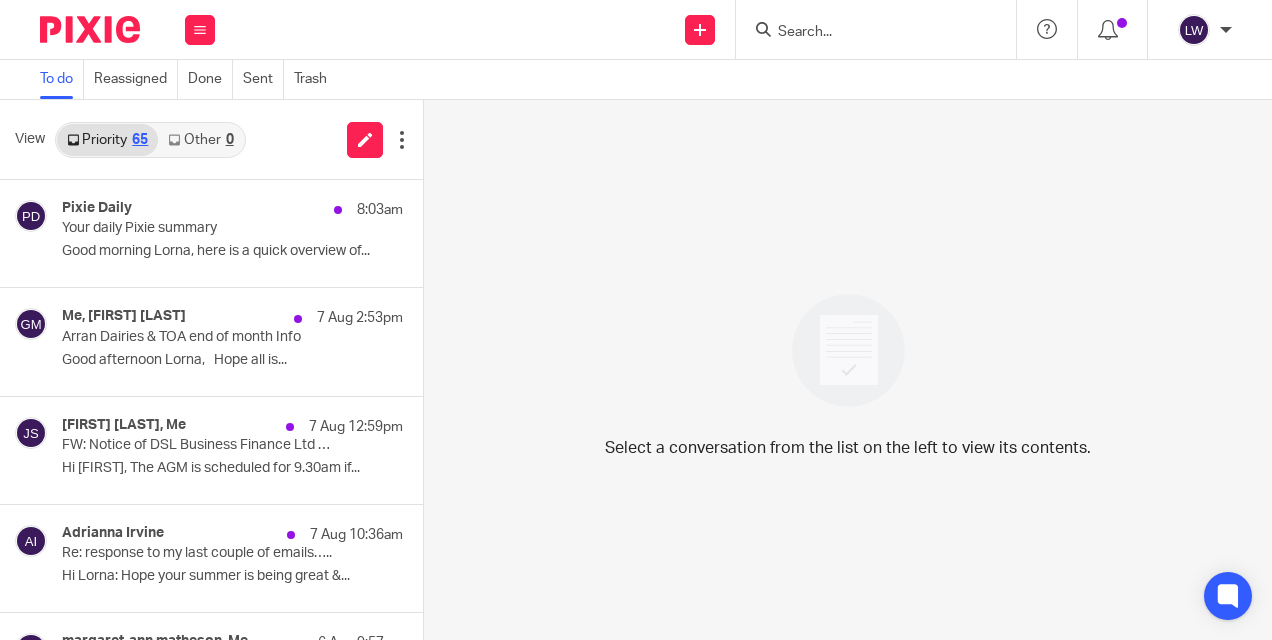 scroll, scrollTop: 0, scrollLeft: 0, axis: both 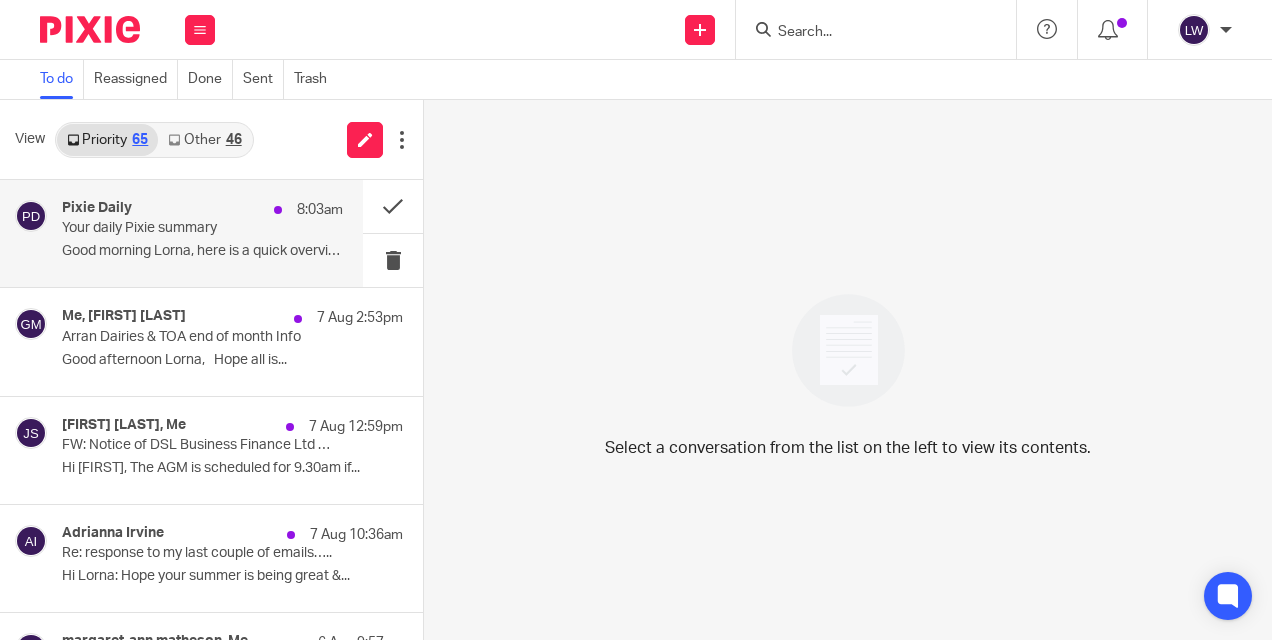 click on "Your daily Pixie summary" at bounding box center [174, 228] 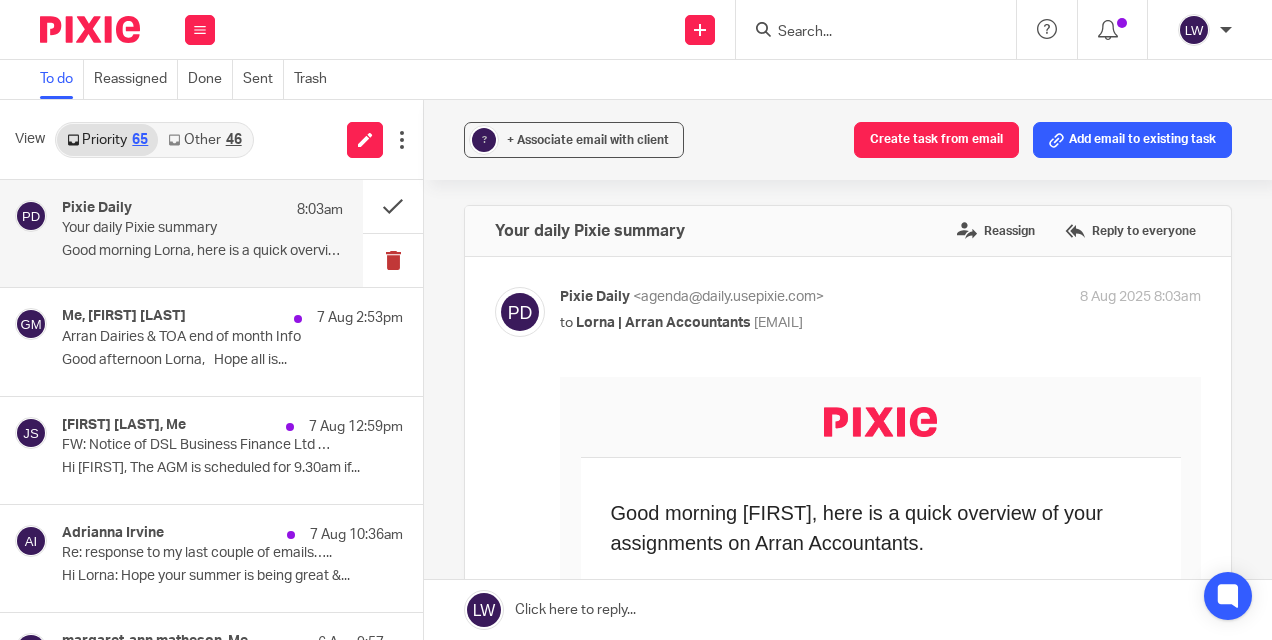 scroll, scrollTop: 0, scrollLeft: 0, axis: both 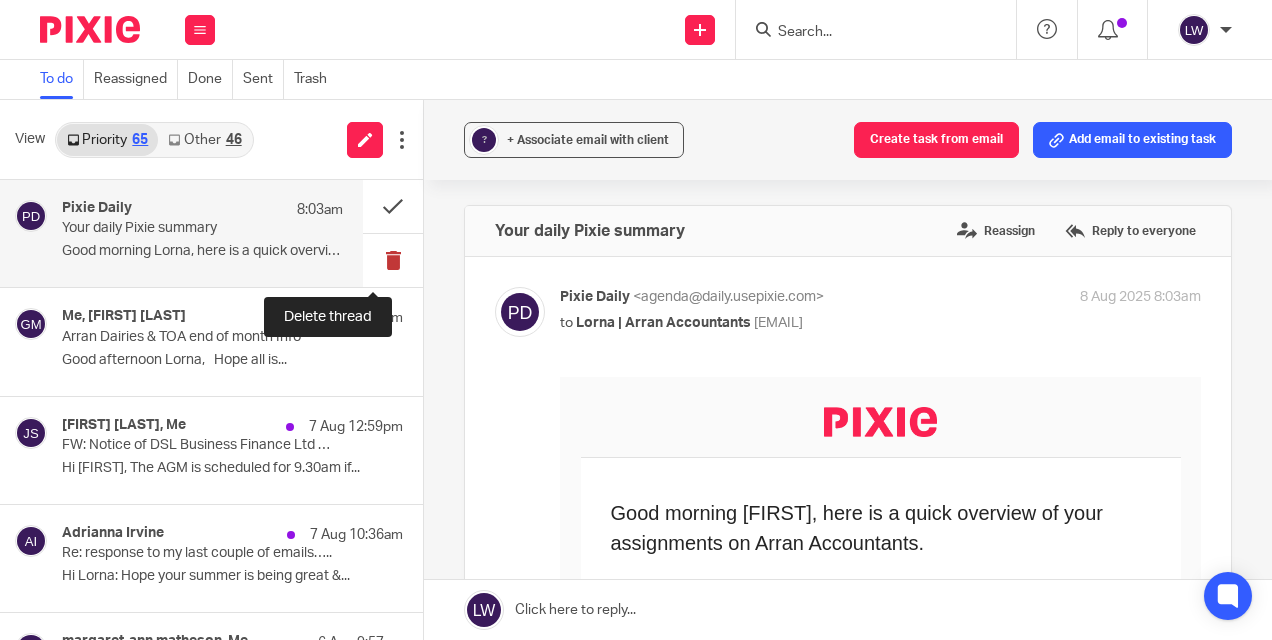 click at bounding box center [393, 260] 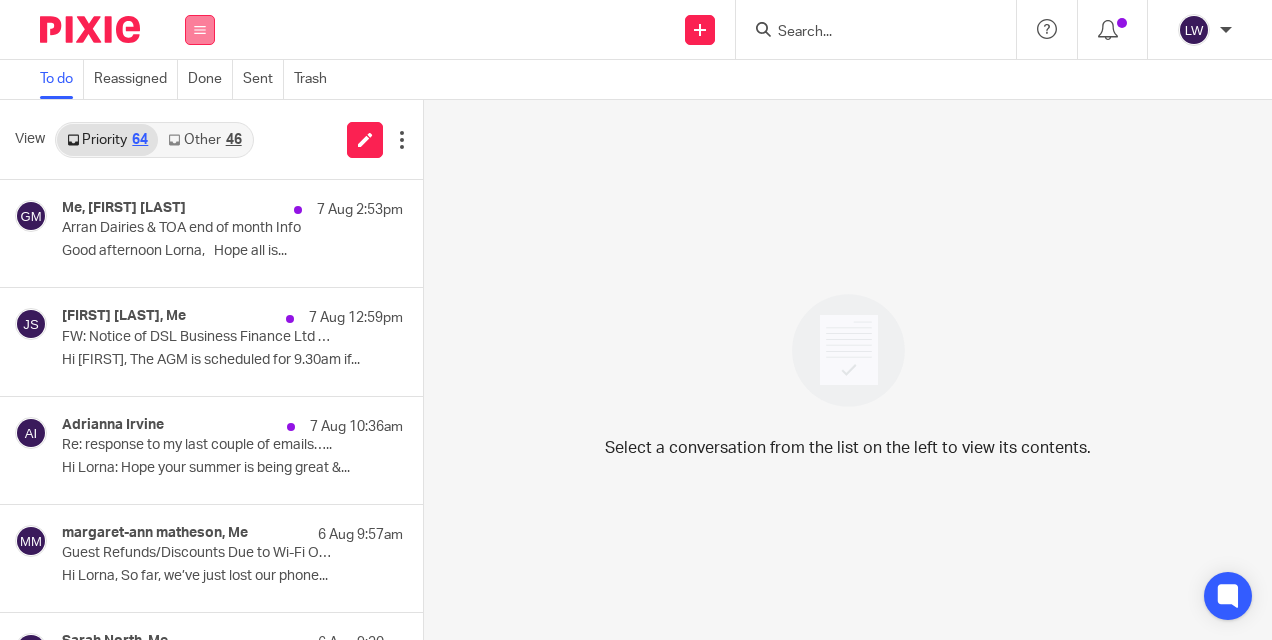 click at bounding box center [200, 30] 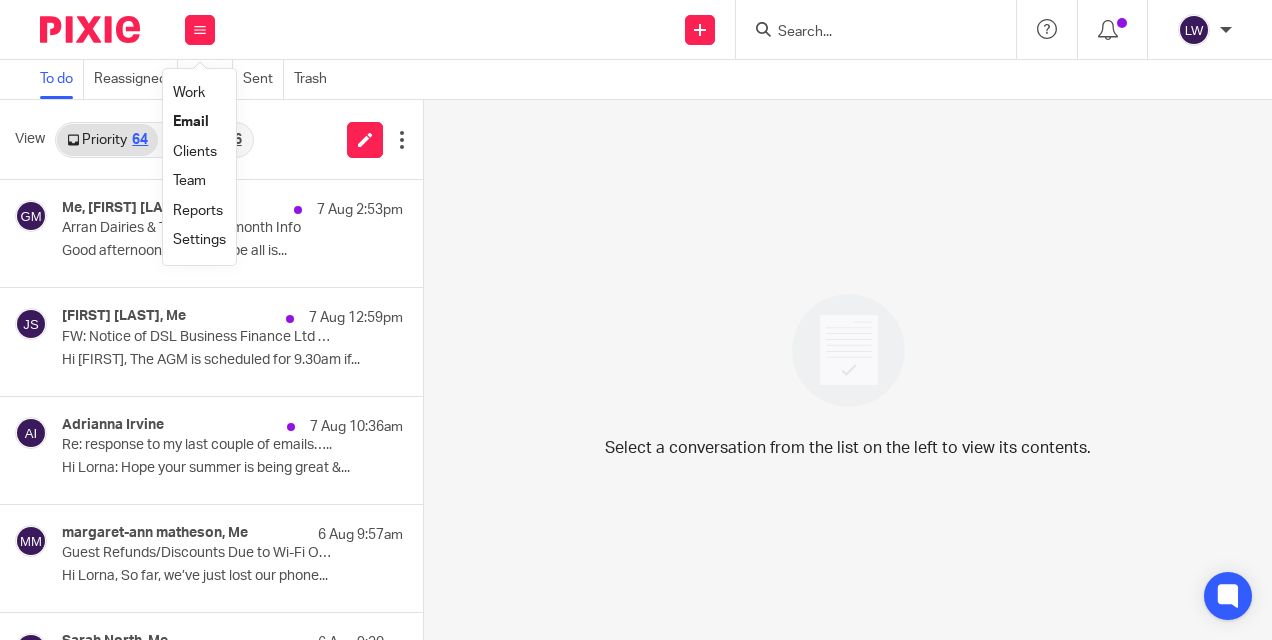 click on "Email" at bounding box center (191, 122) 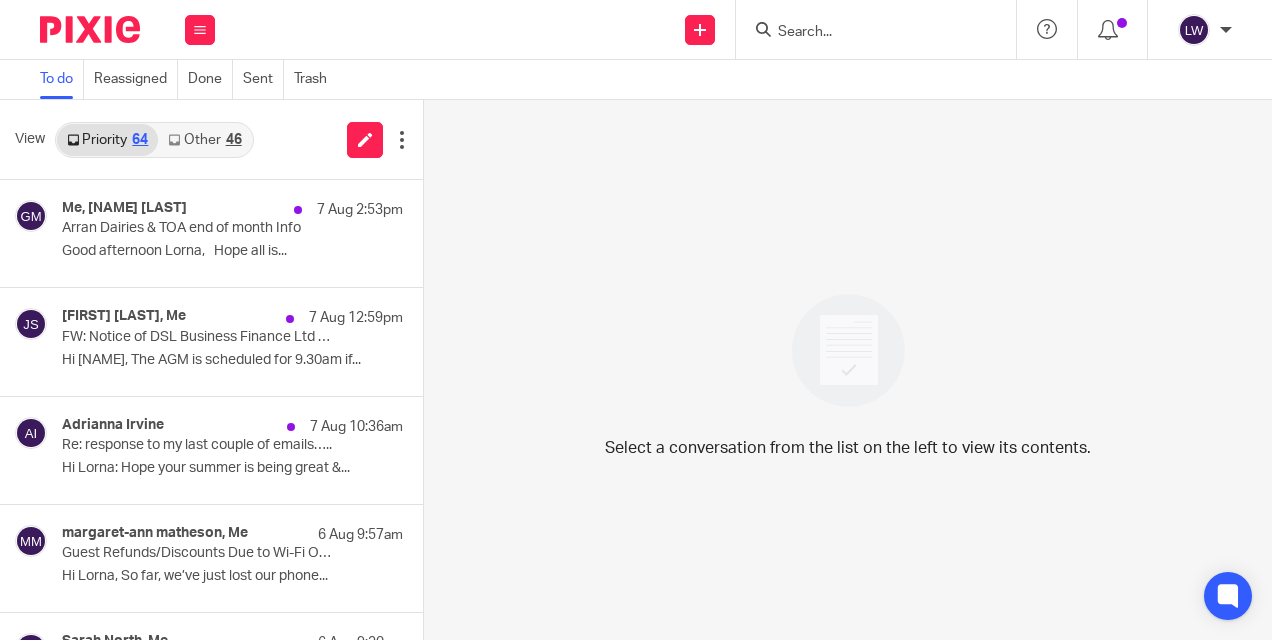 scroll, scrollTop: 0, scrollLeft: 0, axis: both 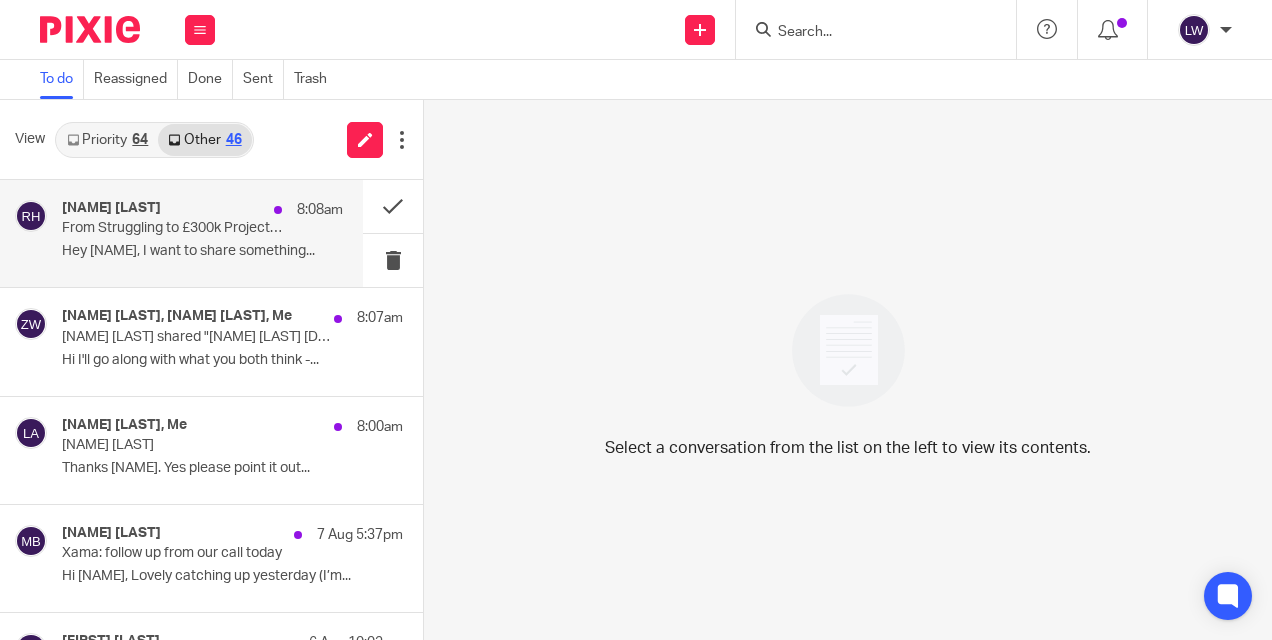 click on "Hey [NAME],
I want to share something..." at bounding box center (202, 251) 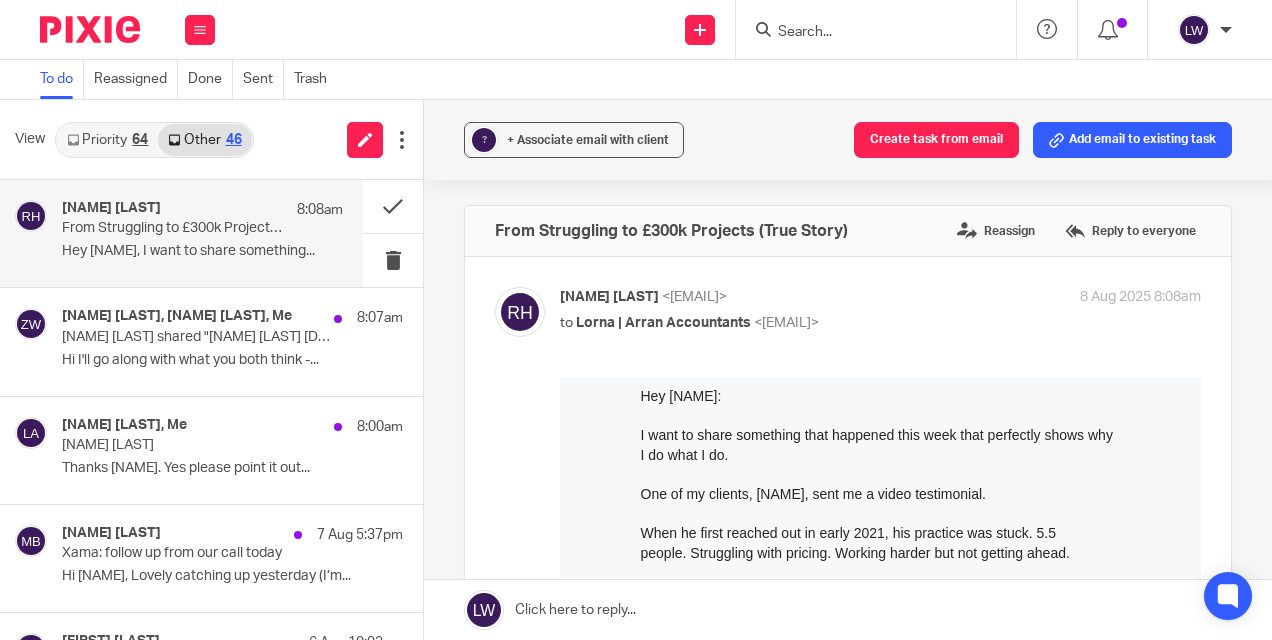 scroll, scrollTop: 0, scrollLeft: 0, axis: both 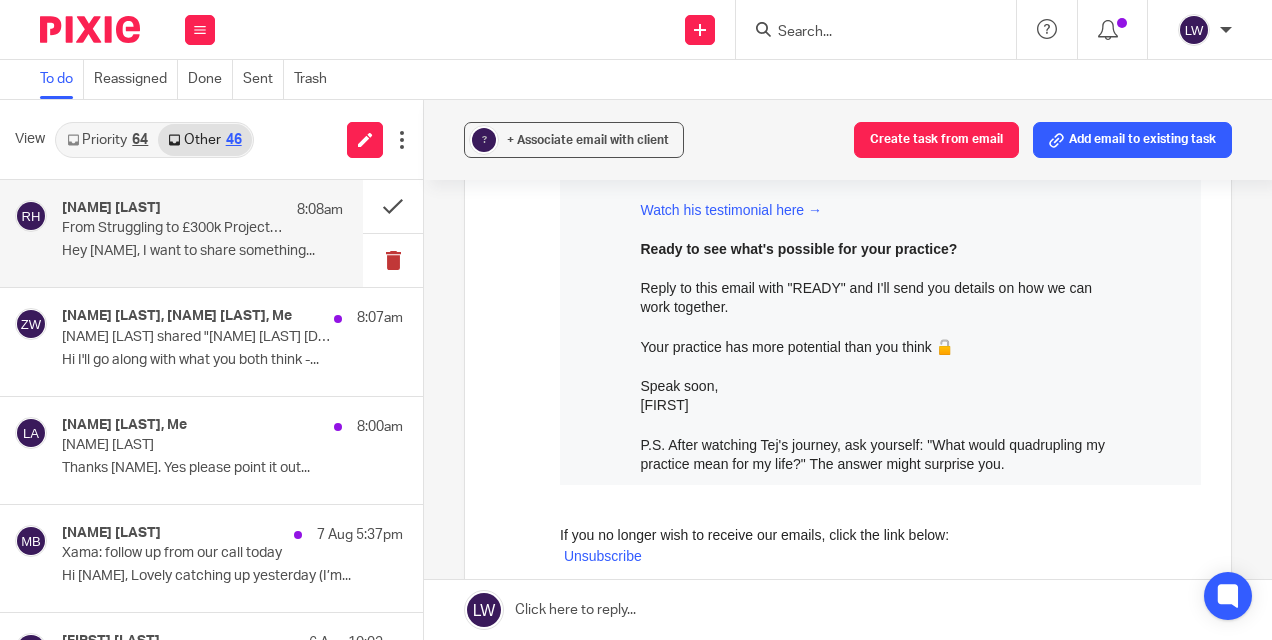 click at bounding box center (393, 260) 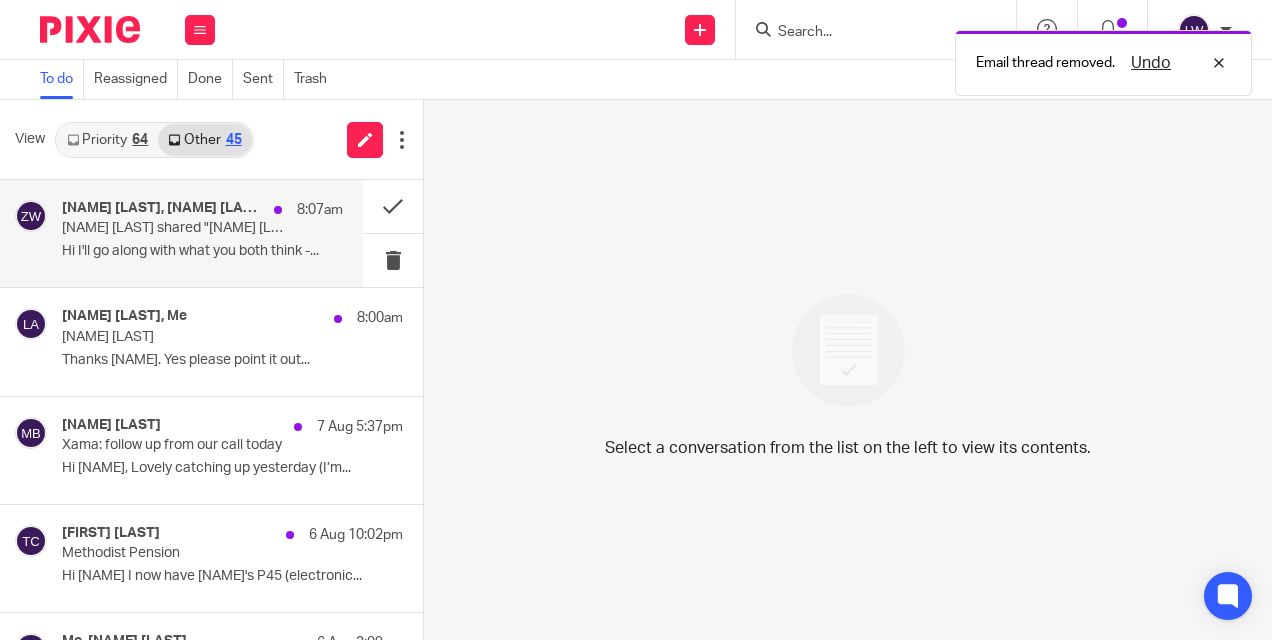 click on "Hi     I'll go along with what you both think -..." at bounding box center (202, 251) 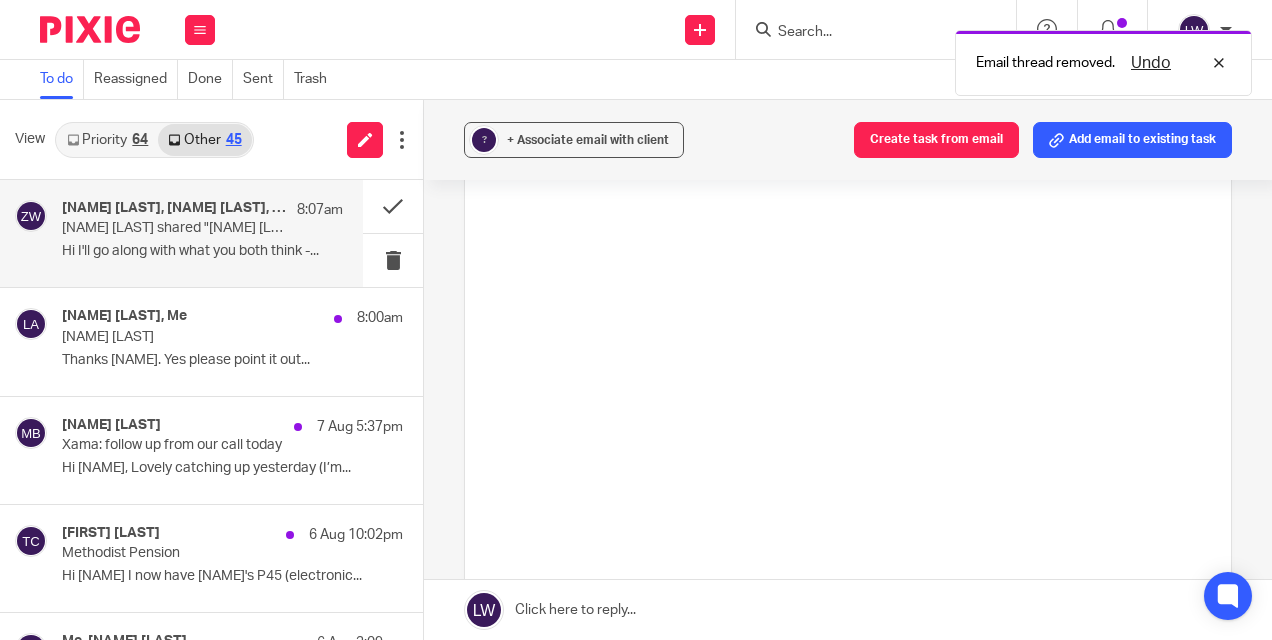 scroll, scrollTop: 0, scrollLeft: 0, axis: both 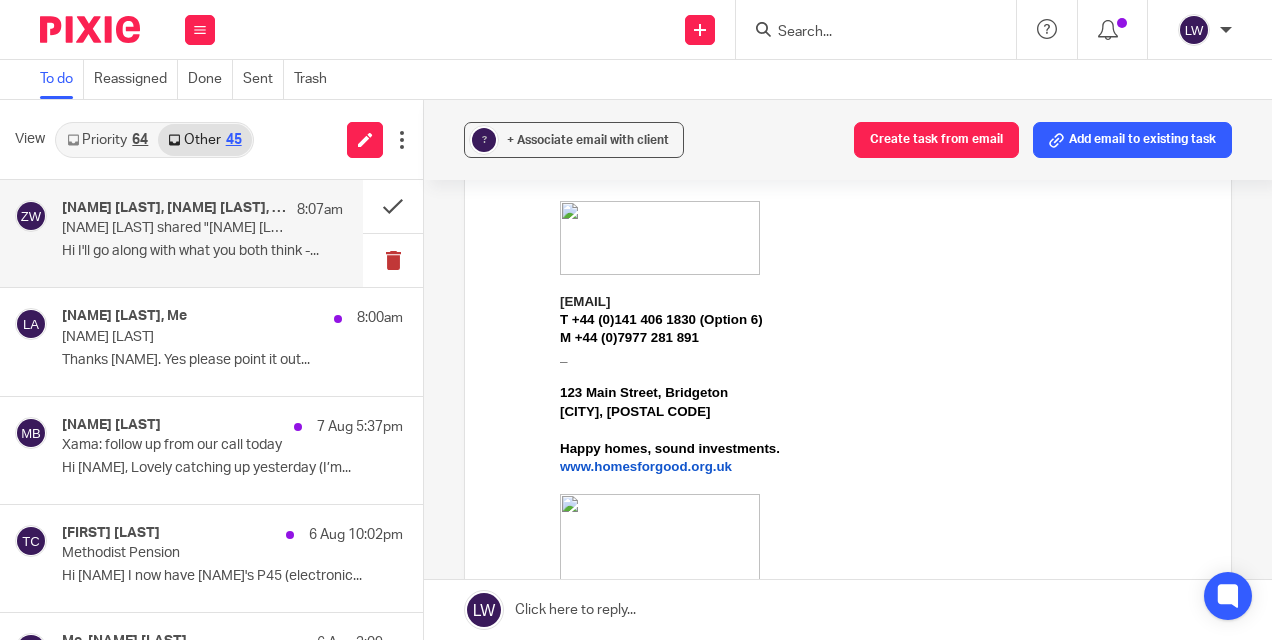 click at bounding box center (393, 260) 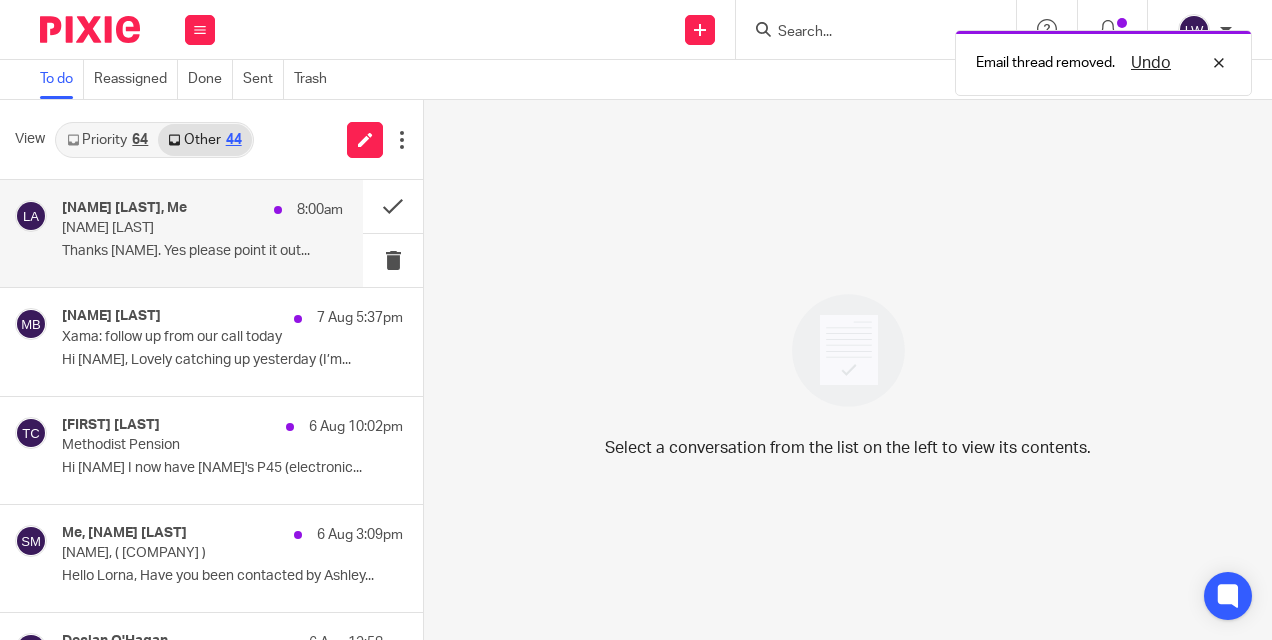 click on "Thanks [NAME].
Yes please point it out..." at bounding box center (202, 251) 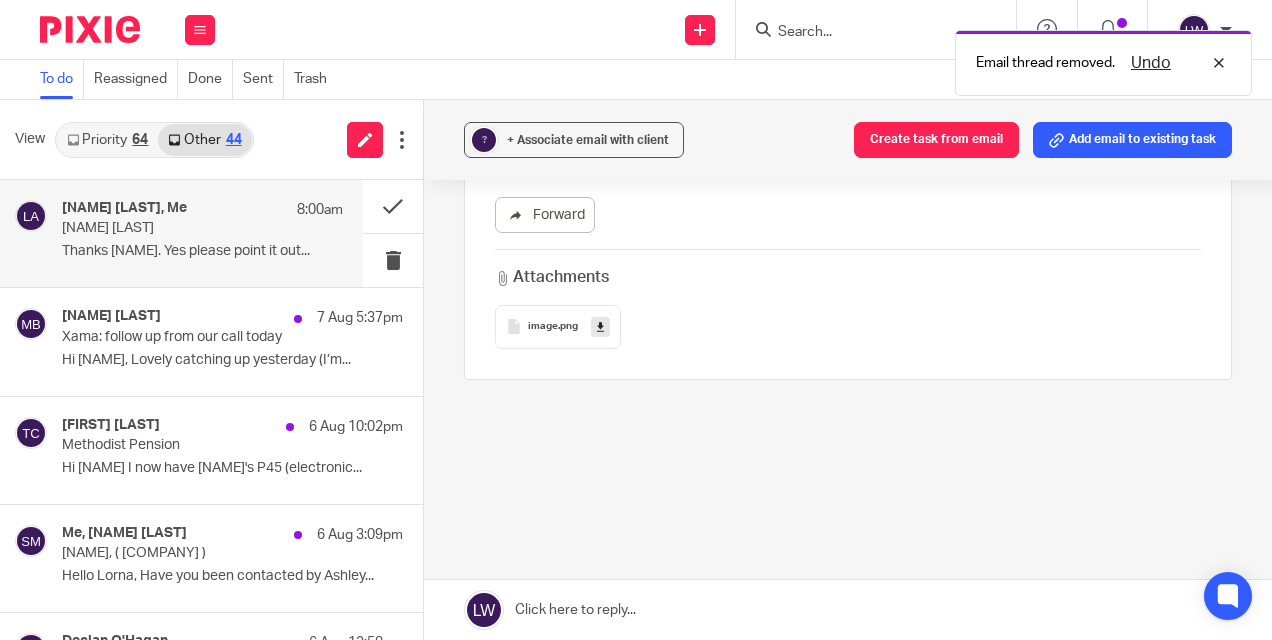 scroll, scrollTop: 0, scrollLeft: 0, axis: both 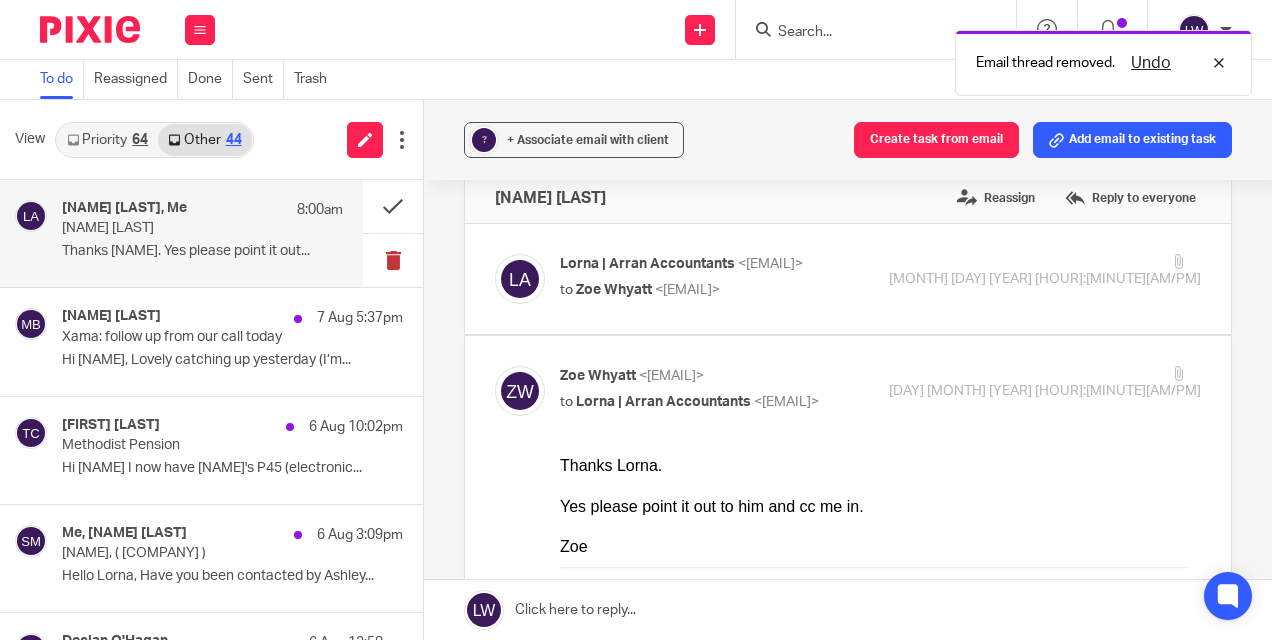 click at bounding box center (393, 260) 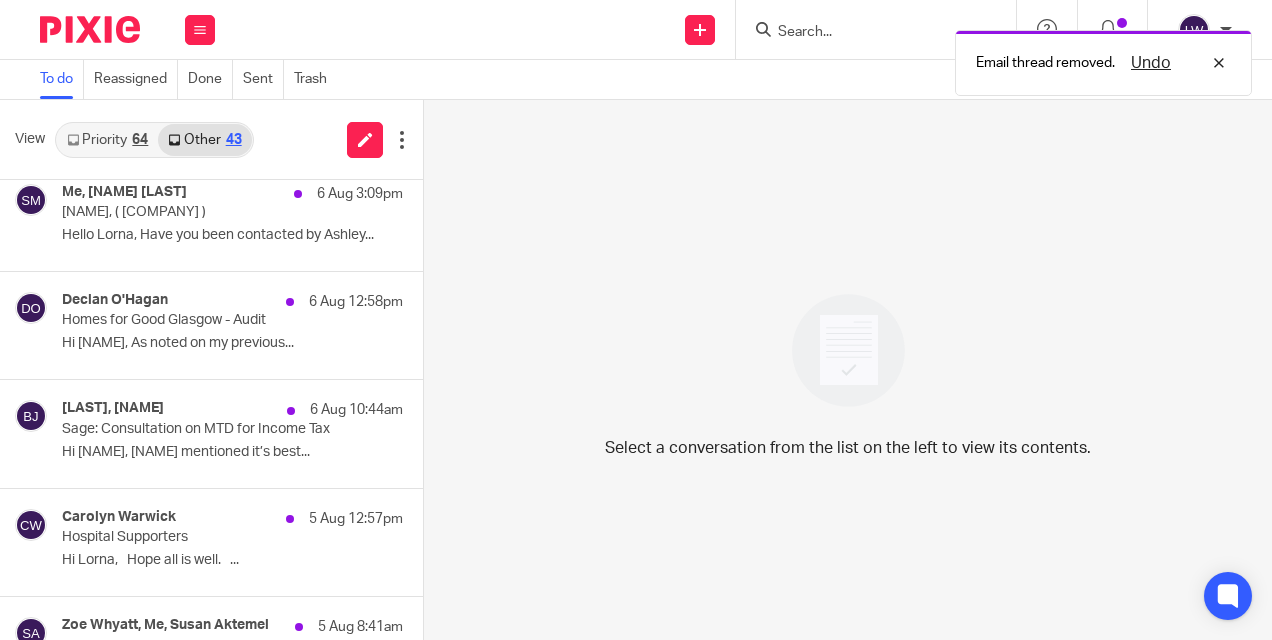 scroll, scrollTop: 0, scrollLeft: 0, axis: both 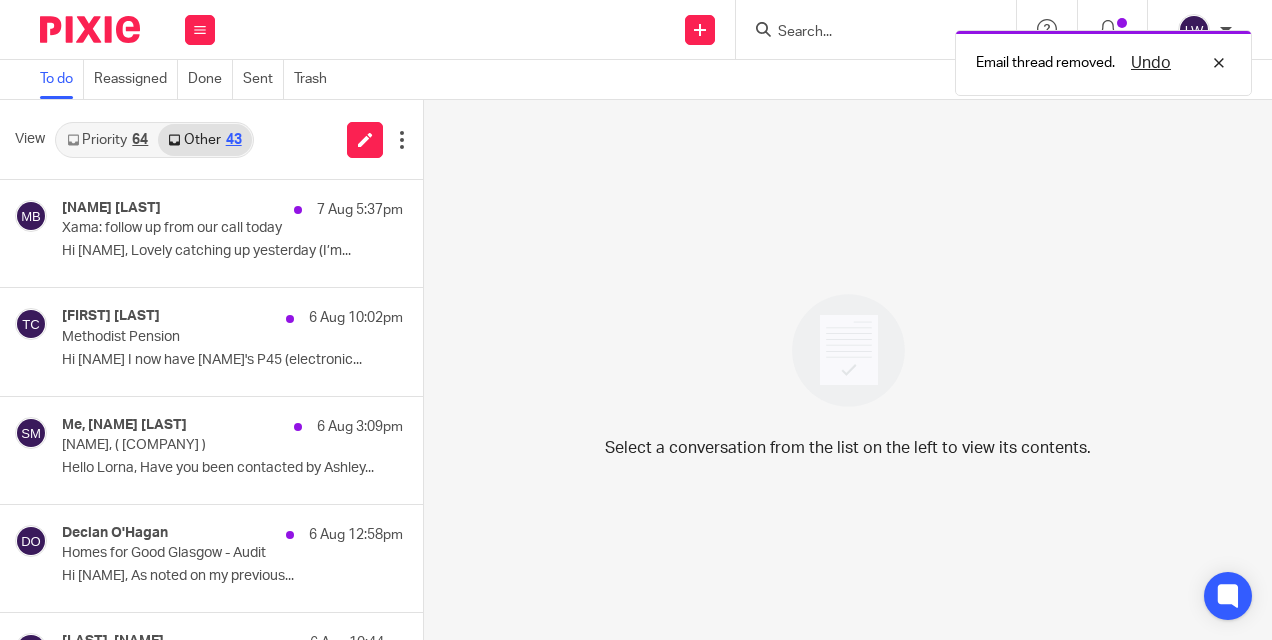 click on "Priority
64" at bounding box center [107, 140] 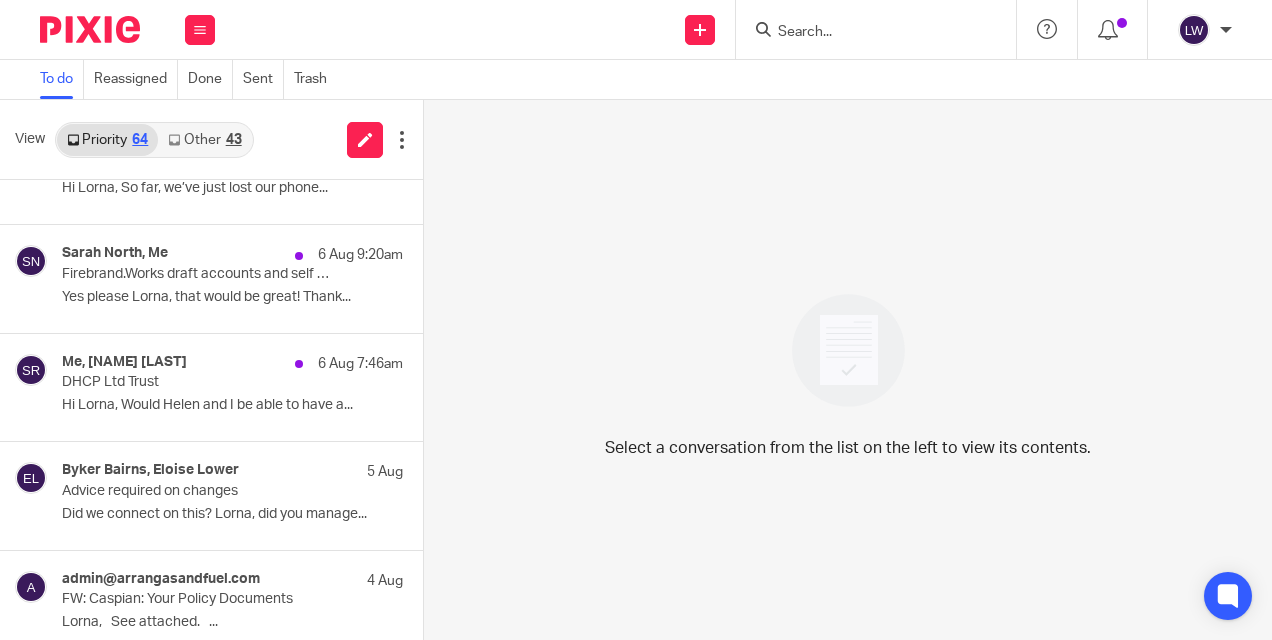 scroll, scrollTop: 402, scrollLeft: 0, axis: vertical 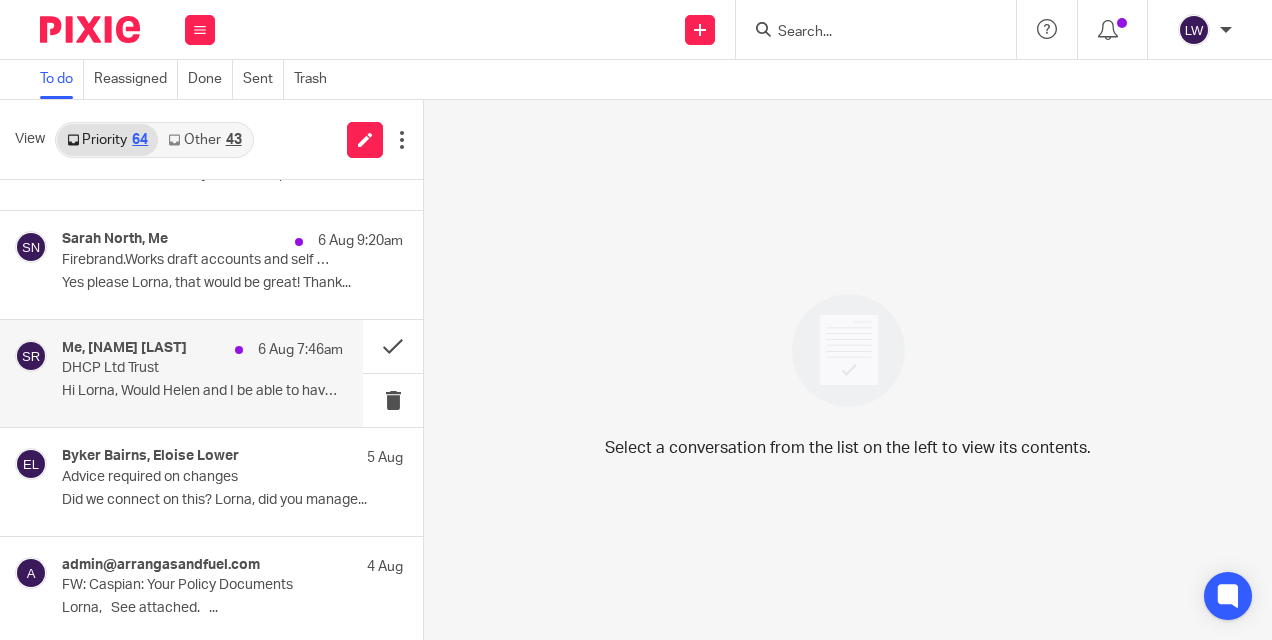 click on "DHCP Ltd Trust" at bounding box center [174, 368] 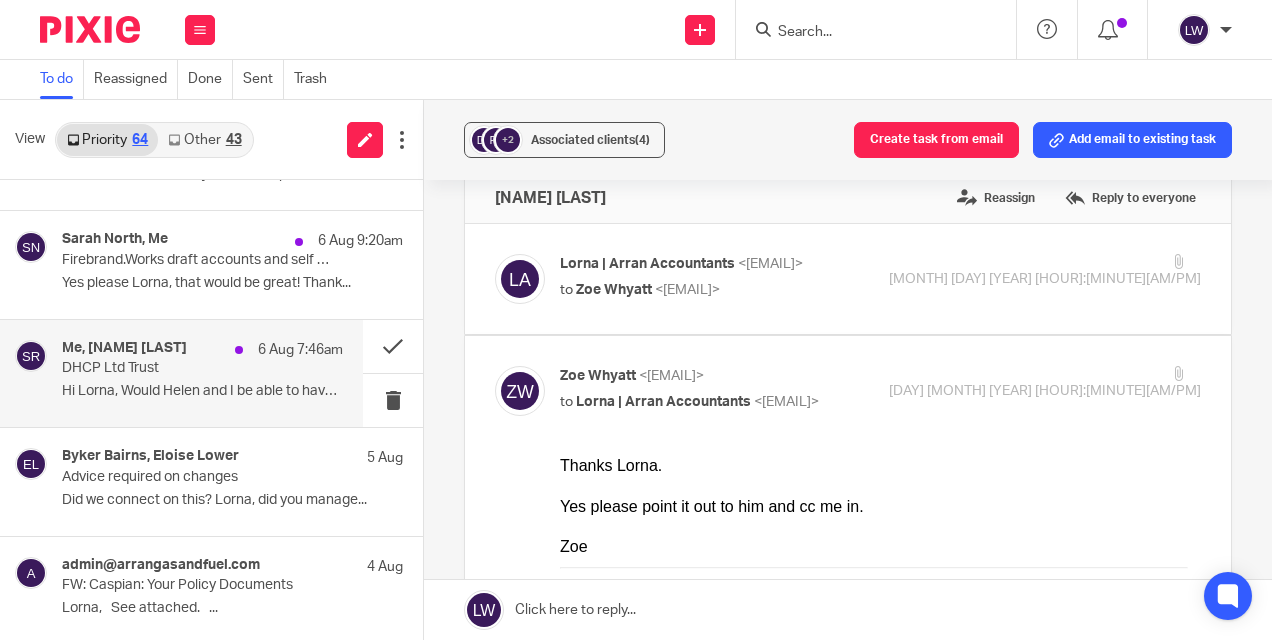 scroll, scrollTop: 0, scrollLeft: 0, axis: both 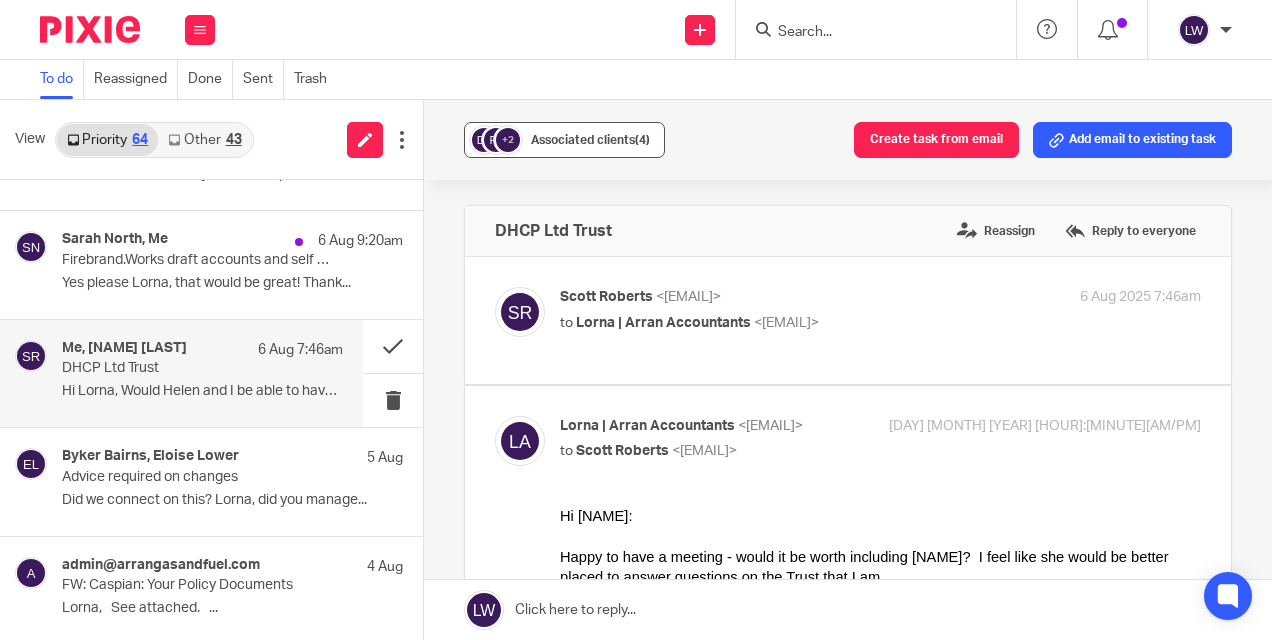 click on "+2
Associated clients  (4)" at bounding box center [564, 140] 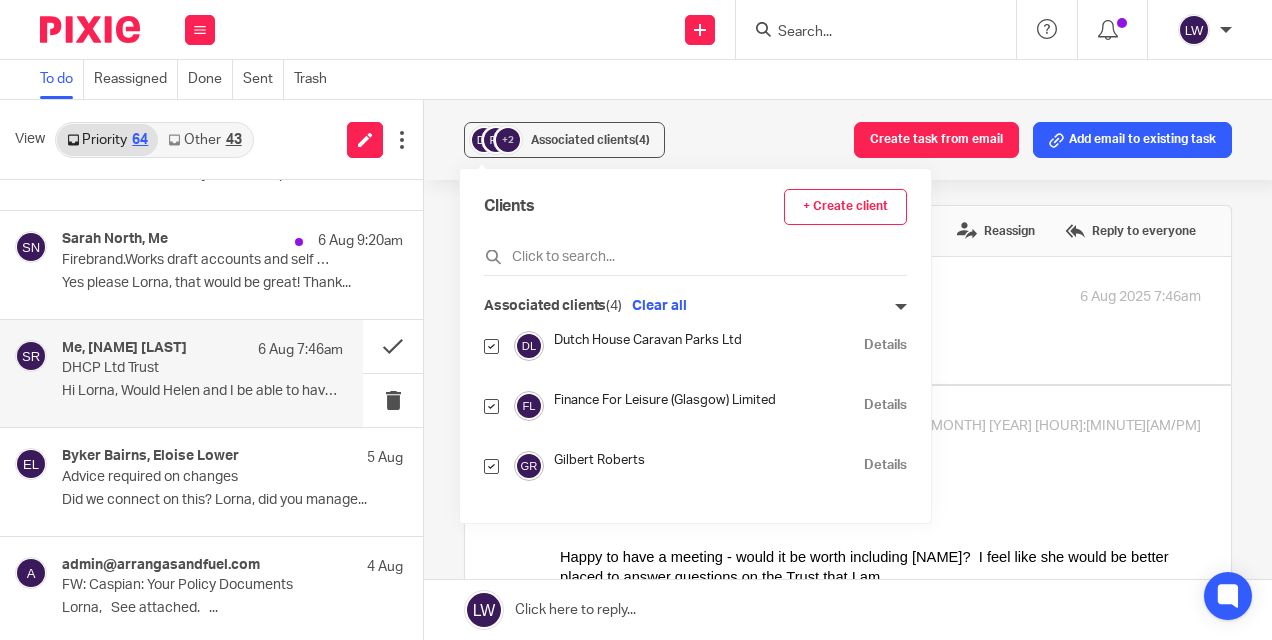 click at bounding box center [491, 405] 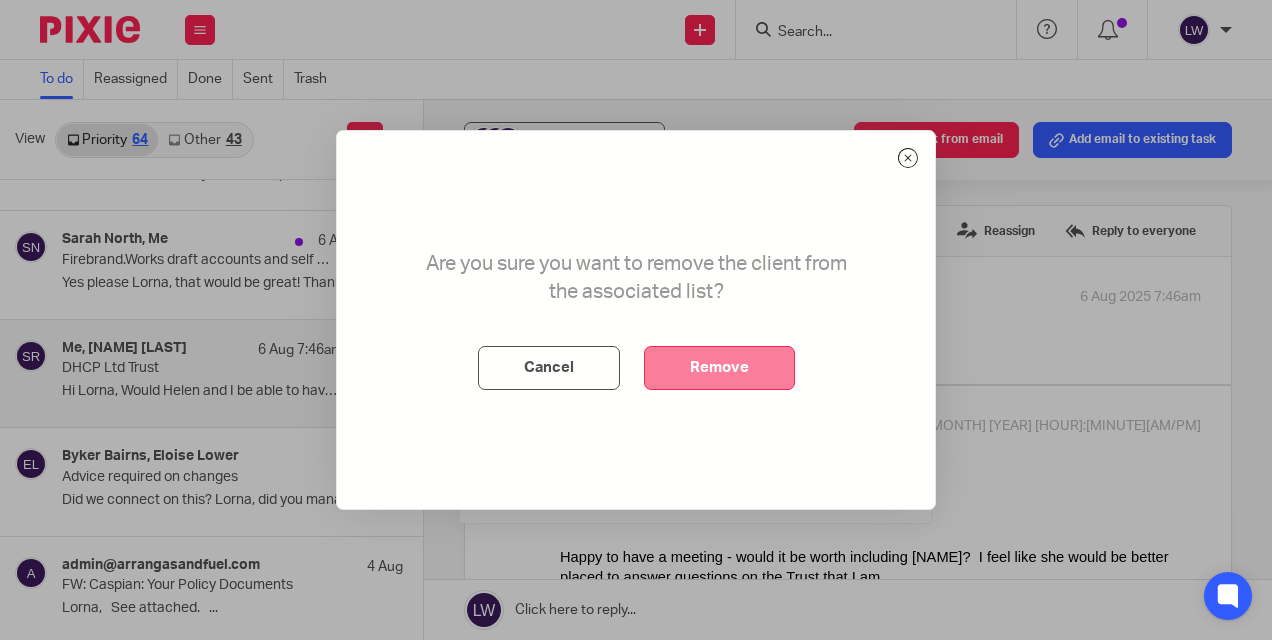 click on "Remove" at bounding box center [719, 368] 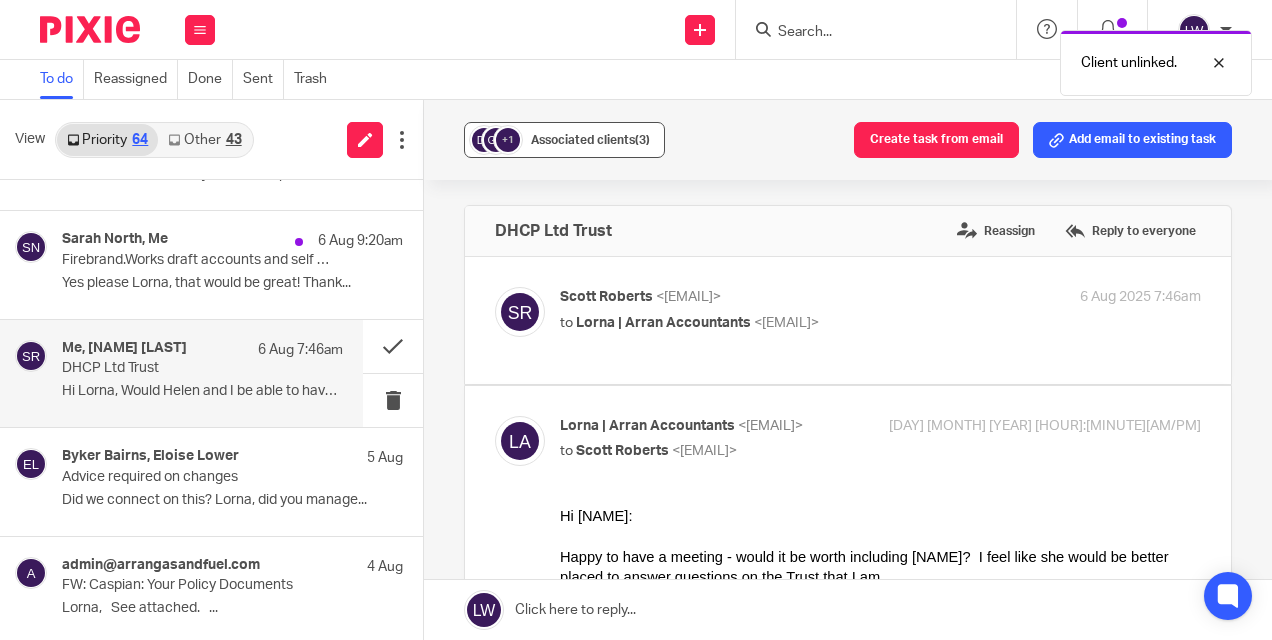 click on "+1
Associated clients  (3)" at bounding box center [564, 140] 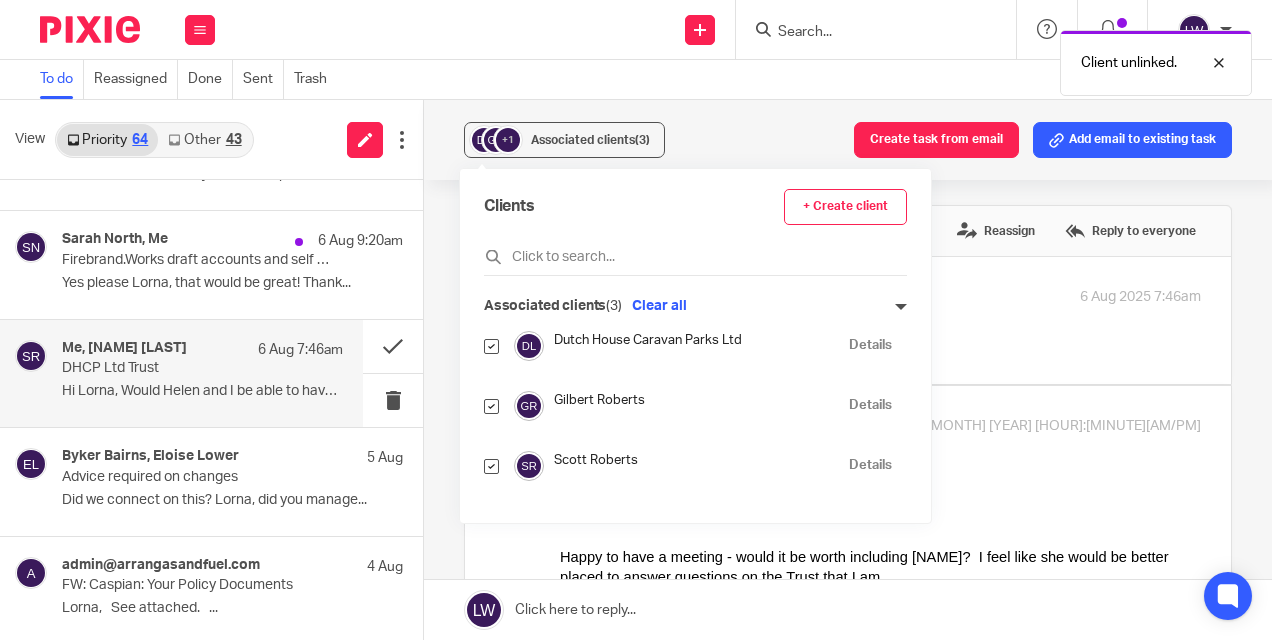 click at bounding box center [491, 406] 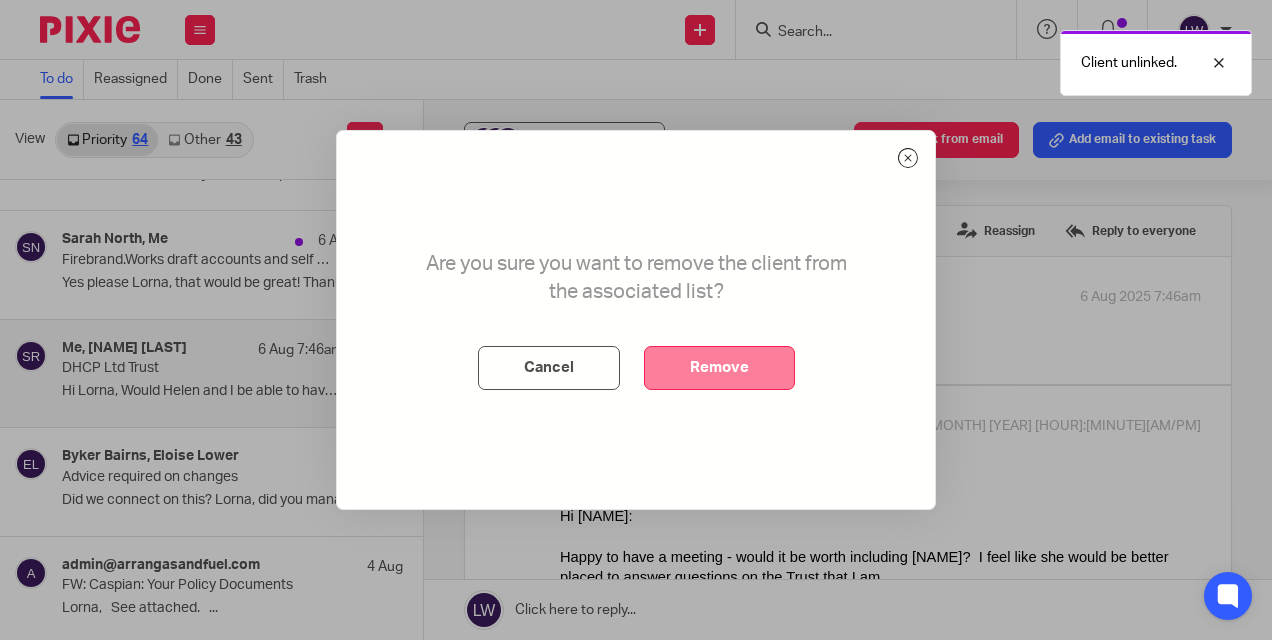 click on "Remove" at bounding box center [719, 368] 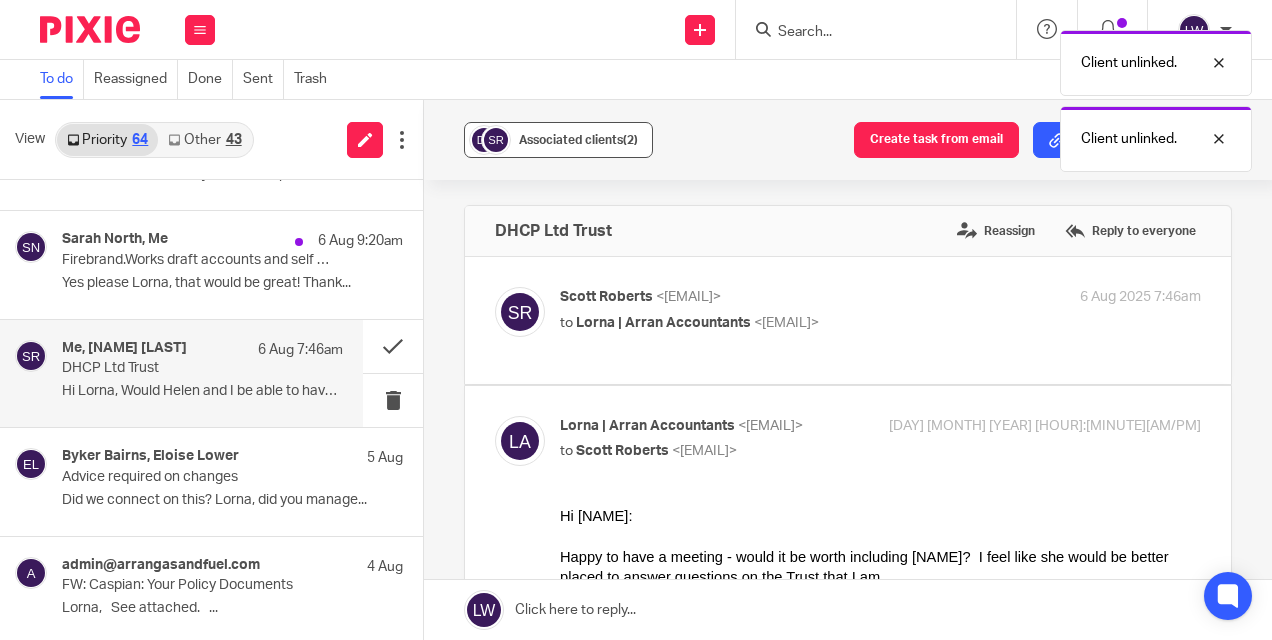click on "Associated clients  (2)" at bounding box center [578, 140] 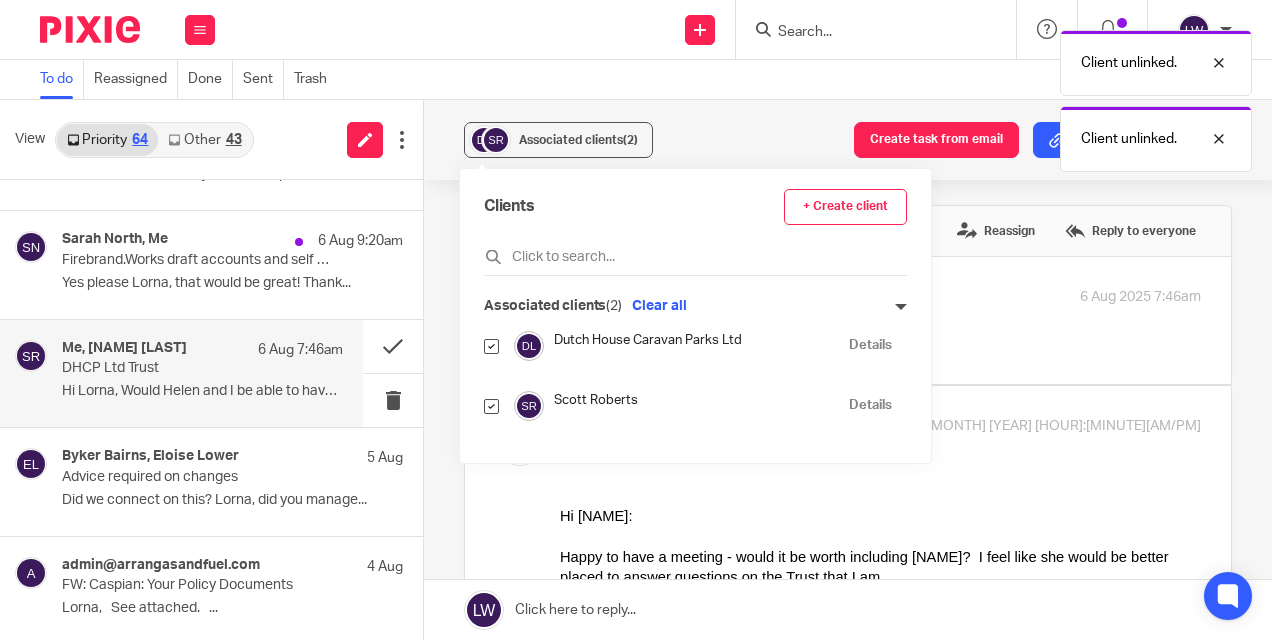 click at bounding box center [491, 406] 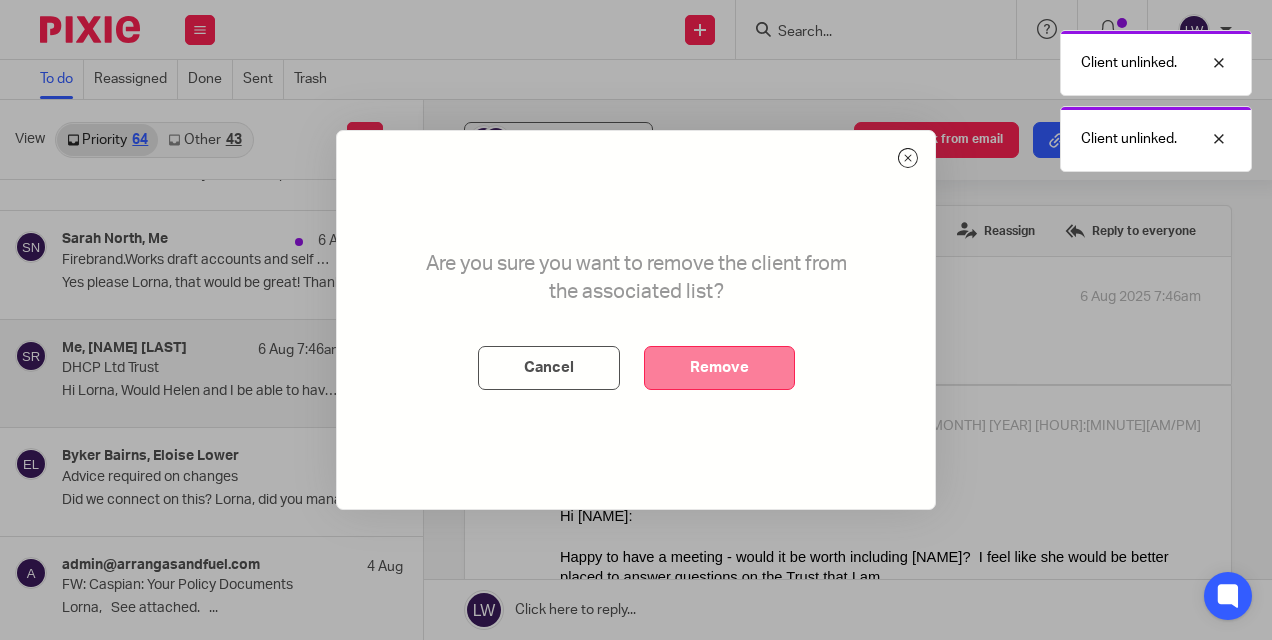 click on "Remove" at bounding box center (719, 368) 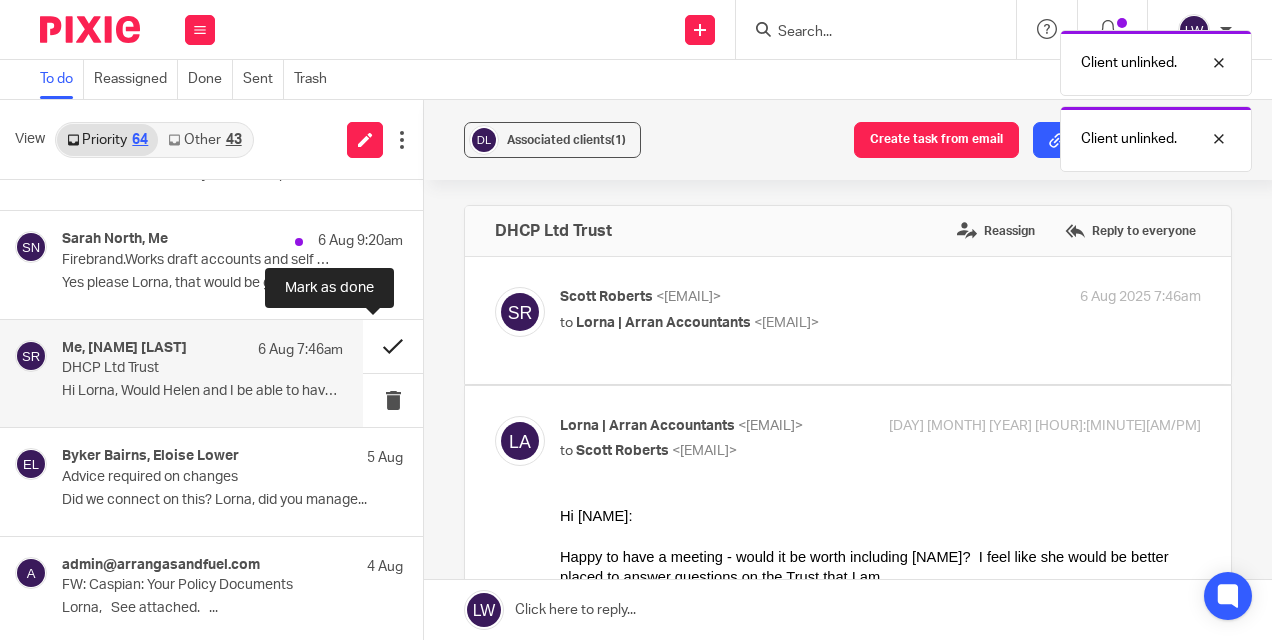 click at bounding box center [393, 346] 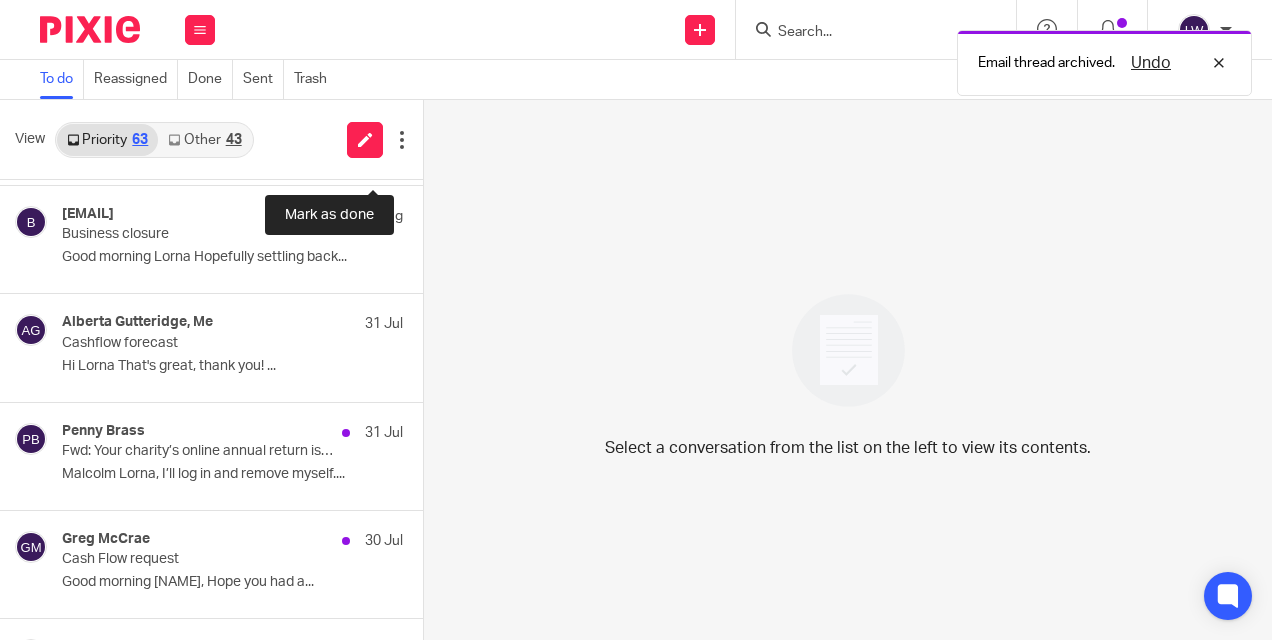 scroll, scrollTop: 931, scrollLeft: 0, axis: vertical 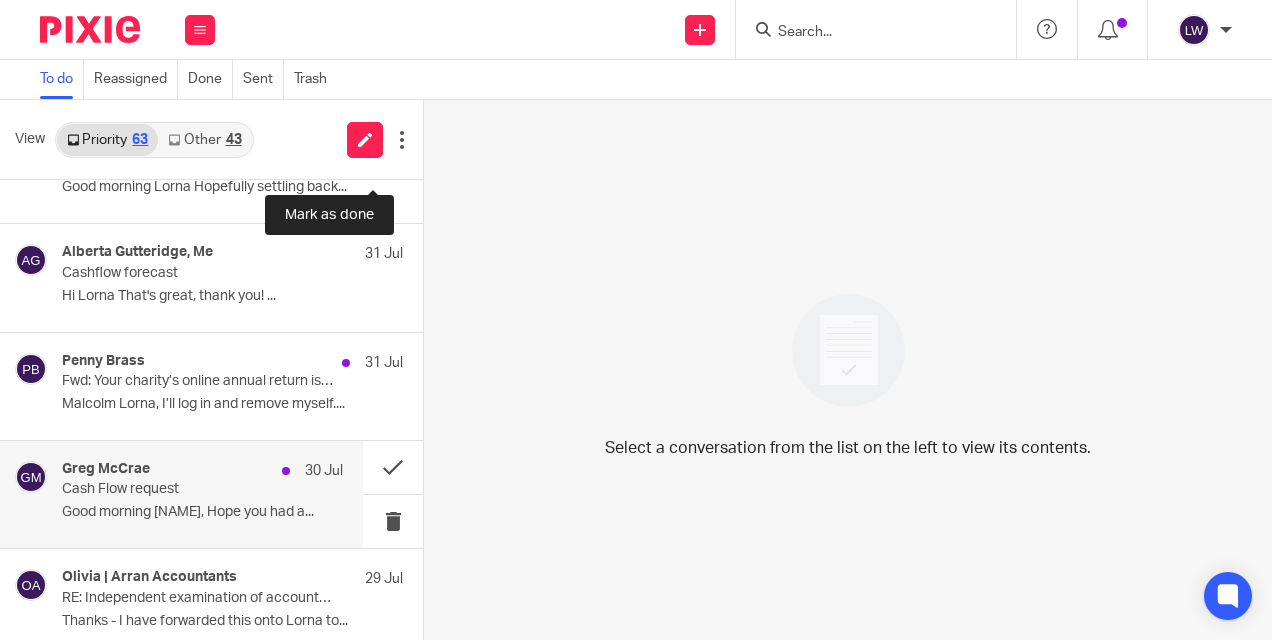 click on "Good morning [NAME],
Hope you had a..." at bounding box center (202, 512) 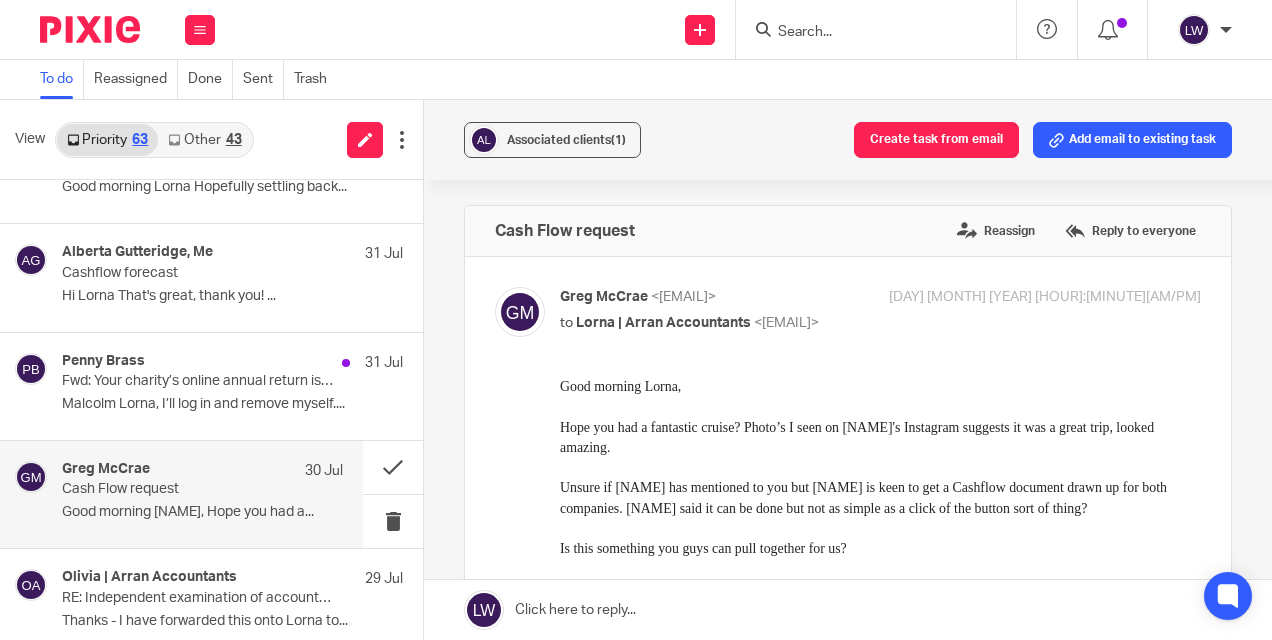 scroll, scrollTop: 0, scrollLeft: 0, axis: both 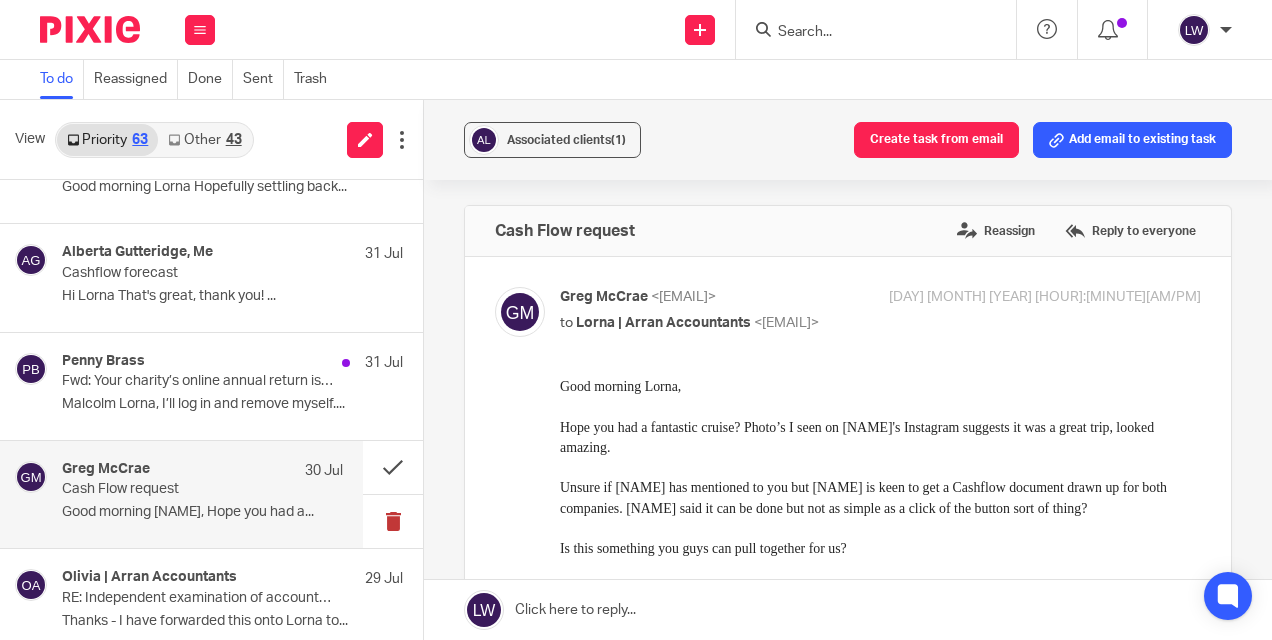 click at bounding box center [393, 521] 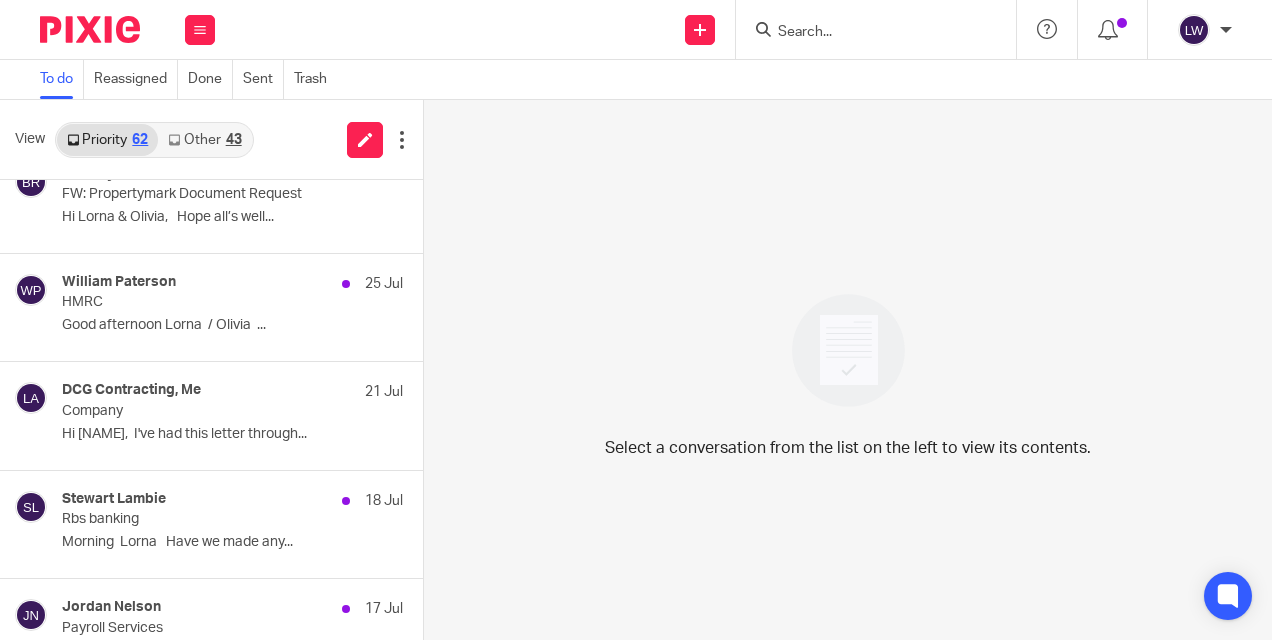 scroll, scrollTop: 1774, scrollLeft: 0, axis: vertical 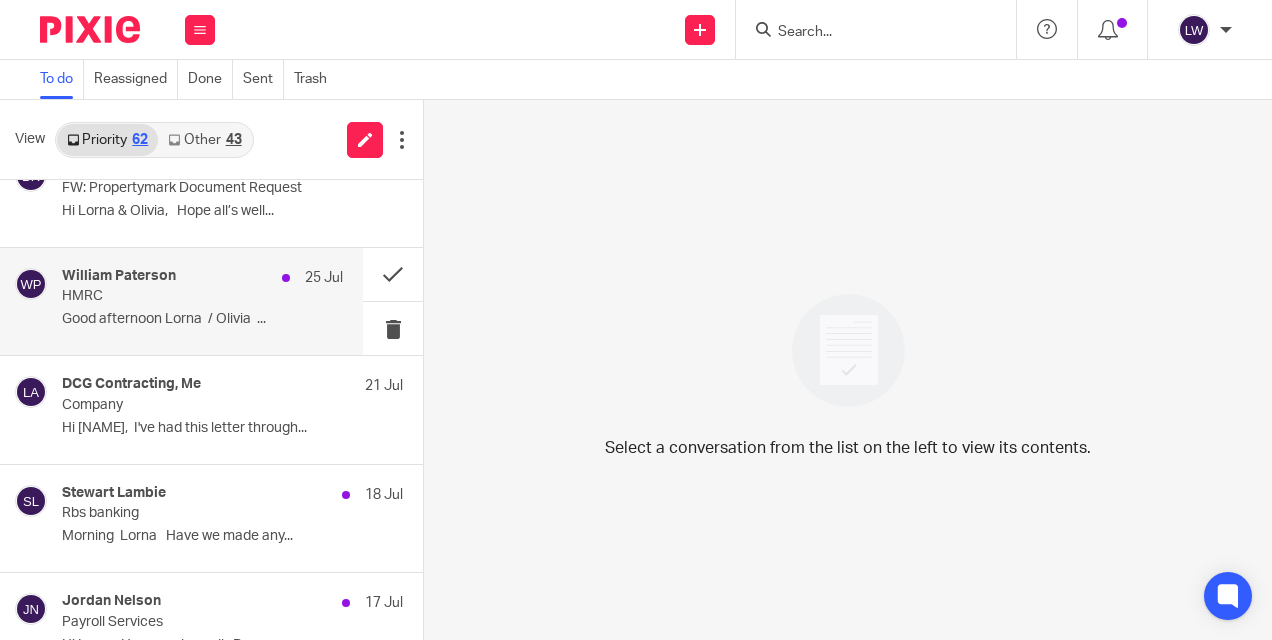 click on "Good afternoon Lorna  / Olivia    ..." at bounding box center [202, 319] 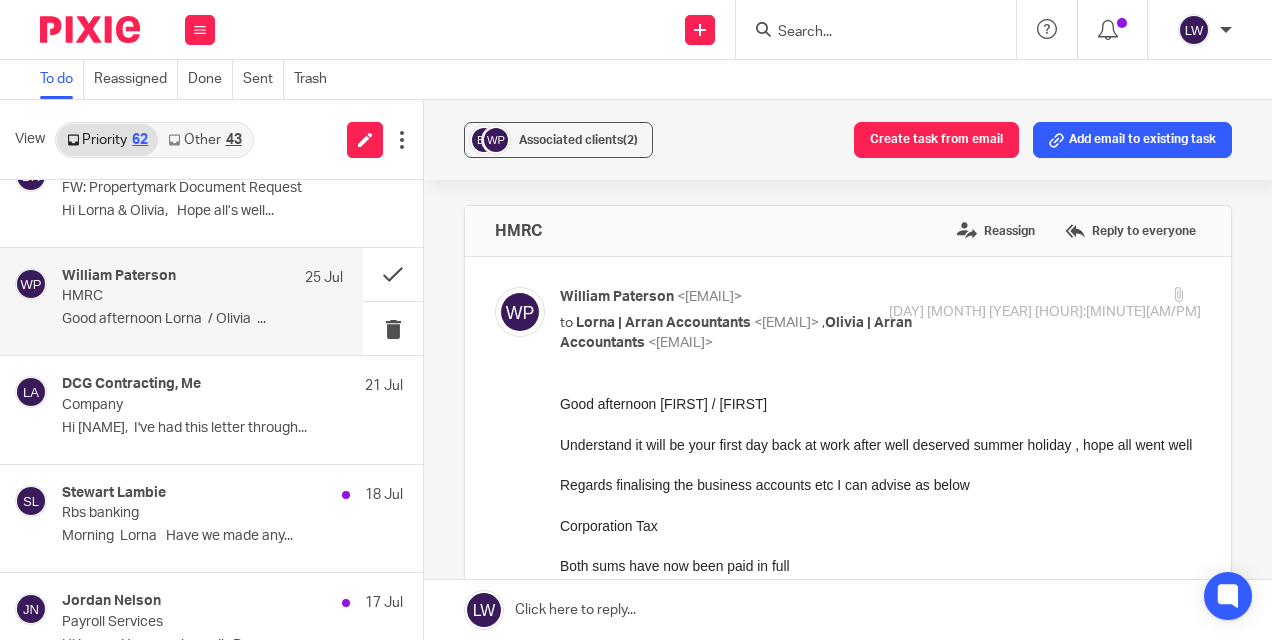 scroll, scrollTop: 0, scrollLeft: 0, axis: both 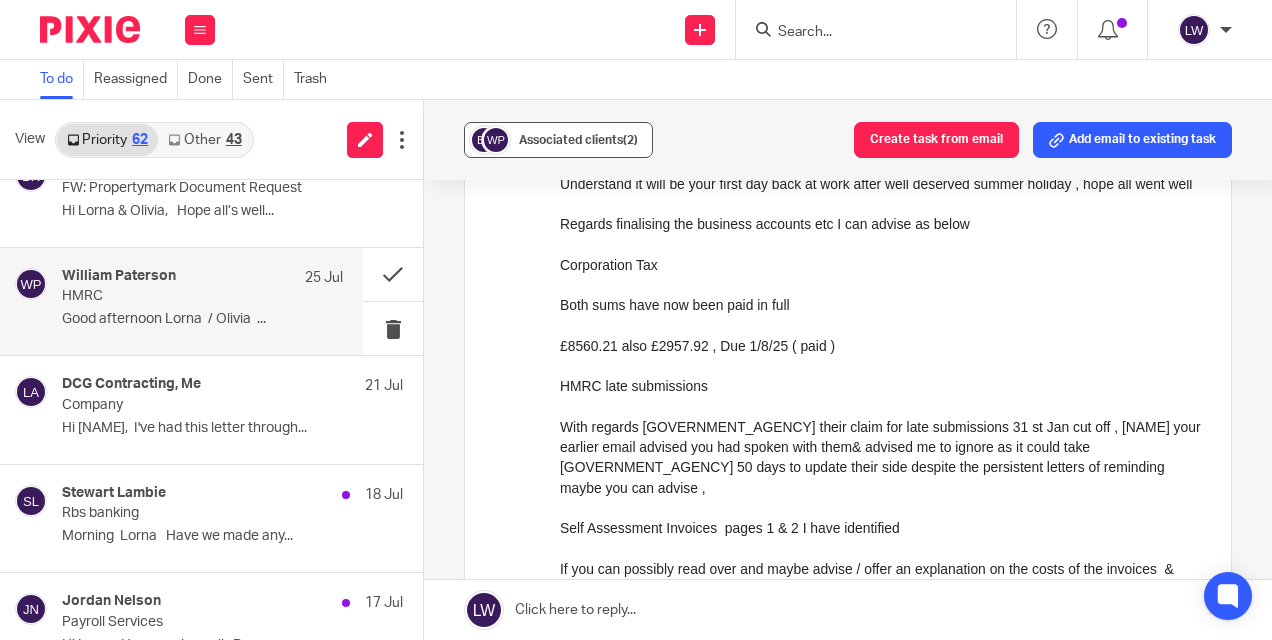 click on "Associated clients  (2)" at bounding box center [558, 140] 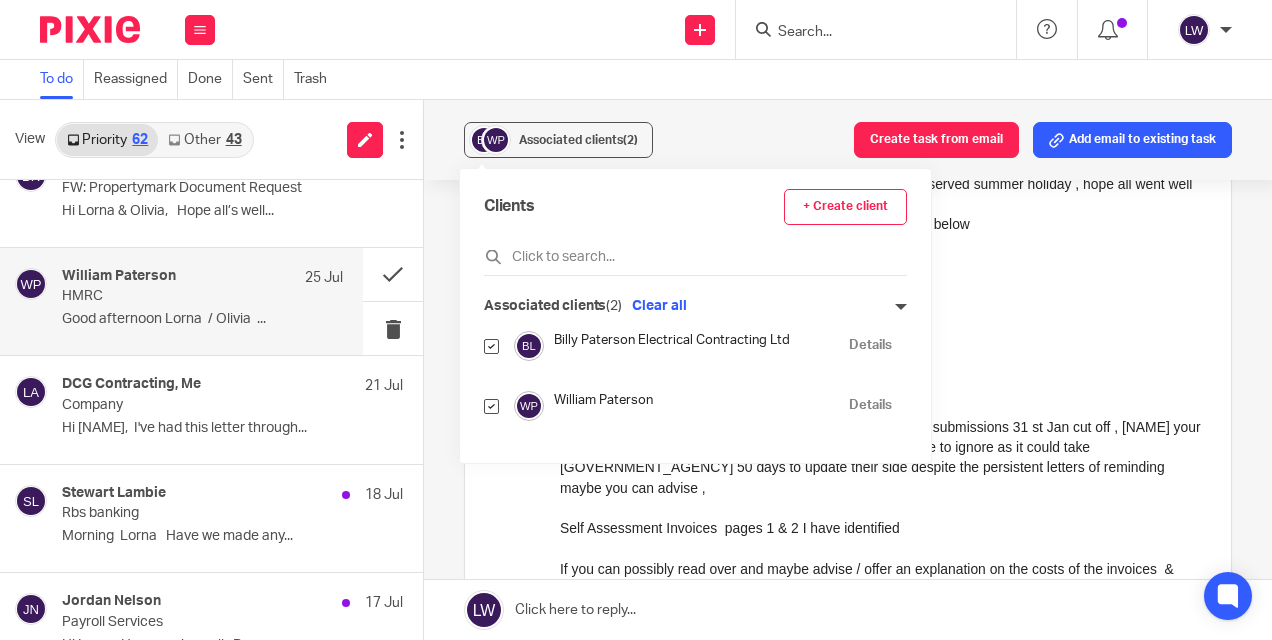 click on "Forward
Attachments
Save all attachments
IMG_1299 .jpg       IMG_1296 .jpg       IMG_1298 .jpg       IMG_1297 .jpg       IMG_1300 .jpg       IMG_1295 .jpg" at bounding box center (848, 565) 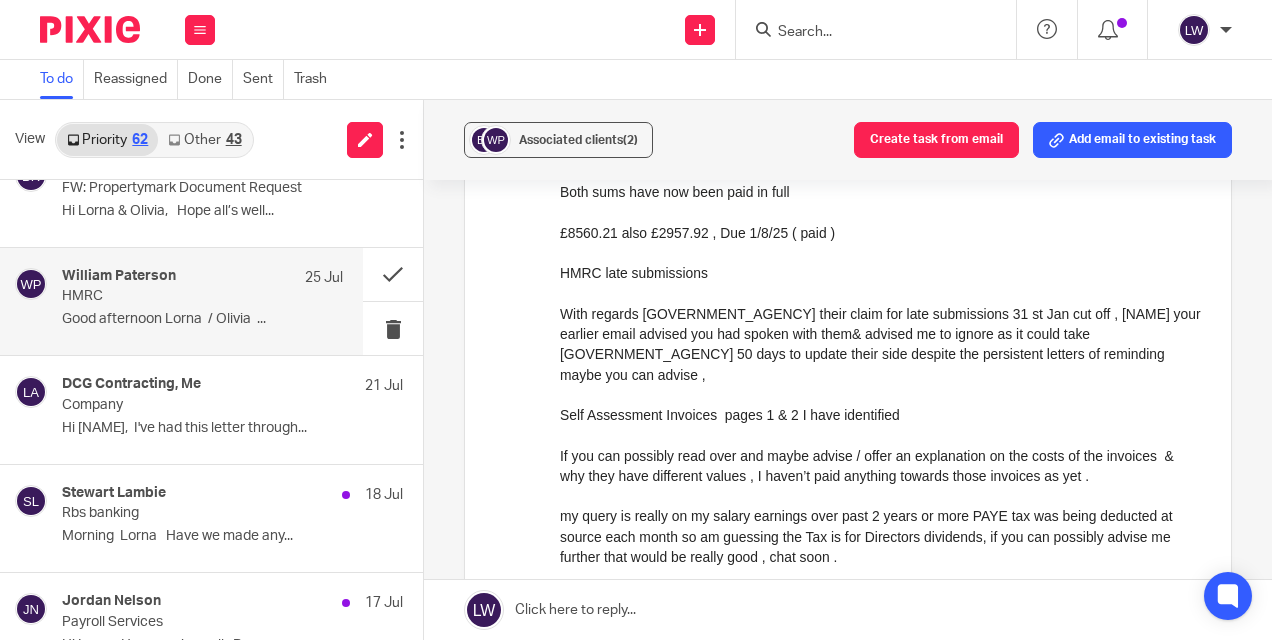 scroll, scrollTop: 373, scrollLeft: 0, axis: vertical 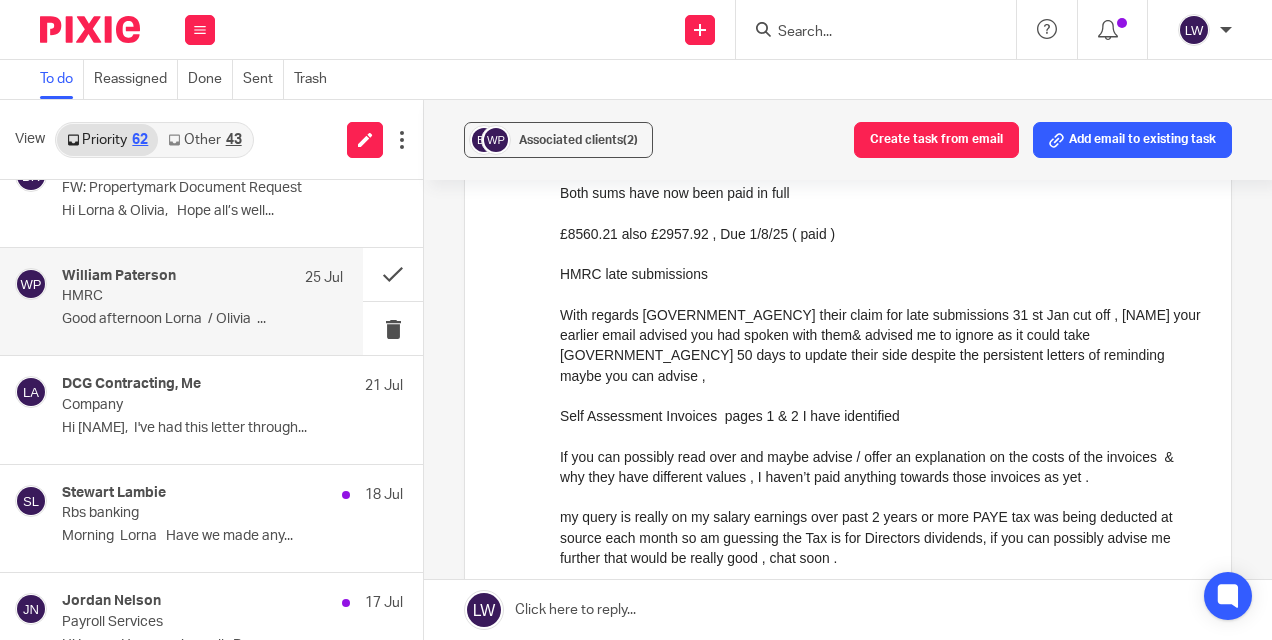 click on "Good afternoon Lorna  / Olivia    ..." at bounding box center (202, 319) 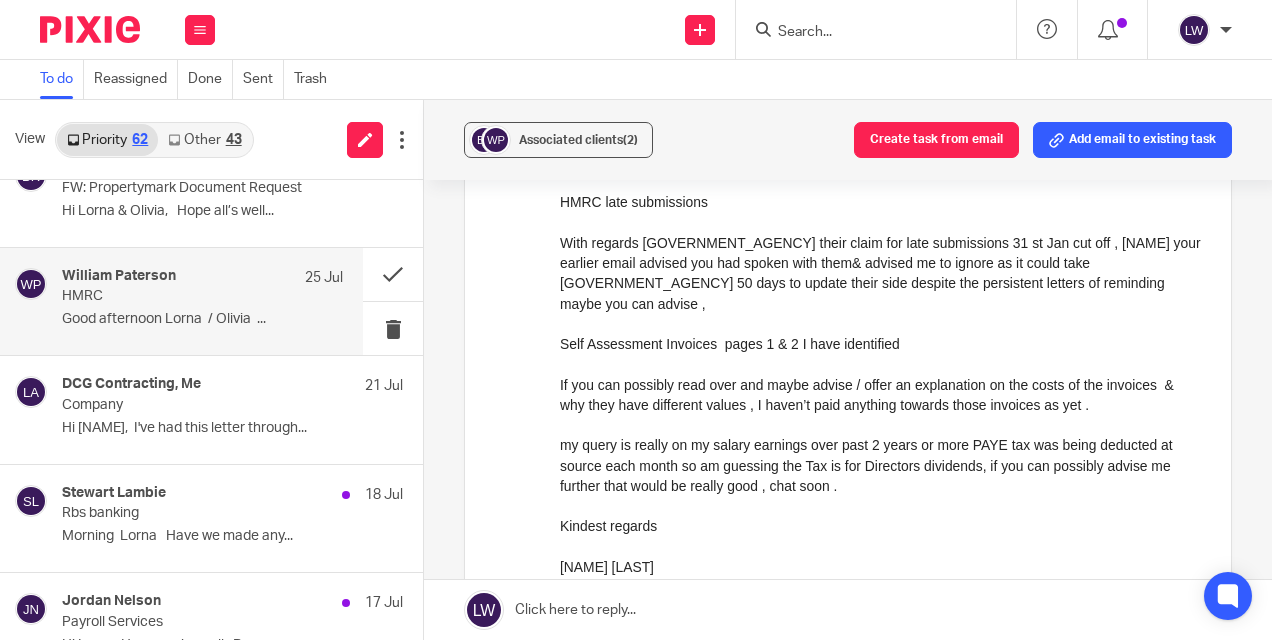 scroll, scrollTop: 464, scrollLeft: 0, axis: vertical 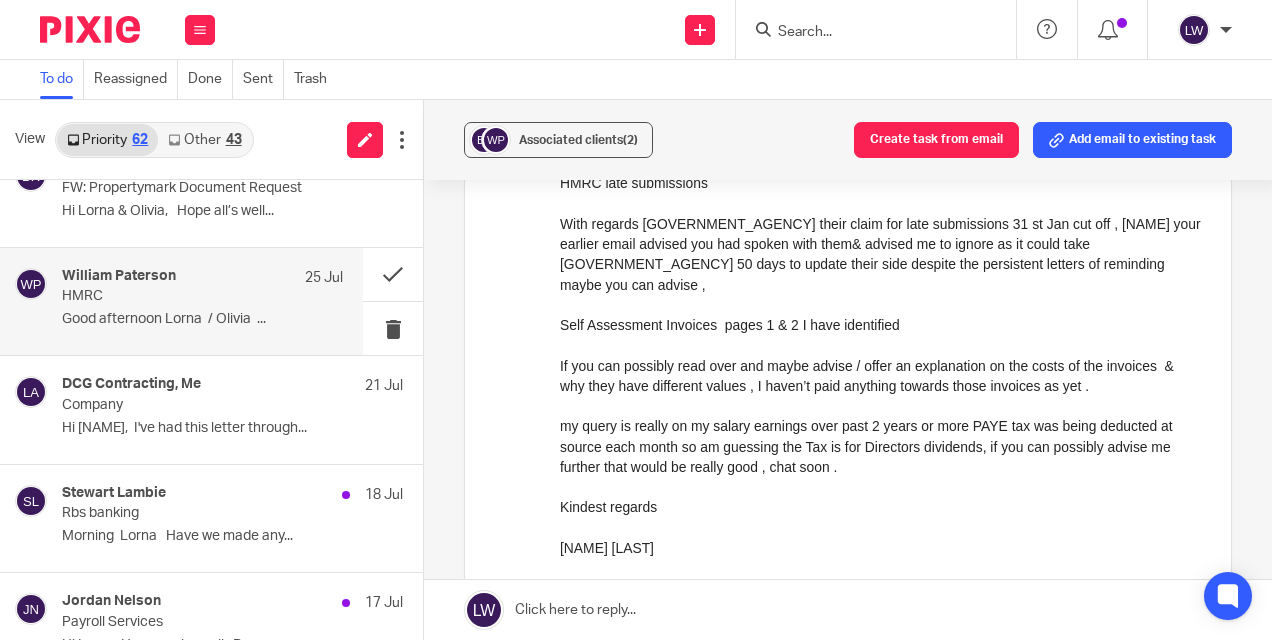 click on "Good afternoon Lorna  / Olivia    ..." at bounding box center (202, 319) 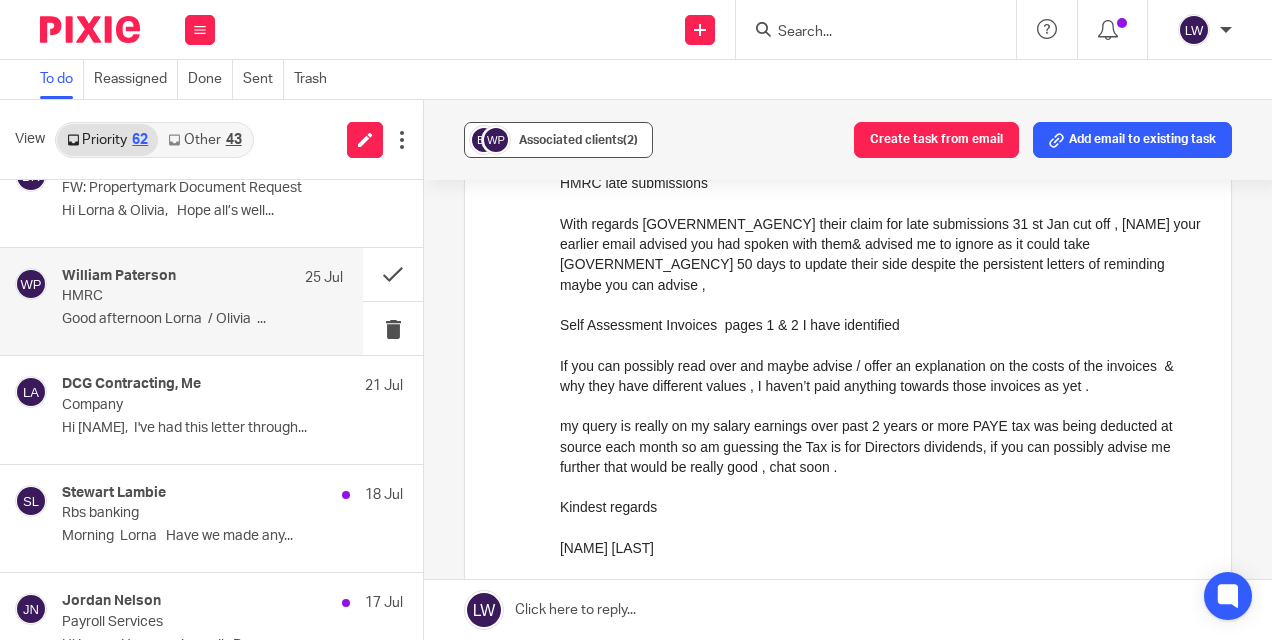 click on "Associated clients  (2)" at bounding box center (578, 140) 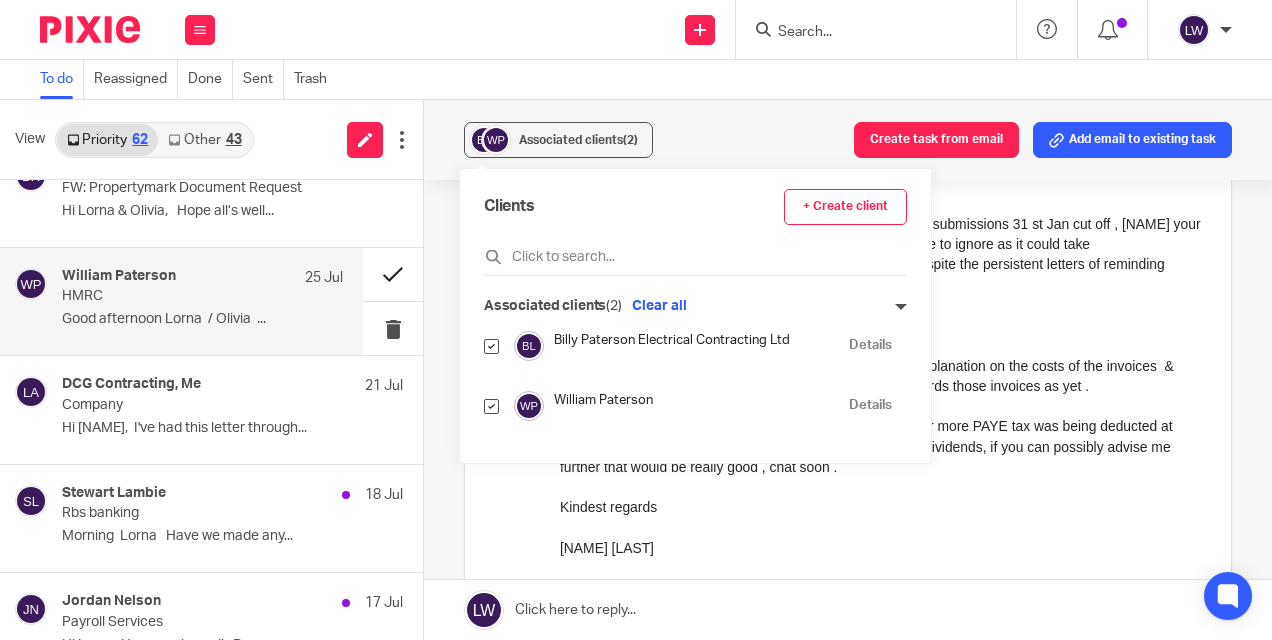 click at bounding box center (393, 274) 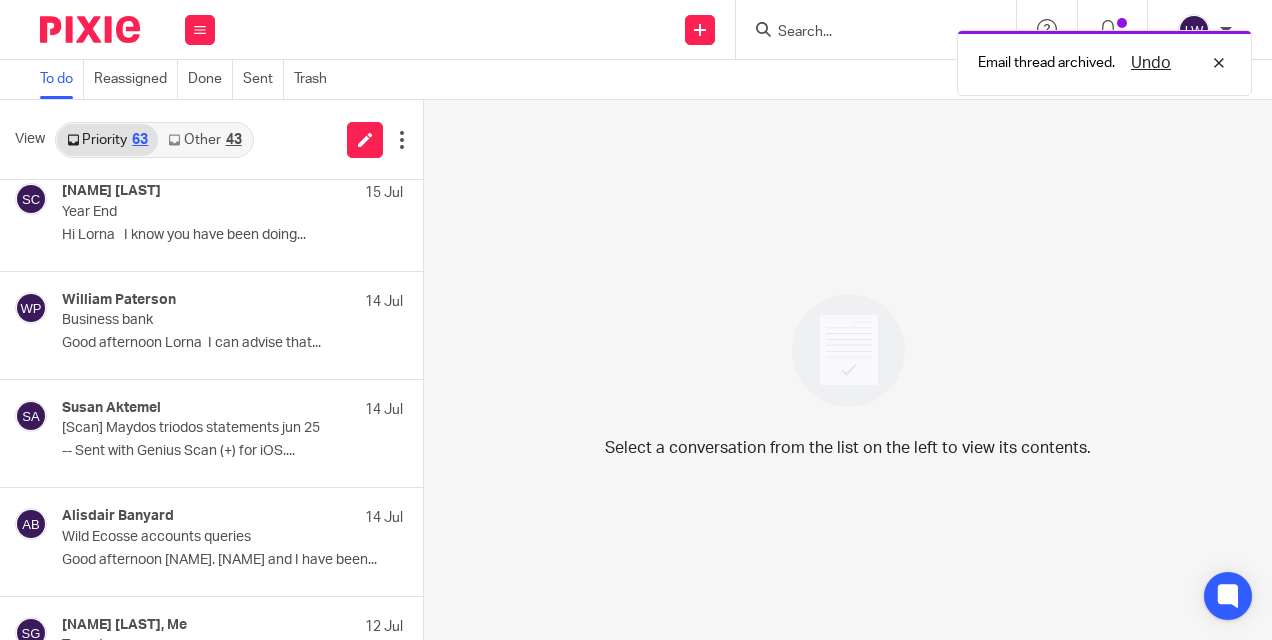 scroll, scrollTop: 2188, scrollLeft: 0, axis: vertical 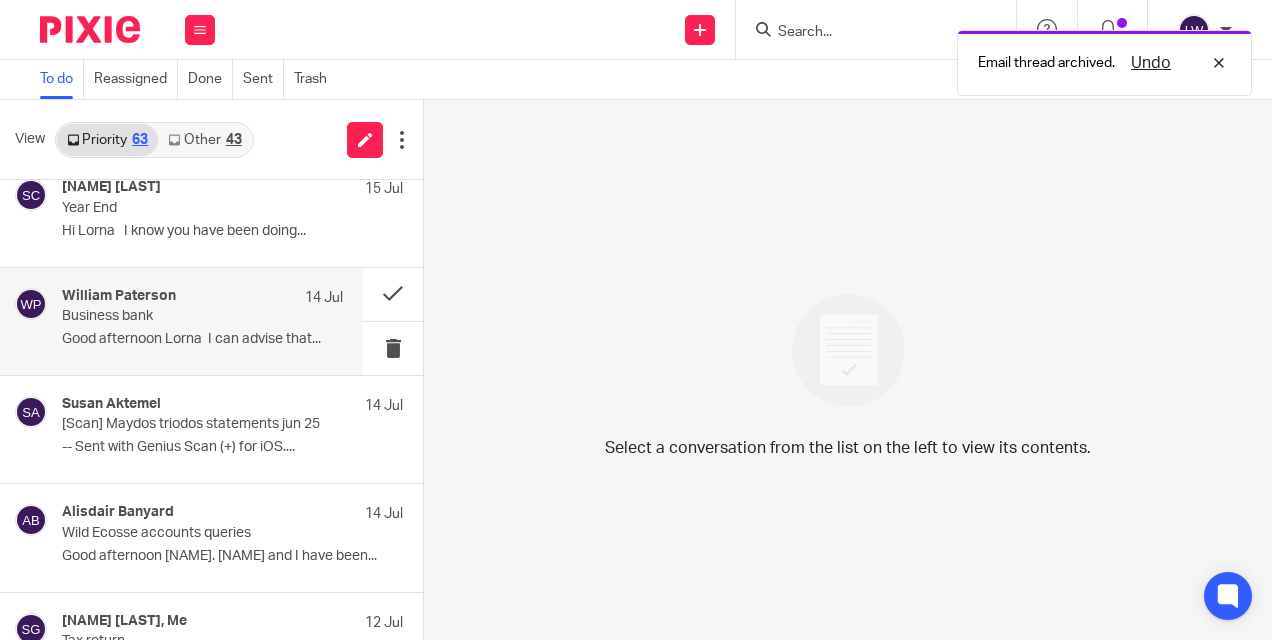 click on "Good afternoon Lorna     I can advise that..." at bounding box center (202, 339) 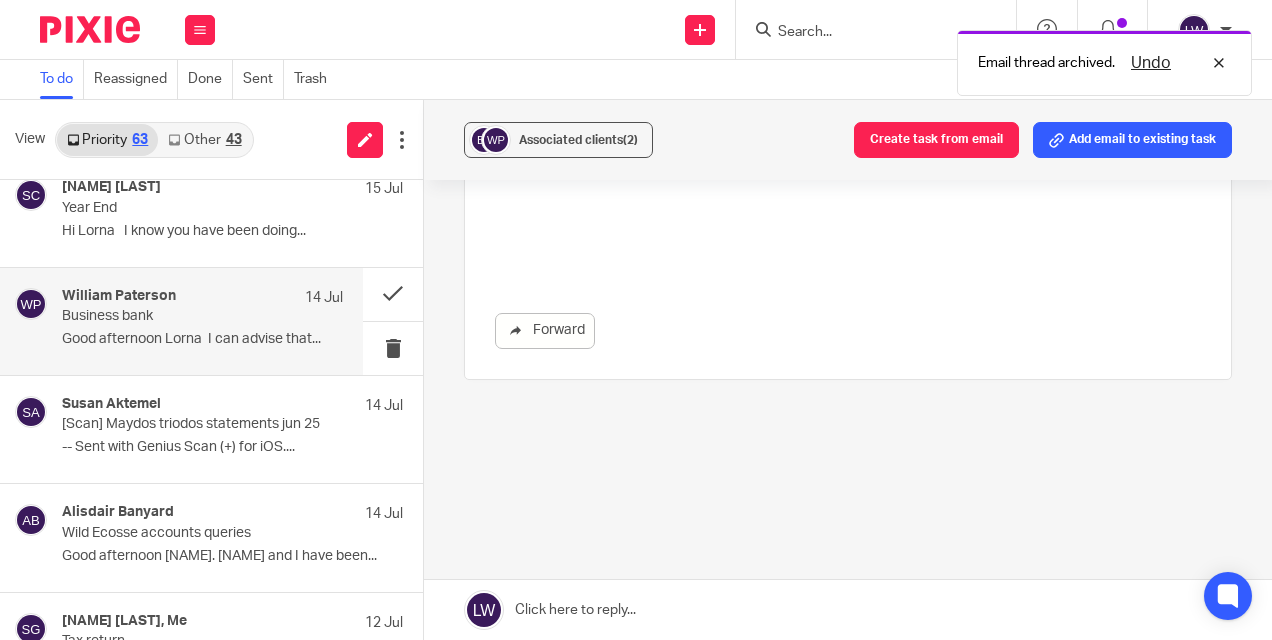 scroll, scrollTop: 0, scrollLeft: 0, axis: both 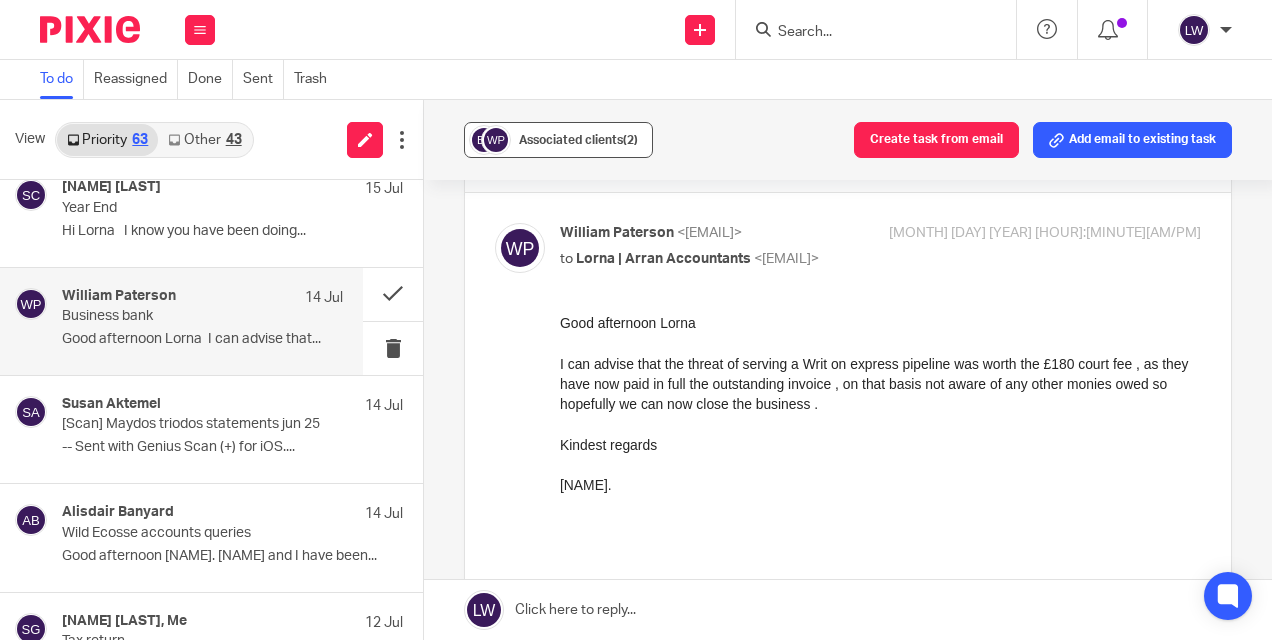 click on "Associated clients  (2)" at bounding box center (578, 140) 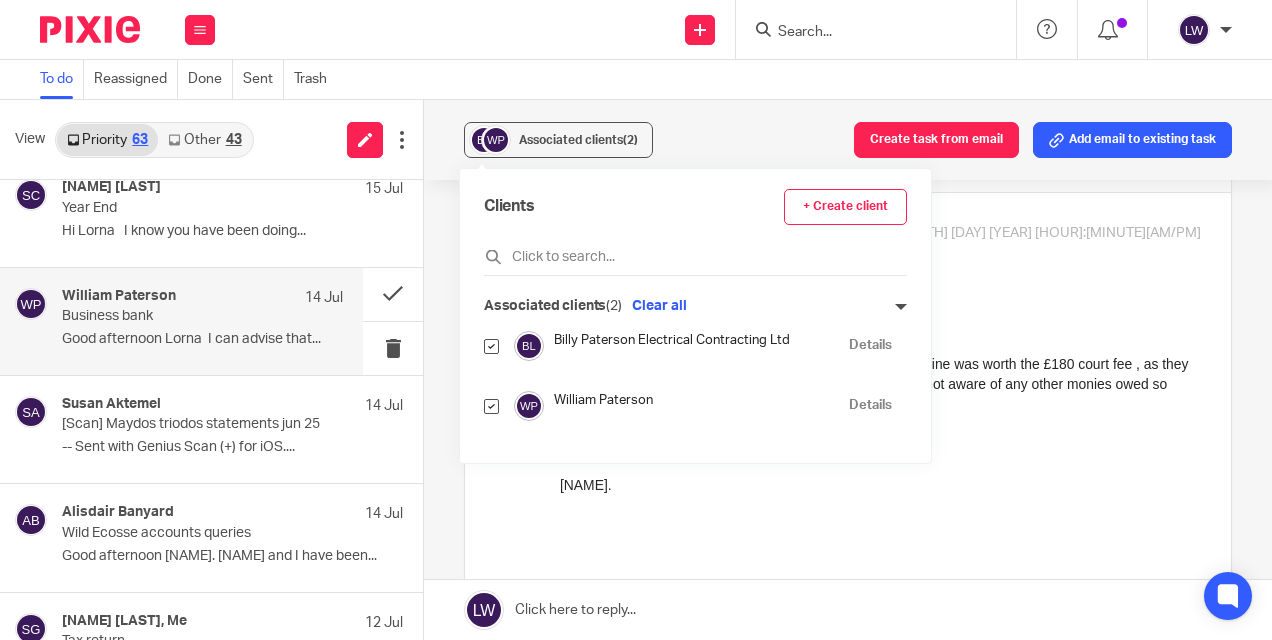 click at bounding box center (491, 406) 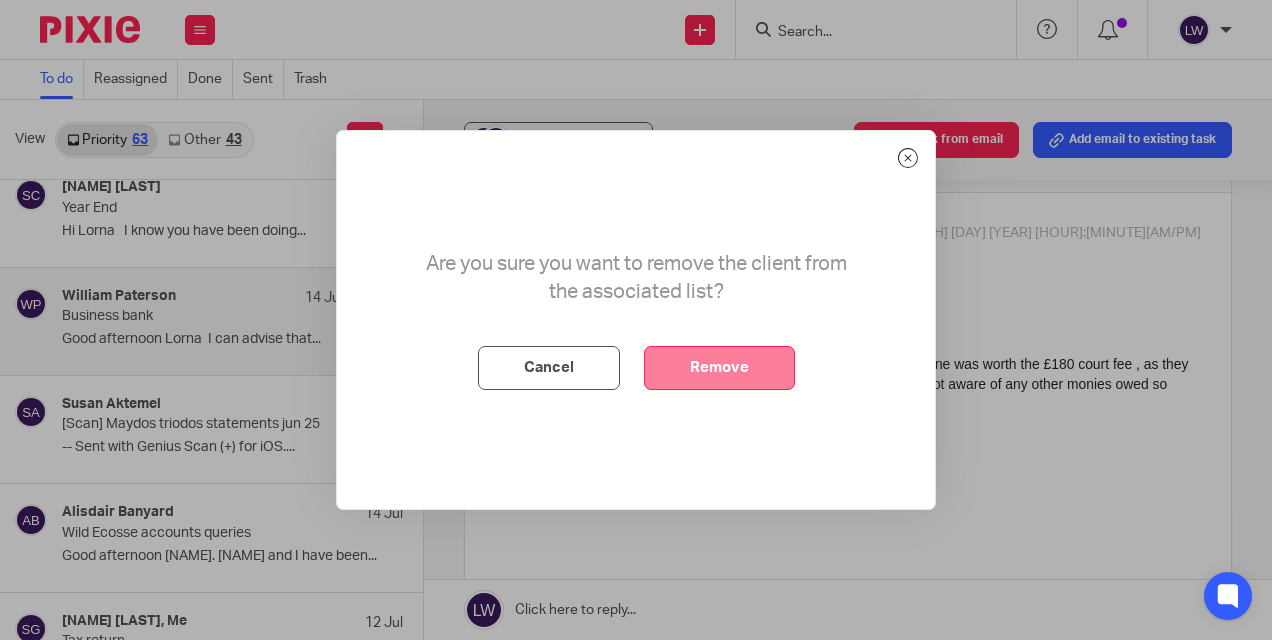 click on "Remove" at bounding box center [719, 368] 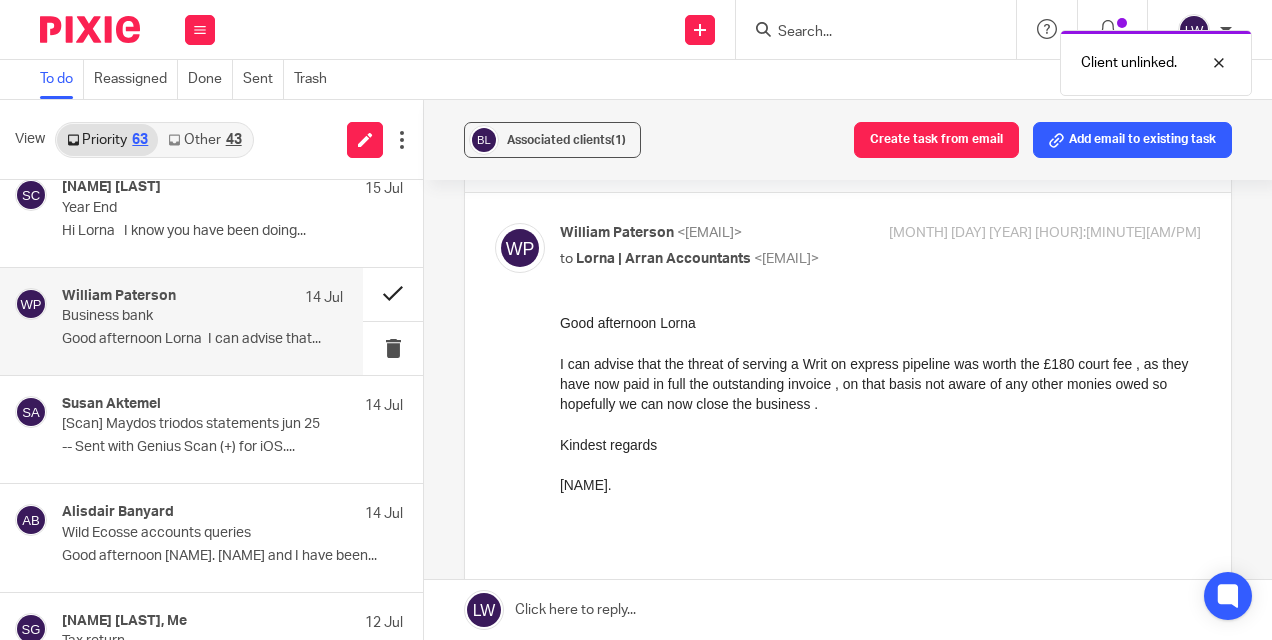 click at bounding box center [393, 294] 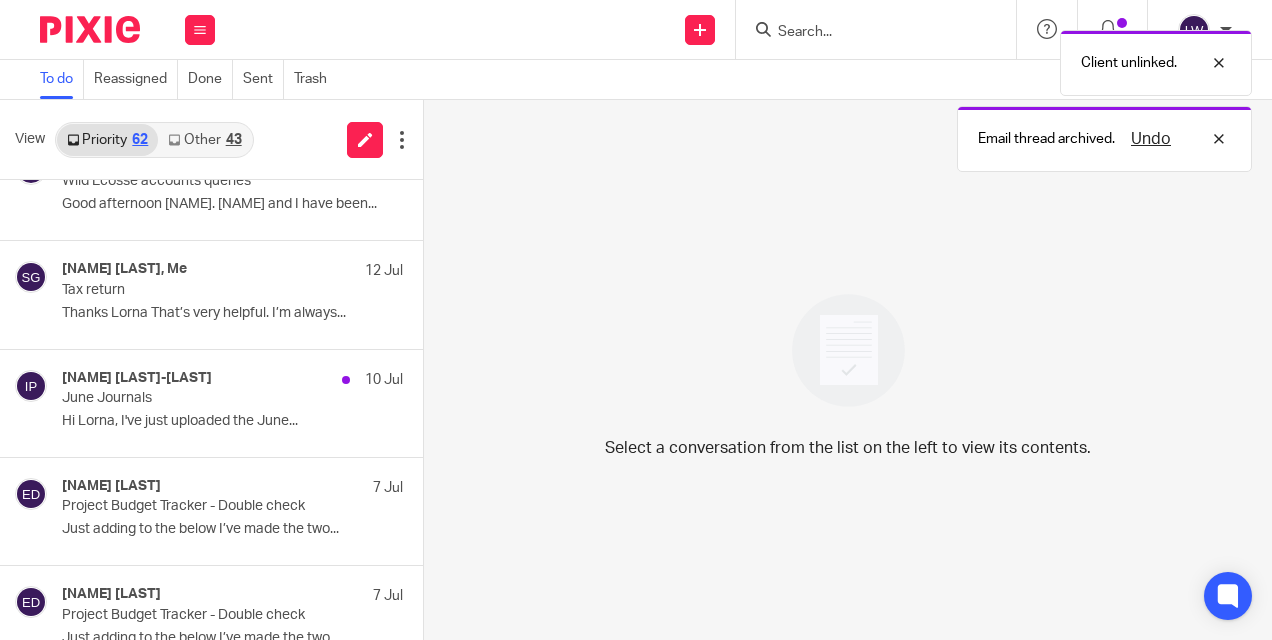 scroll, scrollTop: 2432, scrollLeft: 0, axis: vertical 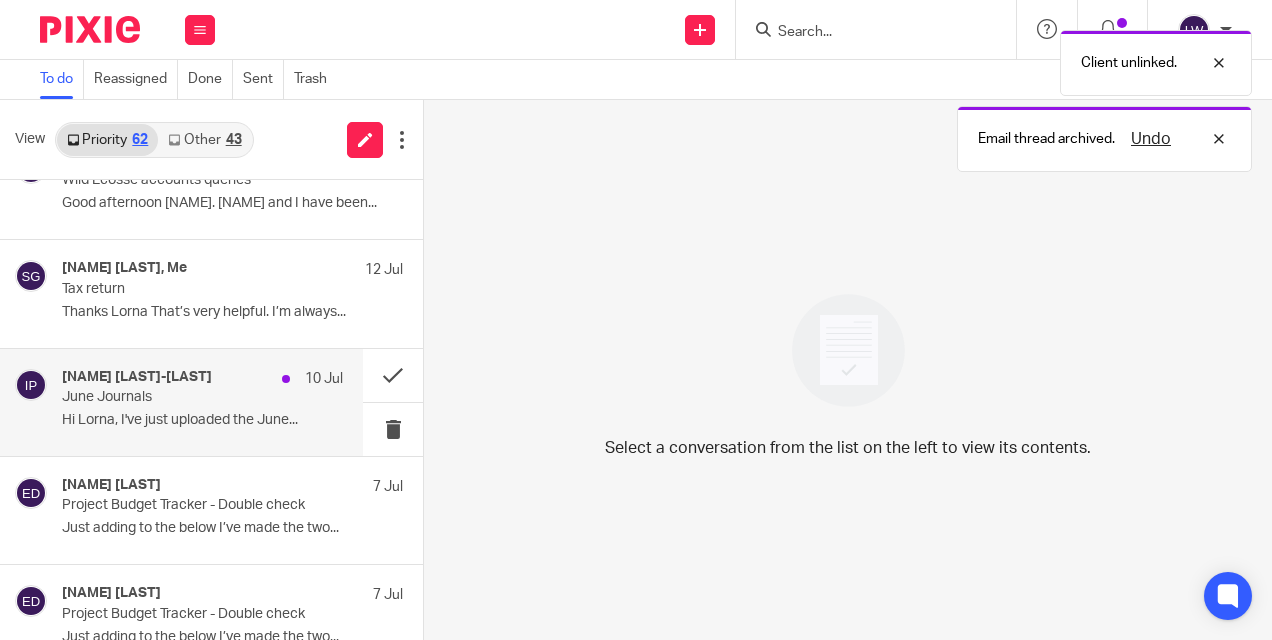 click on "Hi Lorna,     I've just uploaded the June..." at bounding box center [202, 420] 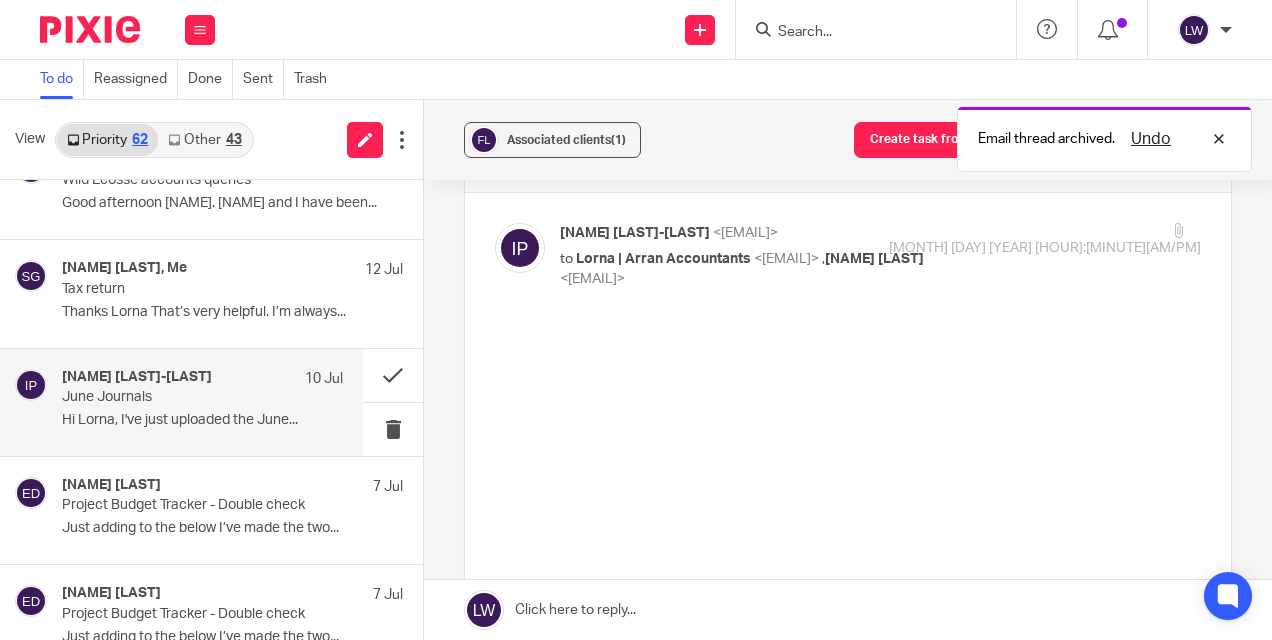scroll, scrollTop: 0, scrollLeft: 0, axis: both 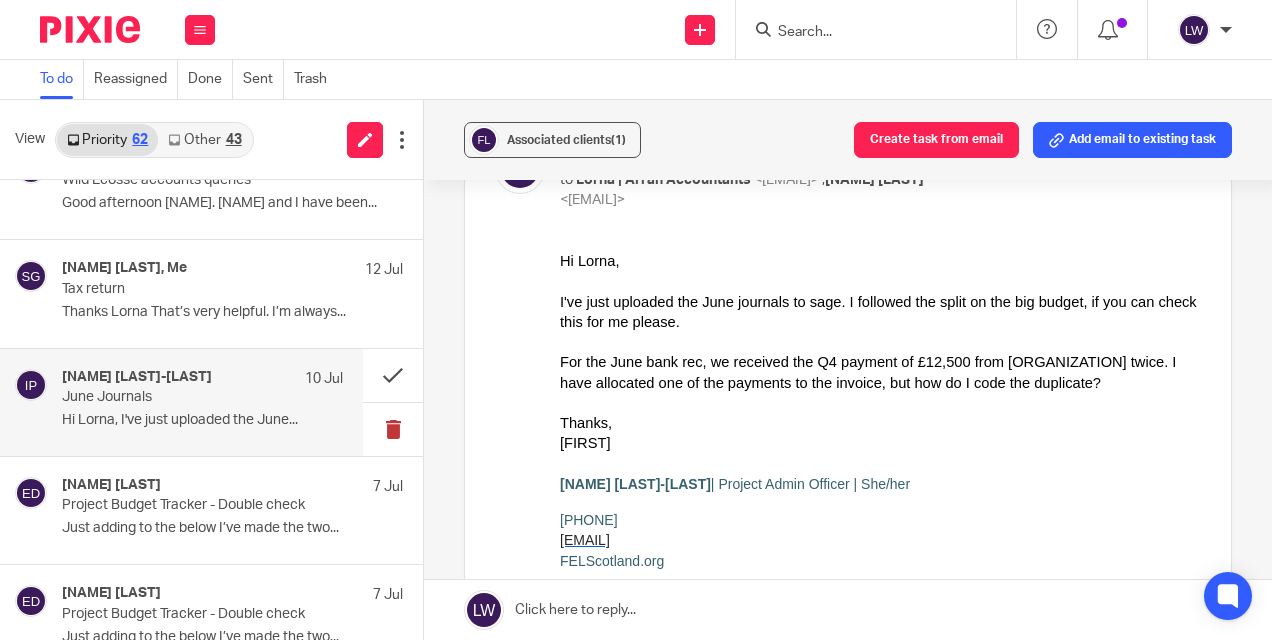 click at bounding box center [393, 429] 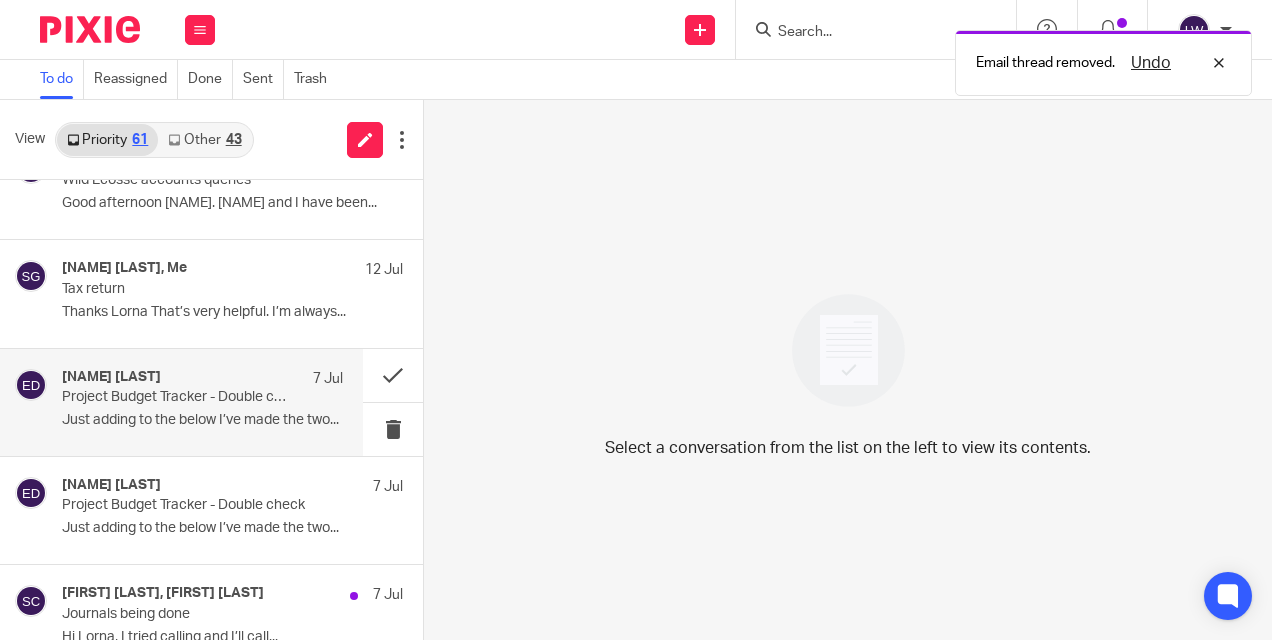 click on "Just adding to the below I’ve made the two..." at bounding box center [202, 420] 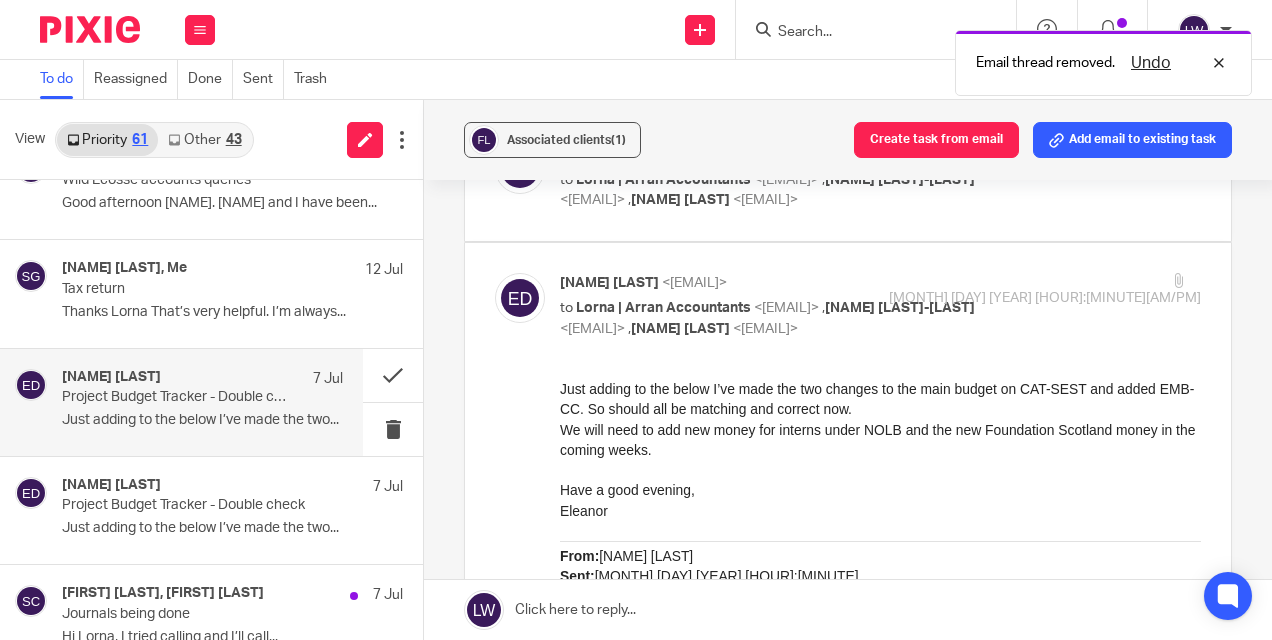scroll, scrollTop: 0, scrollLeft: 0, axis: both 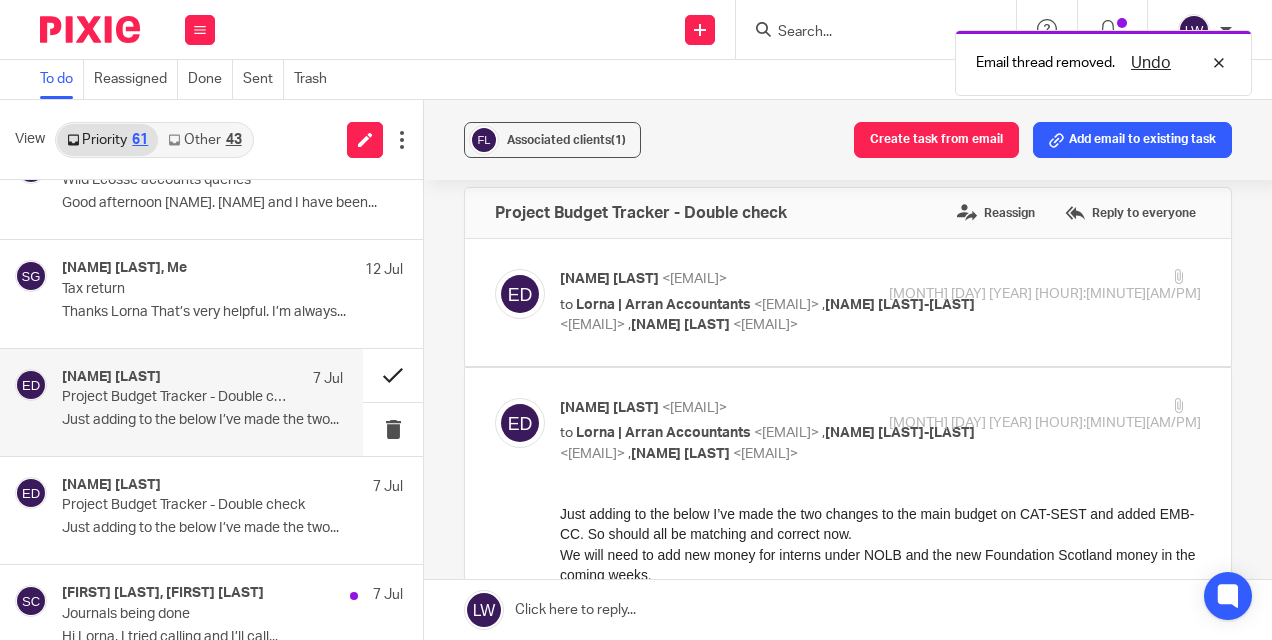 click at bounding box center [393, 375] 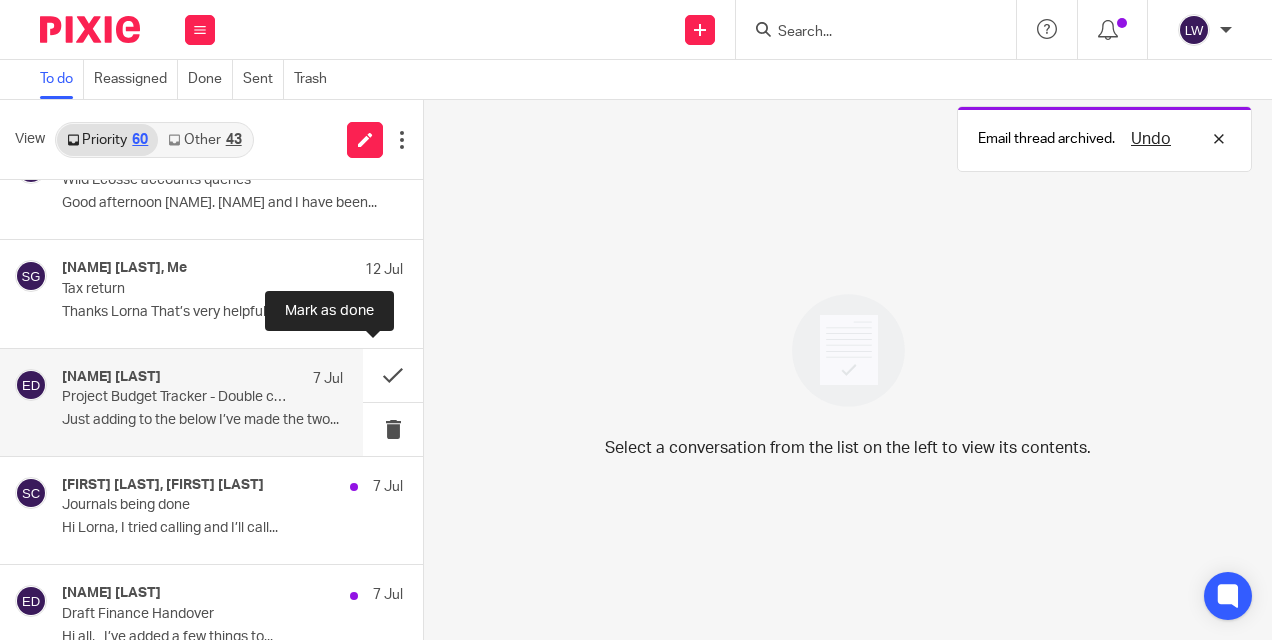 click on "Just adding to the below I’ve made the two..." at bounding box center [202, 420] 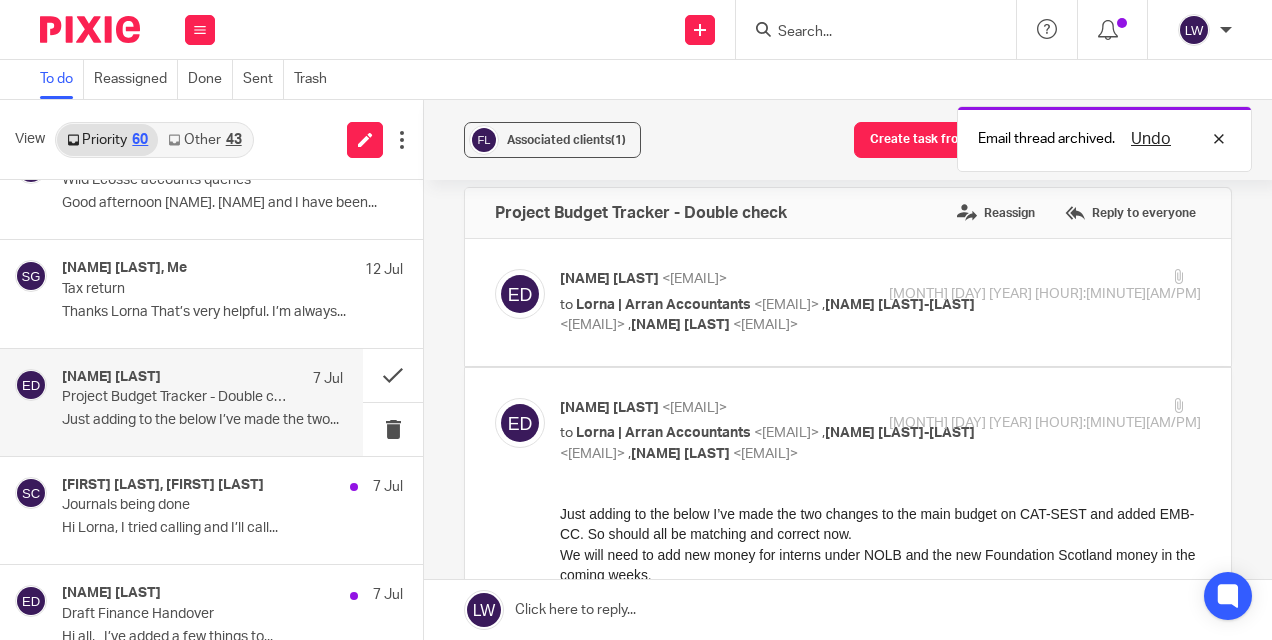 scroll, scrollTop: 0, scrollLeft: 0, axis: both 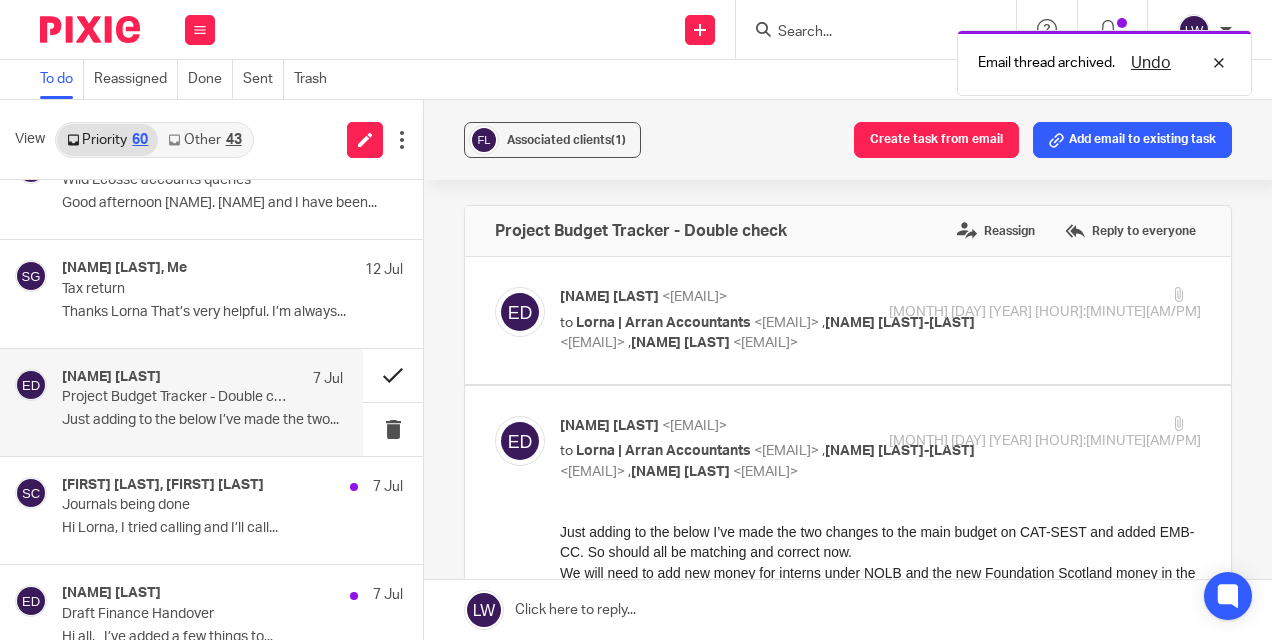 click at bounding box center (393, 375) 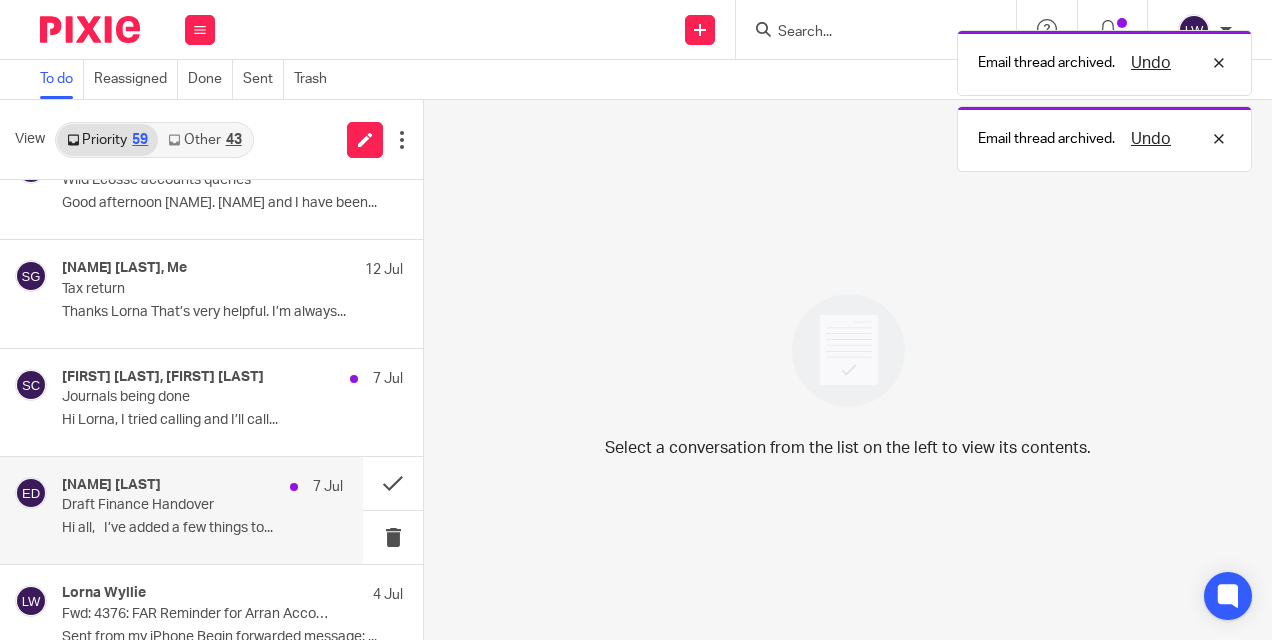 click on "Hi all,     I’ve added a few things to..." at bounding box center (202, 528) 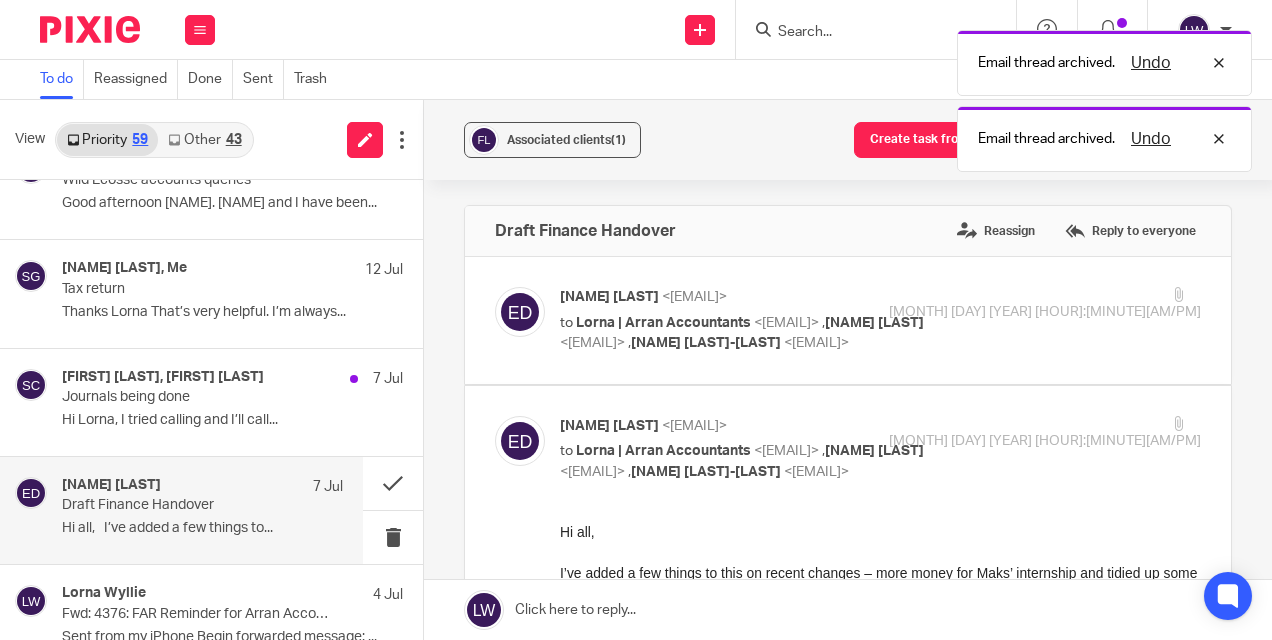 scroll, scrollTop: 0, scrollLeft: 0, axis: both 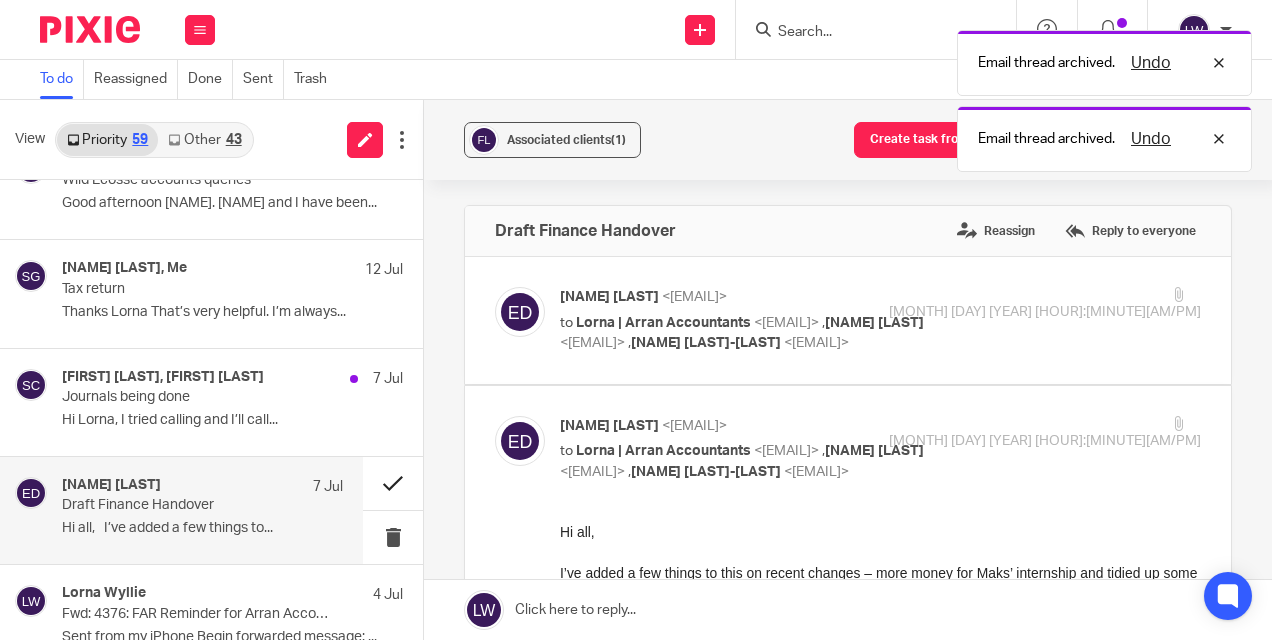 click at bounding box center [393, 483] 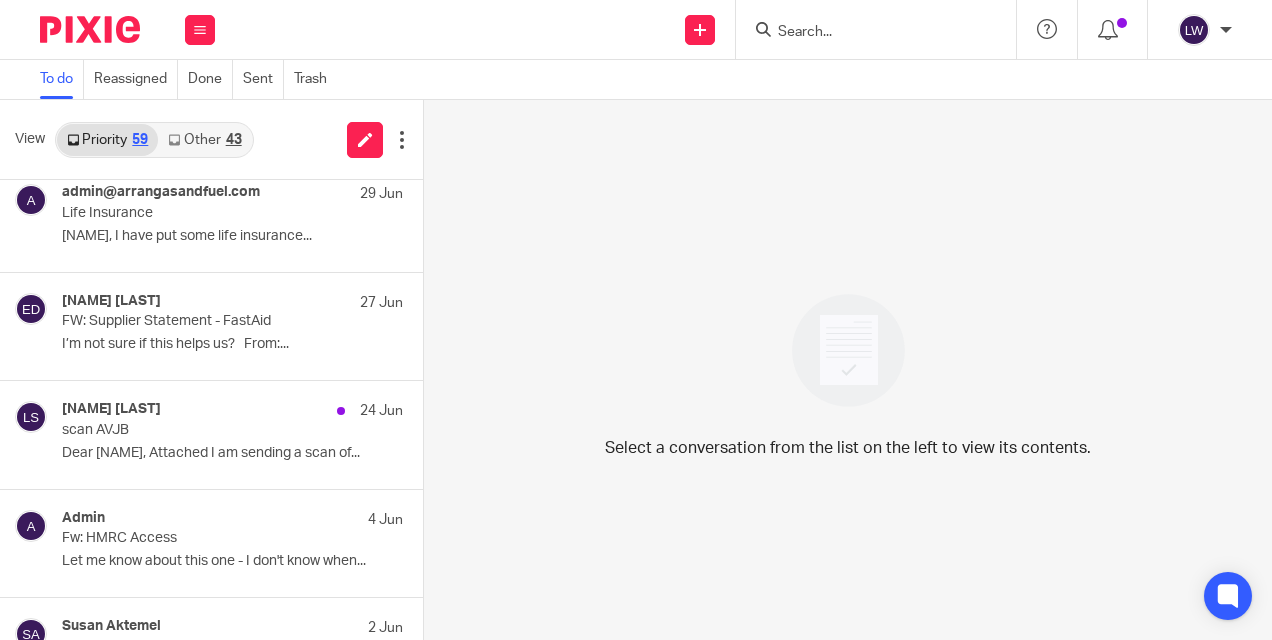 scroll, scrollTop: 3159, scrollLeft: 0, axis: vertical 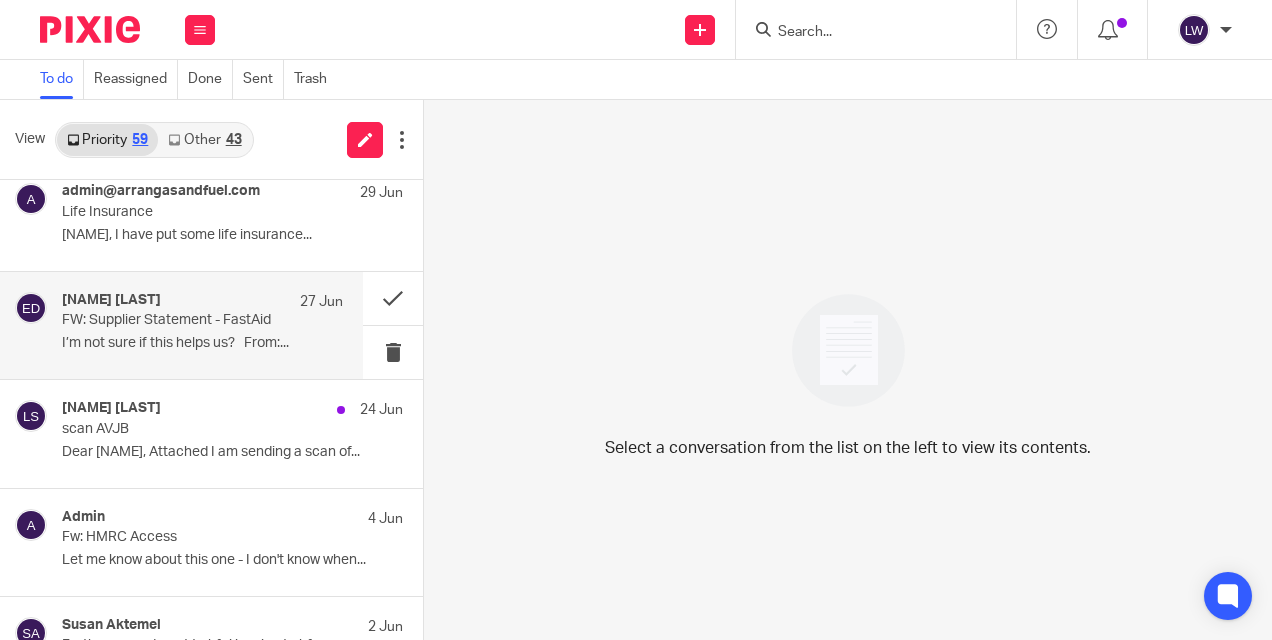 click on "I’m not sure if this helps us?       From:..." at bounding box center [202, 343] 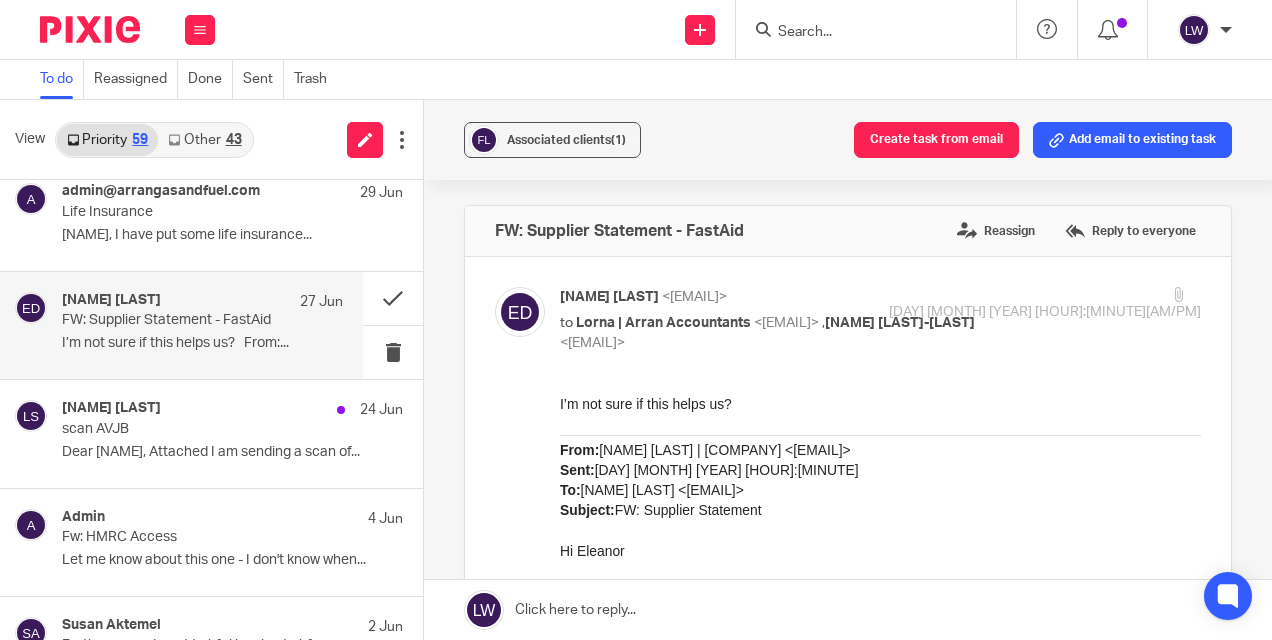 scroll, scrollTop: 0, scrollLeft: 0, axis: both 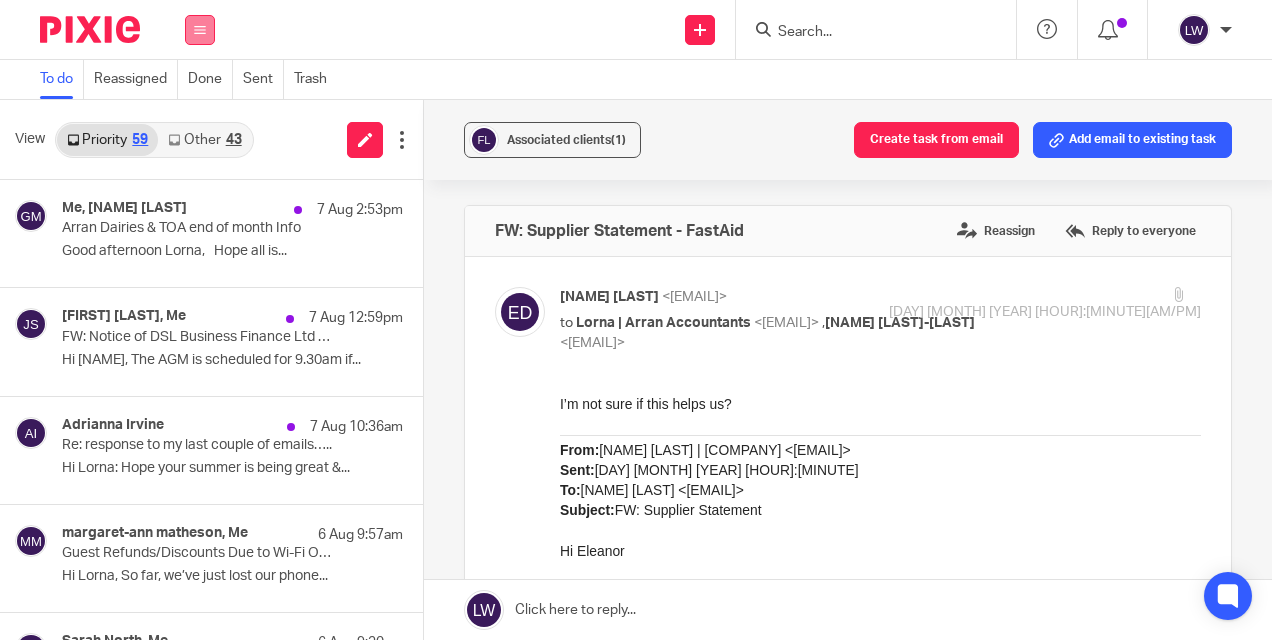 click at bounding box center (200, 30) 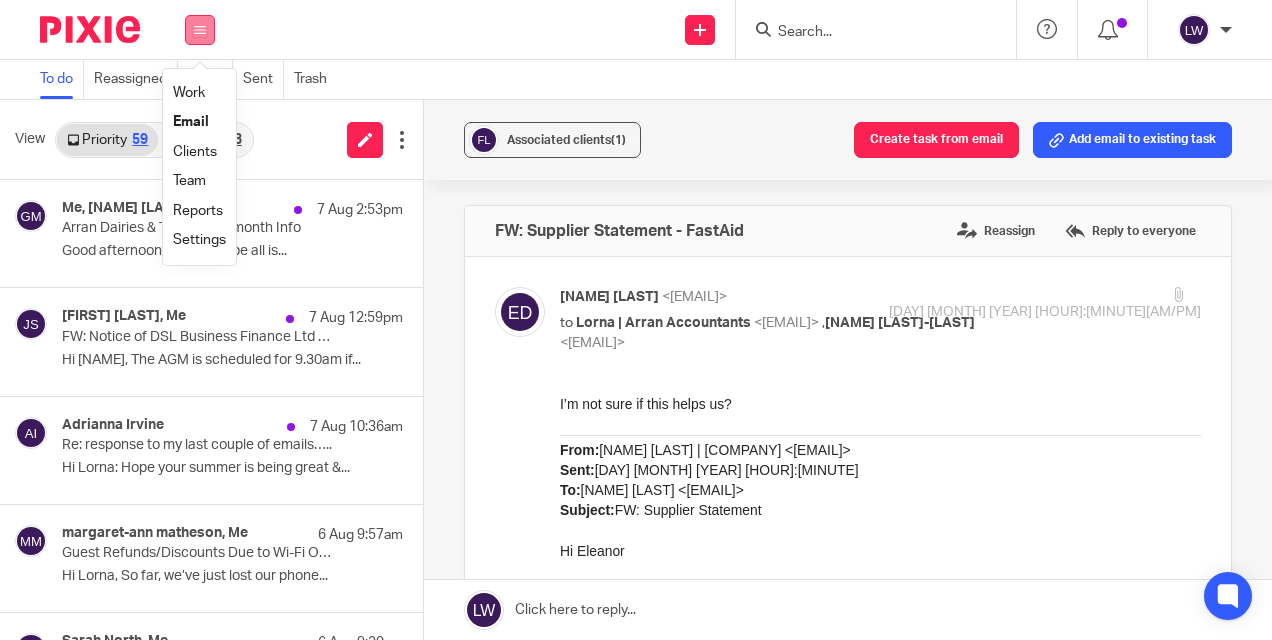 click on "Email" at bounding box center (191, 122) 